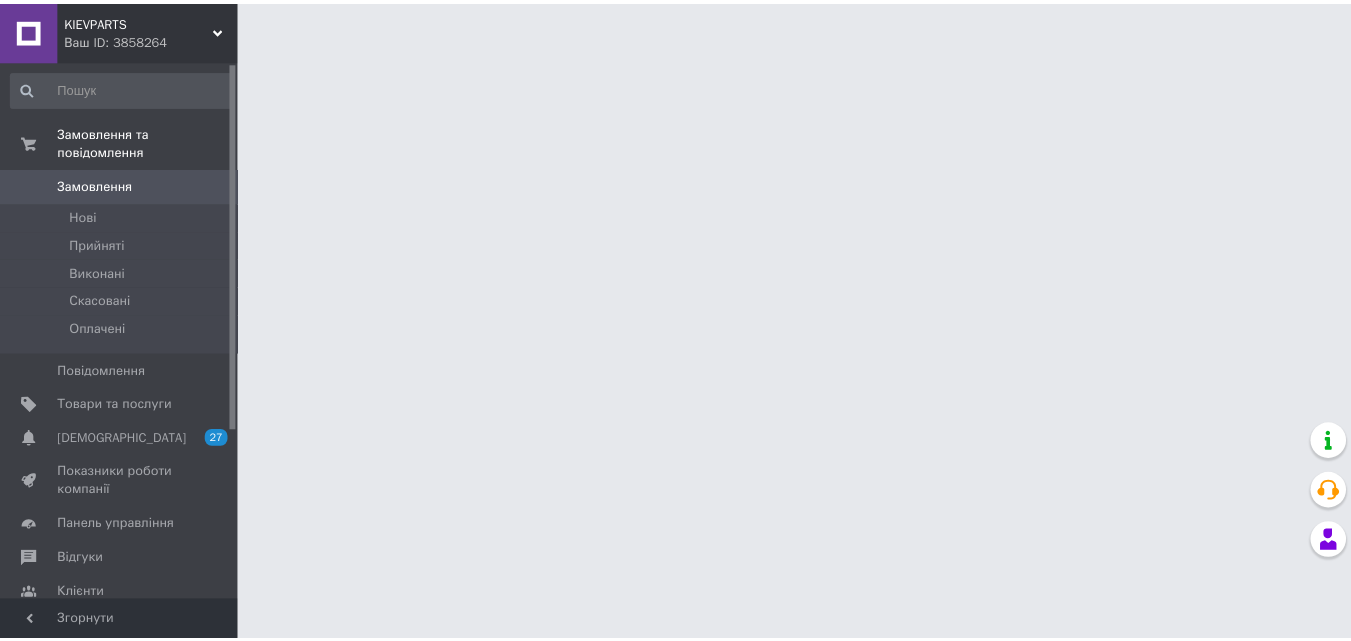 scroll, scrollTop: 0, scrollLeft: 0, axis: both 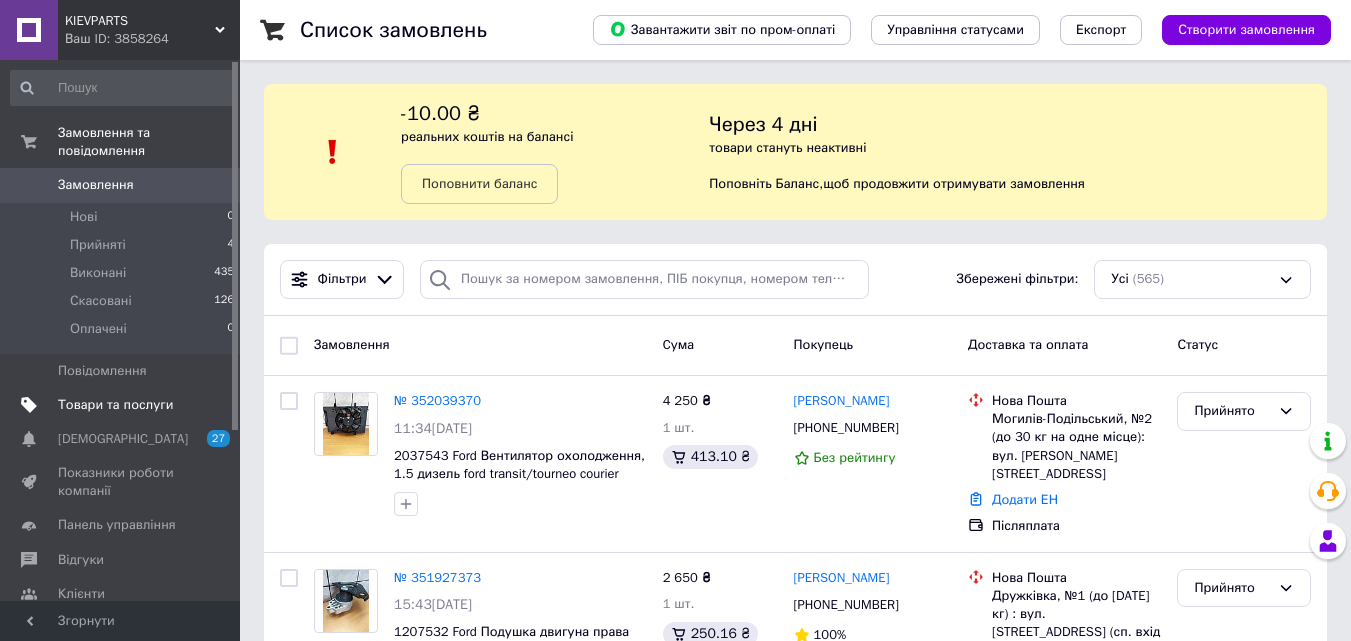 click on "Товари та послуги" at bounding box center (115, 405) 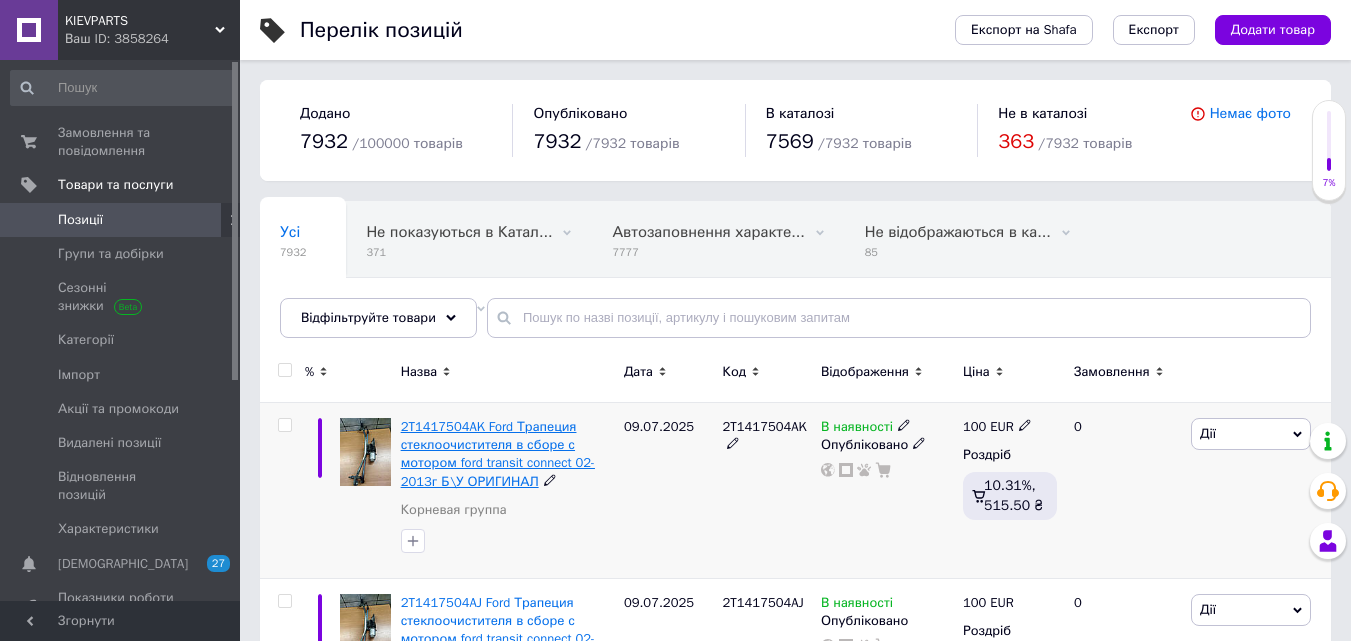 click on "2T1417504AK Ford Трапеция стеклоочистителя в сборе с мотором ford transit connect 02-2013г Б\У ОРИГИНАЛ" at bounding box center (498, 454) 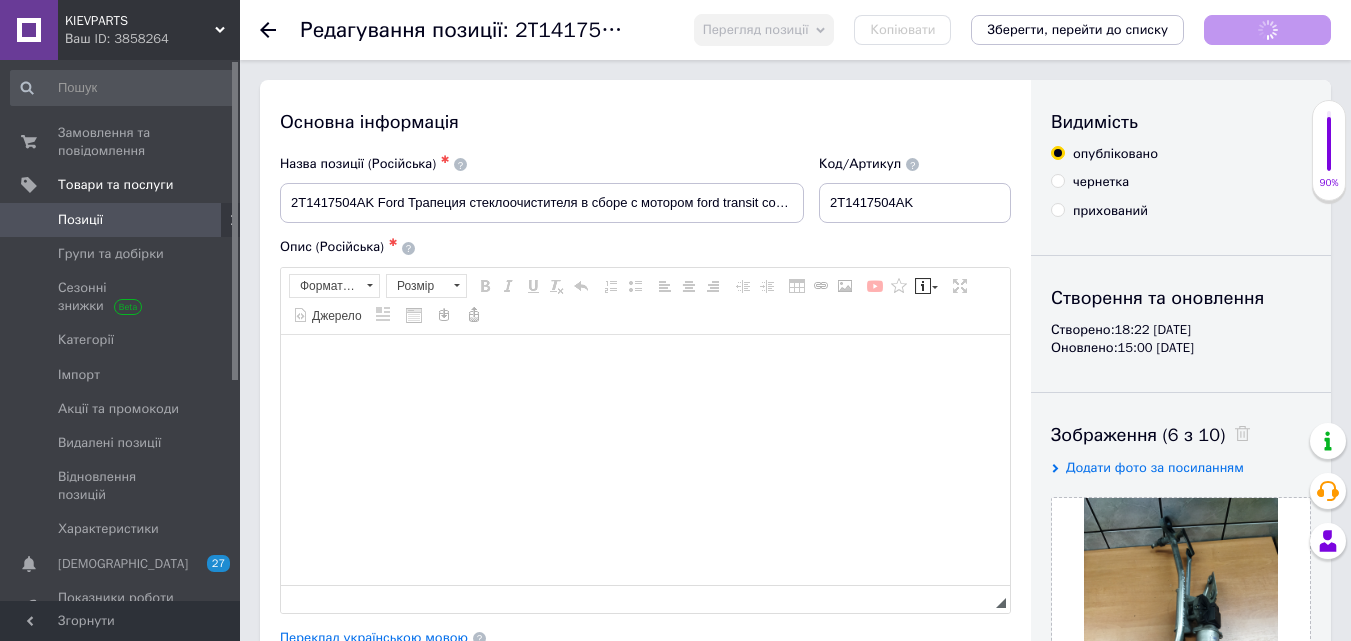 checkbox on "true" 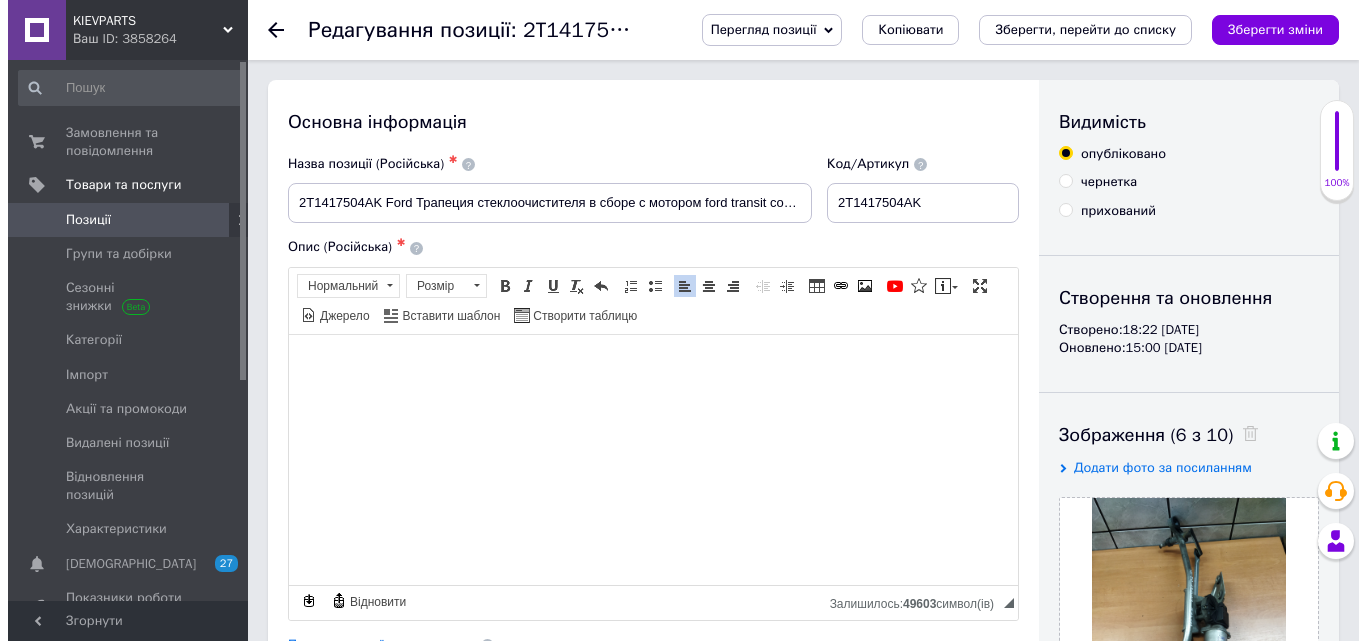 scroll, scrollTop: 0, scrollLeft: 0, axis: both 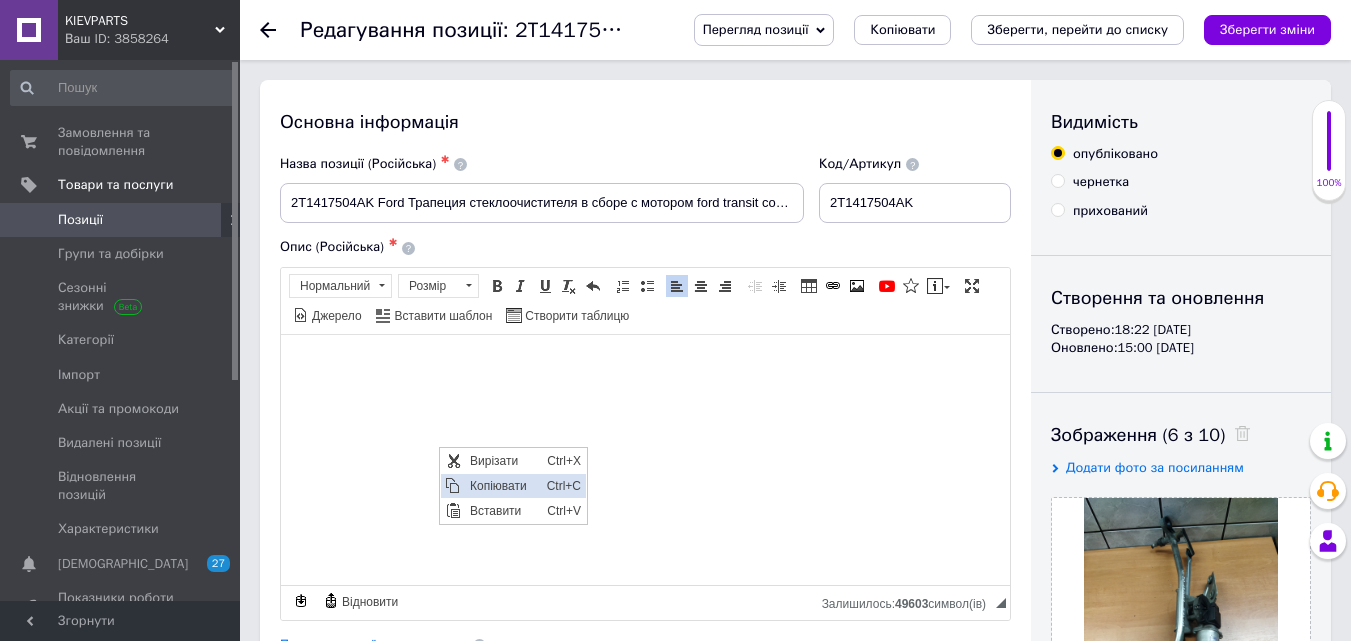 click on "Копіювати" at bounding box center [503, 485] 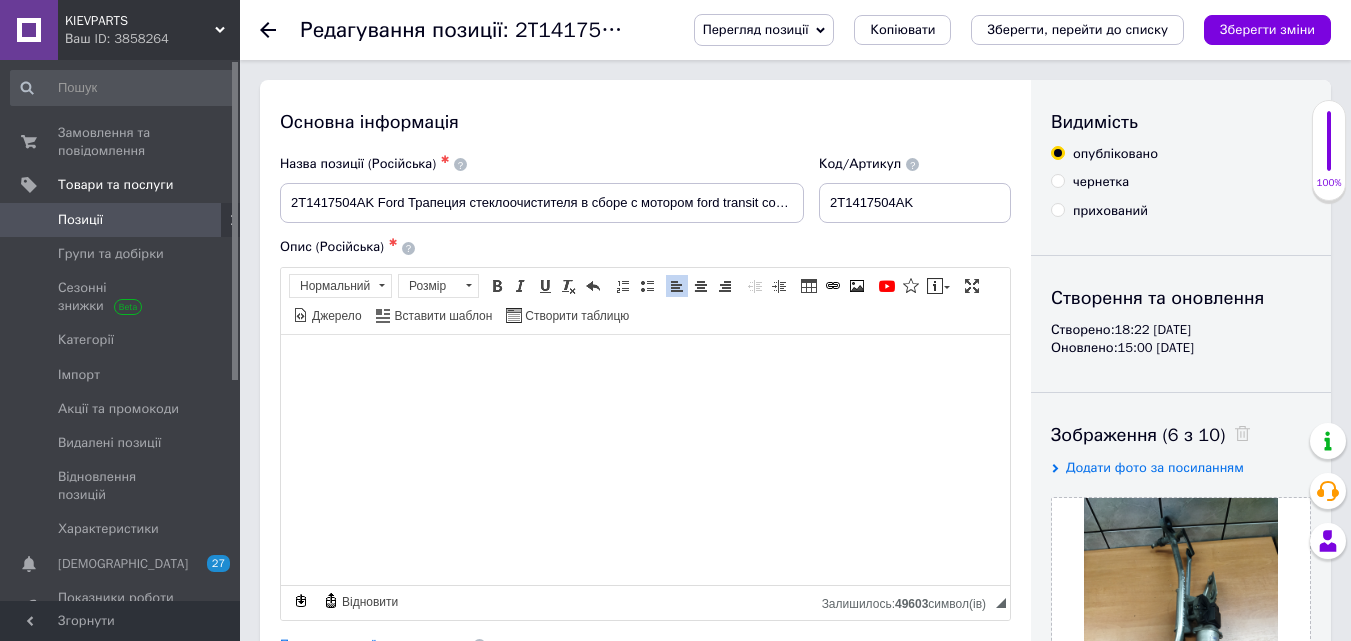 click on "Позиції" at bounding box center (121, 220) 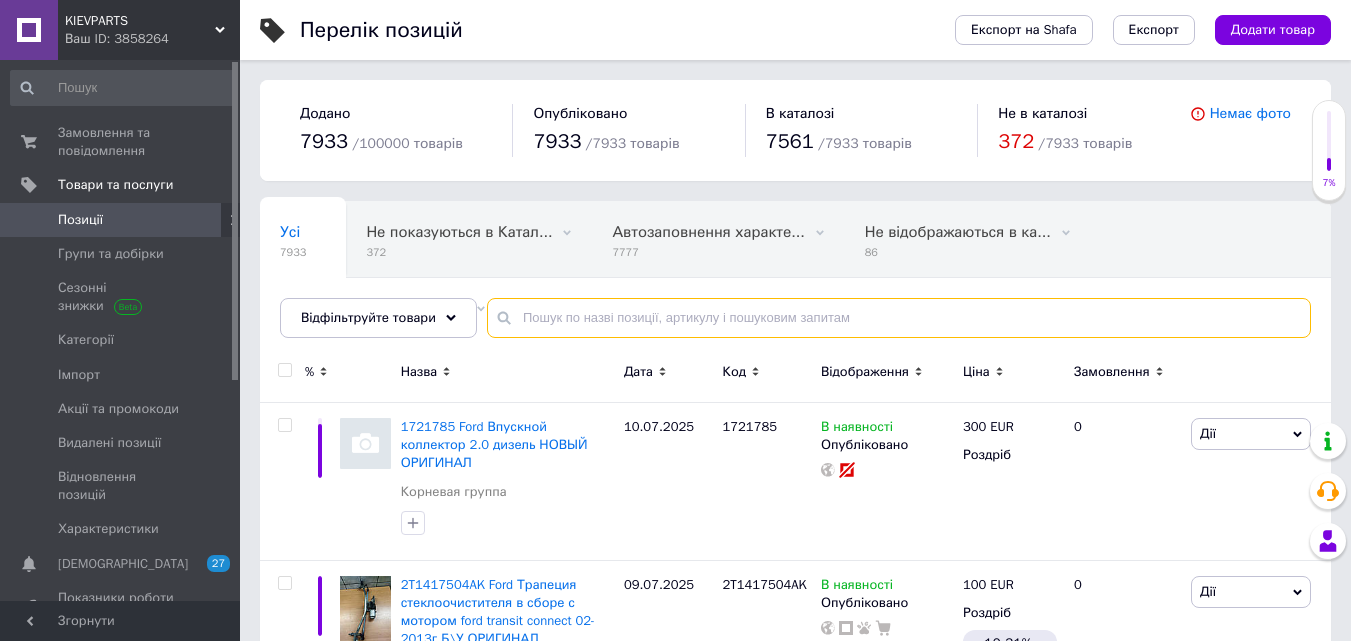 click at bounding box center [899, 318] 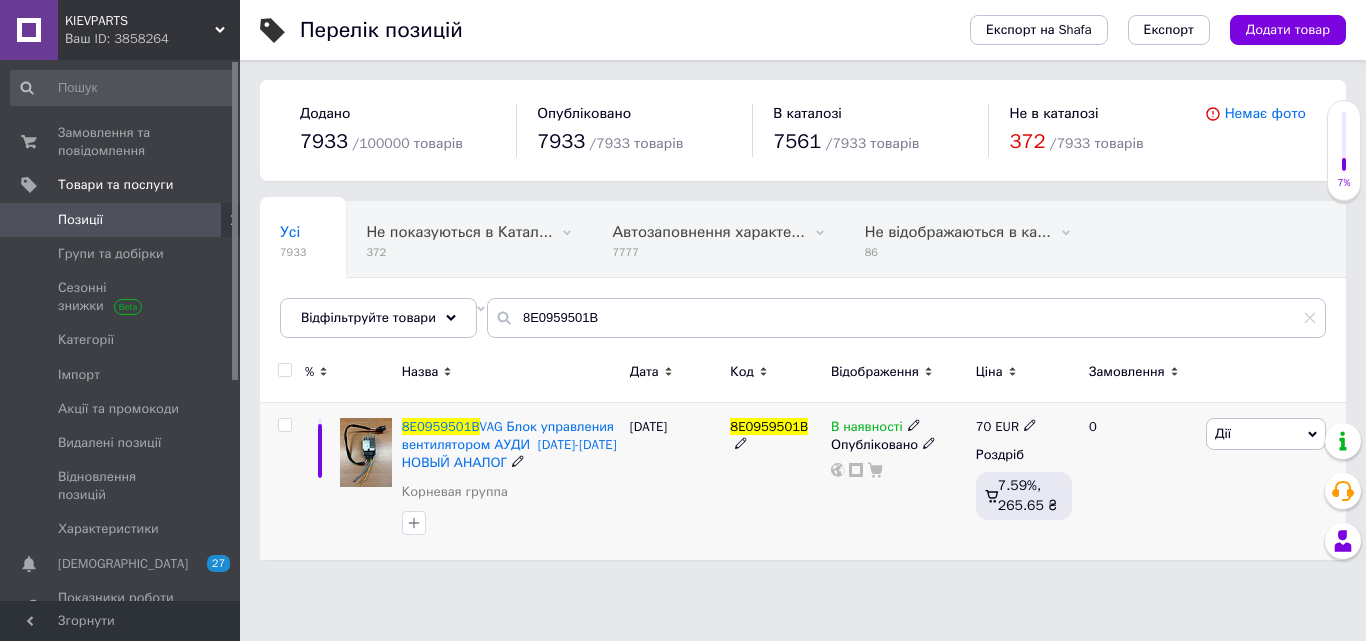 click 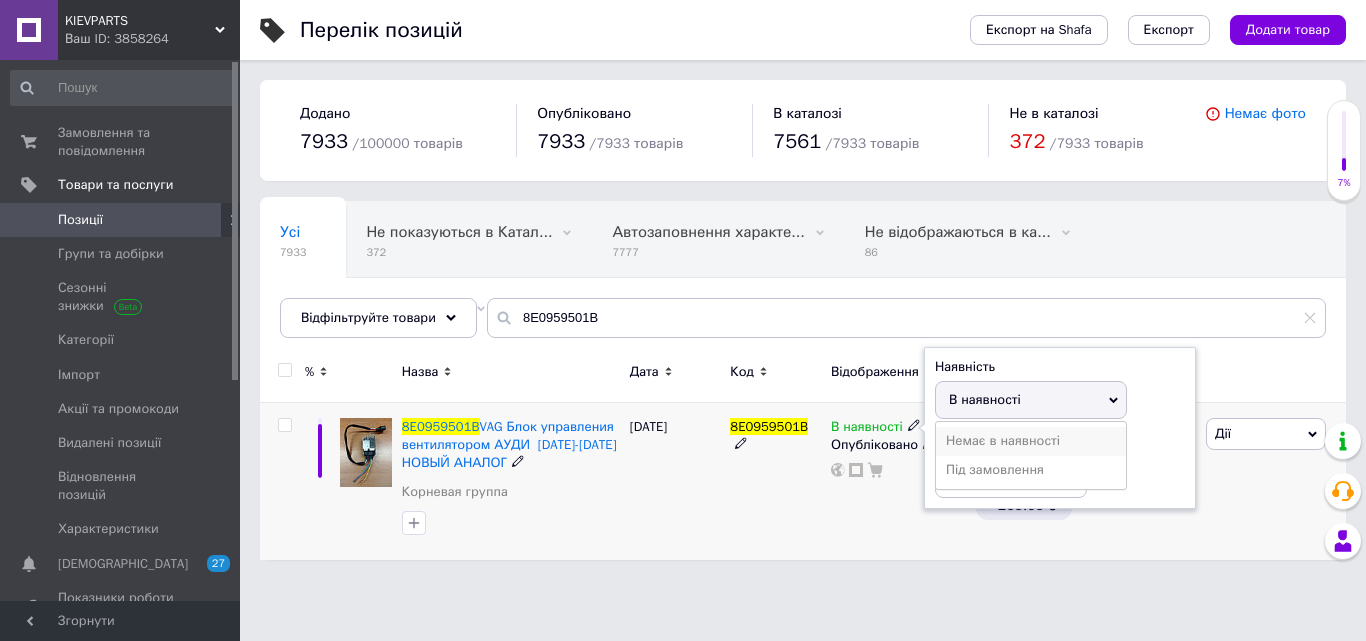 click on "Немає в наявності" at bounding box center (1031, 441) 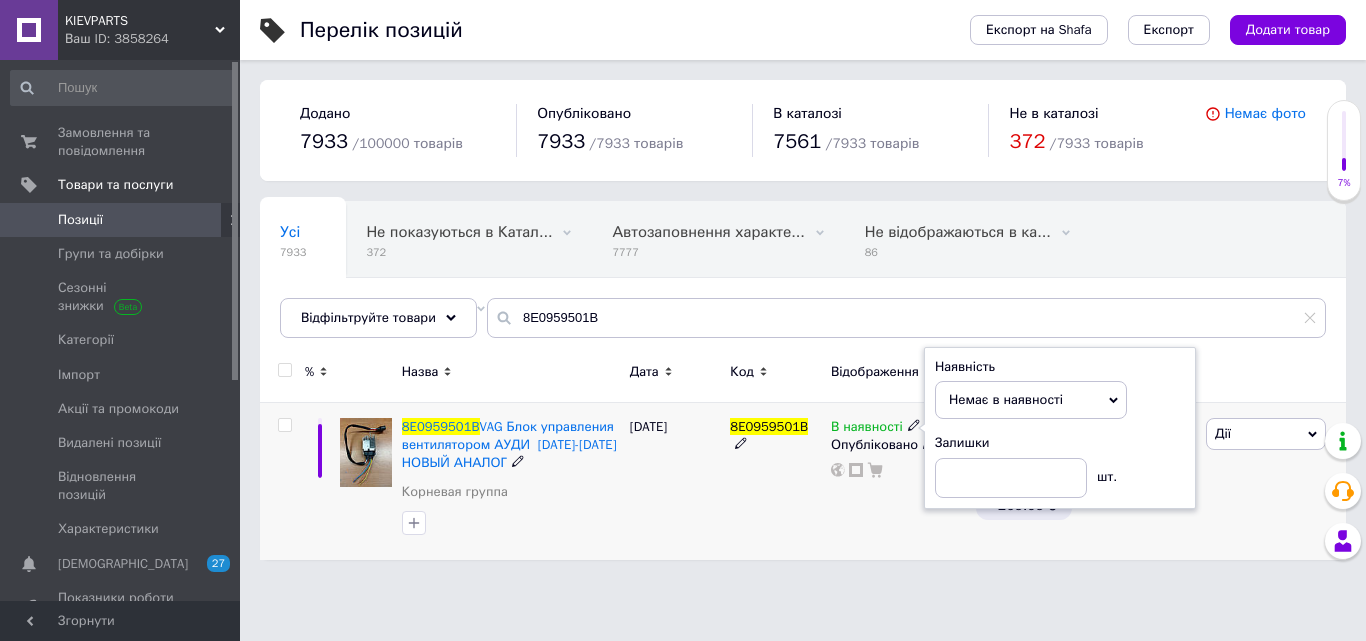 click on "8E0959501B" at bounding box center (775, 481) 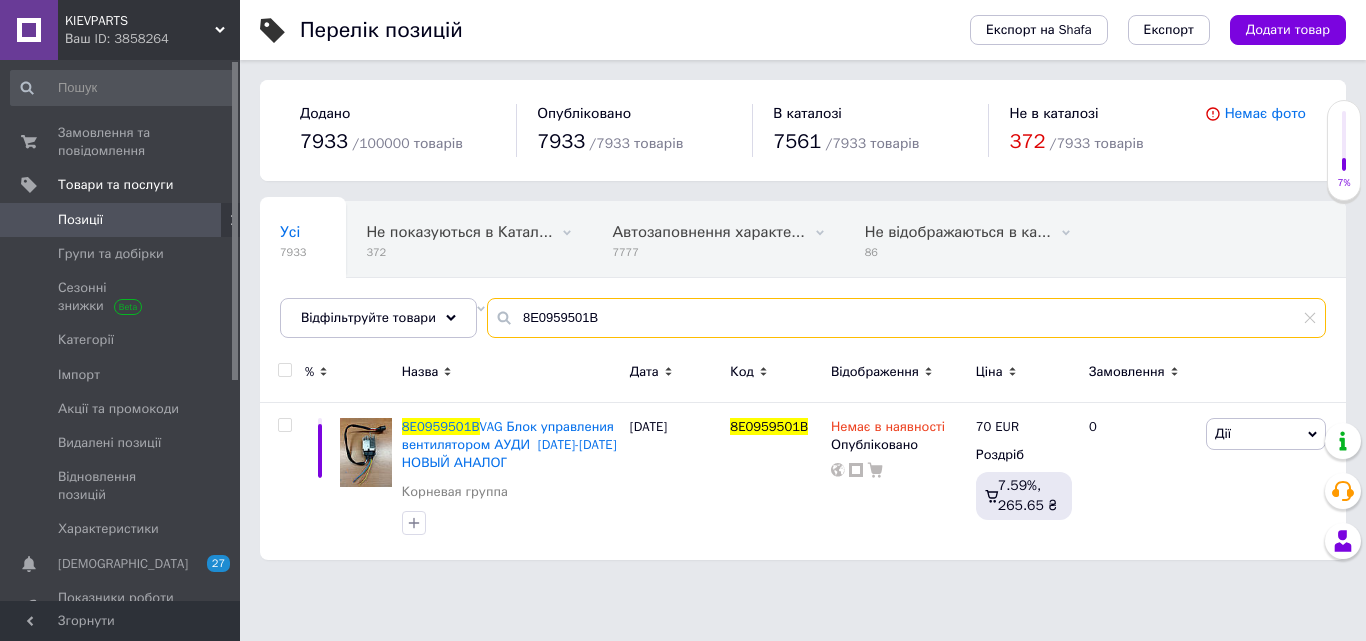drag, startPoint x: 600, startPoint y: 328, endPoint x: 585, endPoint y: 337, distance: 17.492855 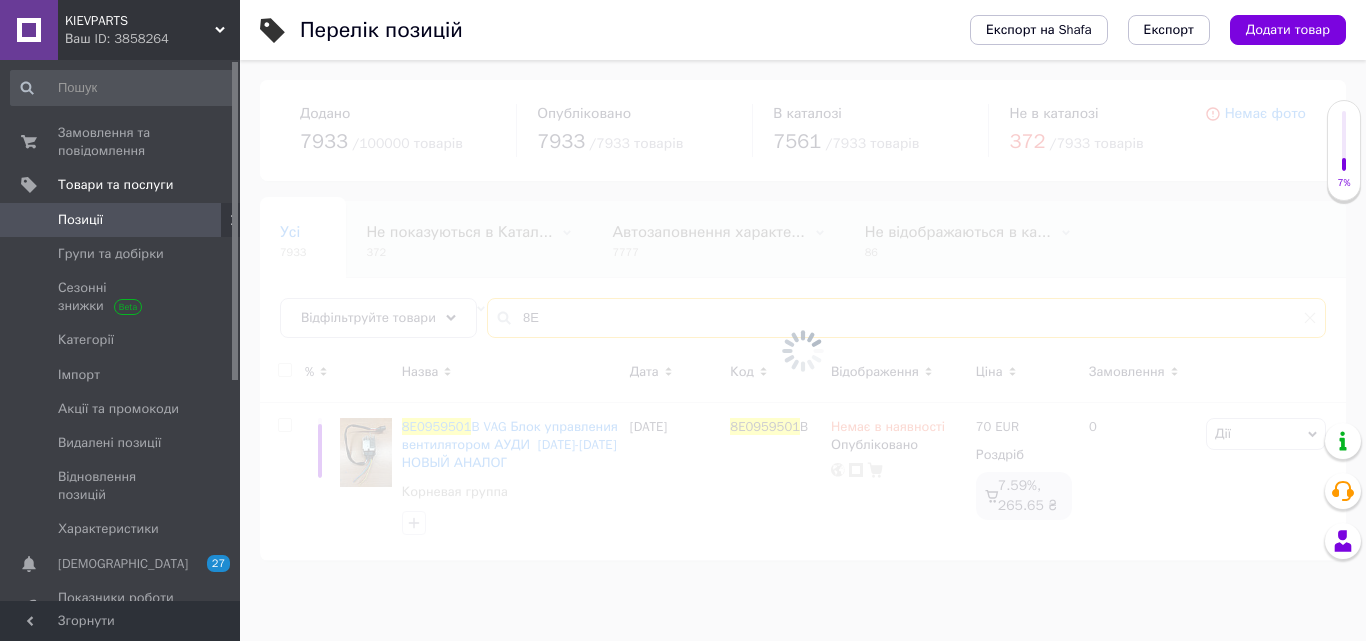 type on "8" 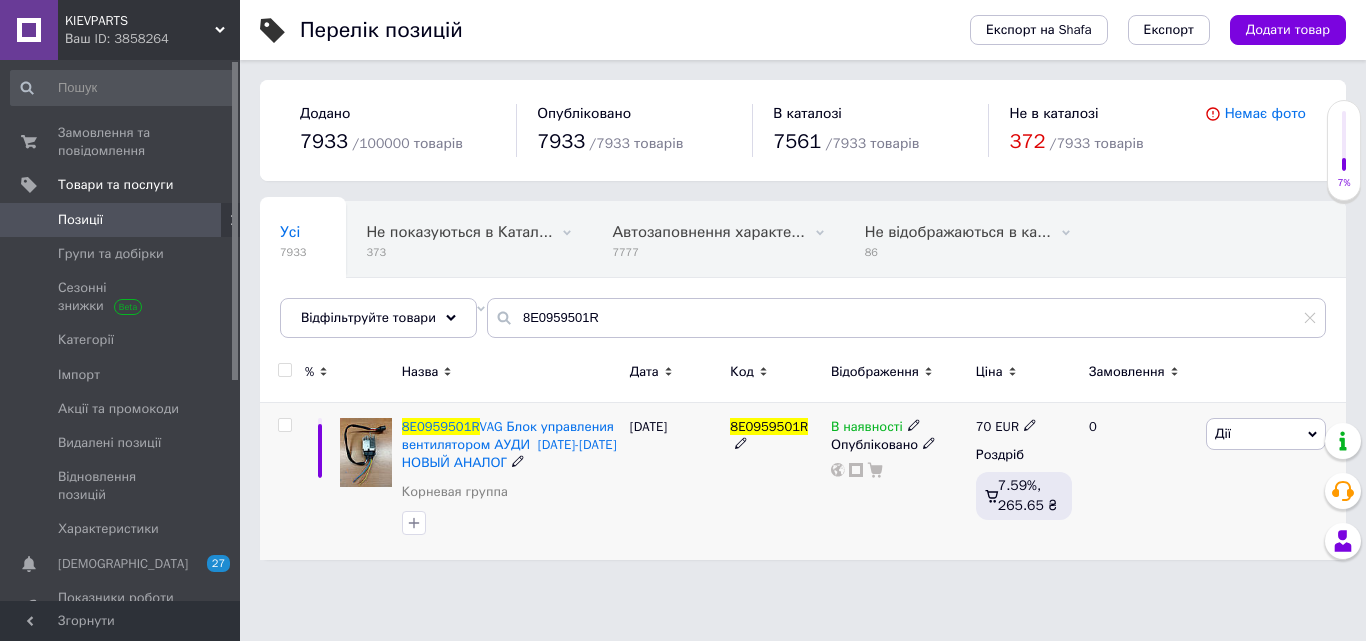 click 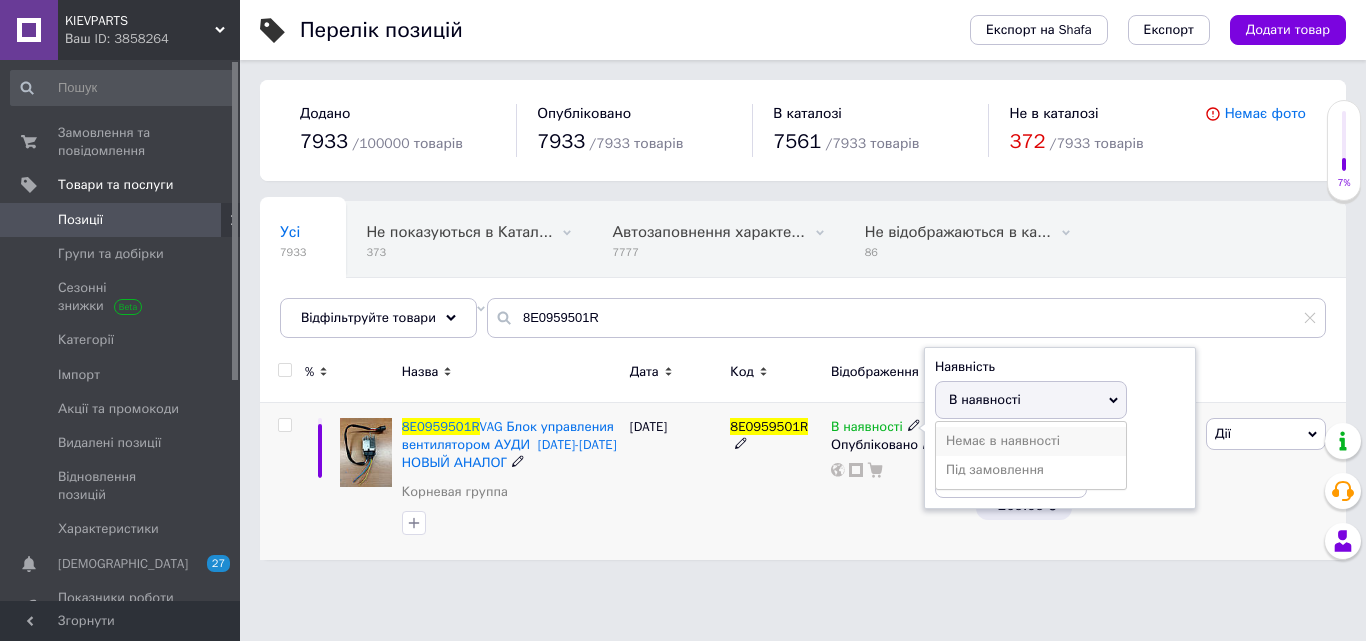 click on "Немає в наявності" at bounding box center [1031, 441] 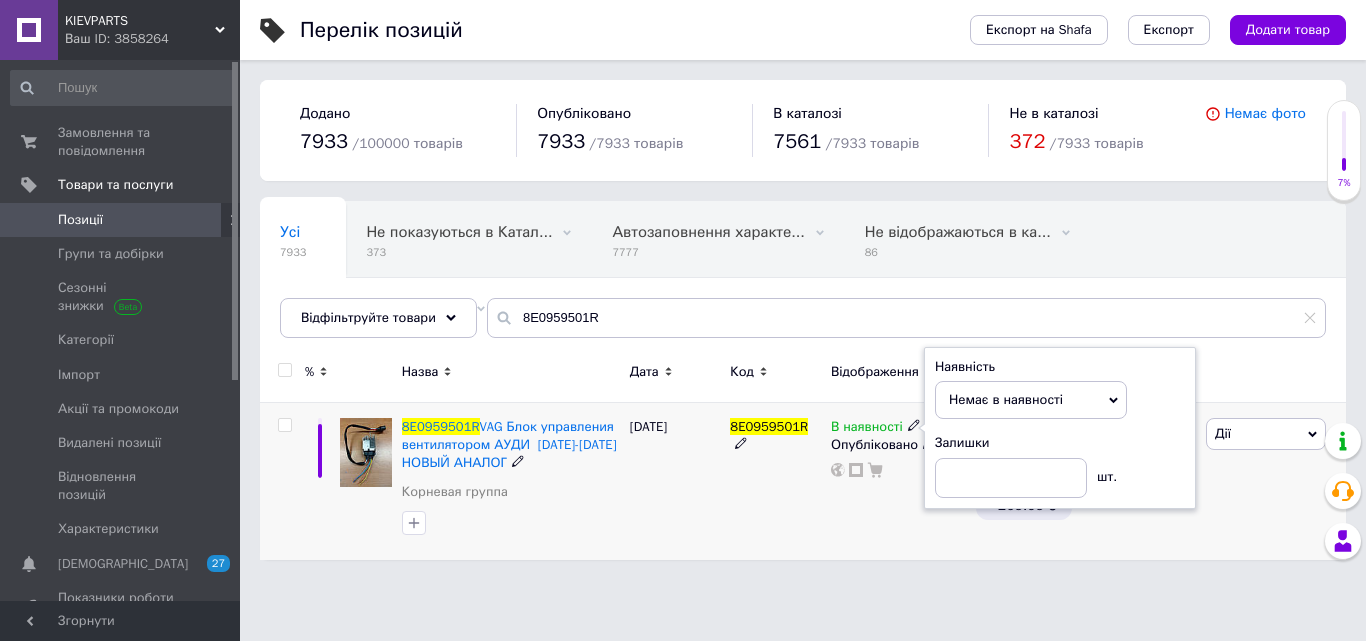 click on "[DATE]" at bounding box center [675, 481] 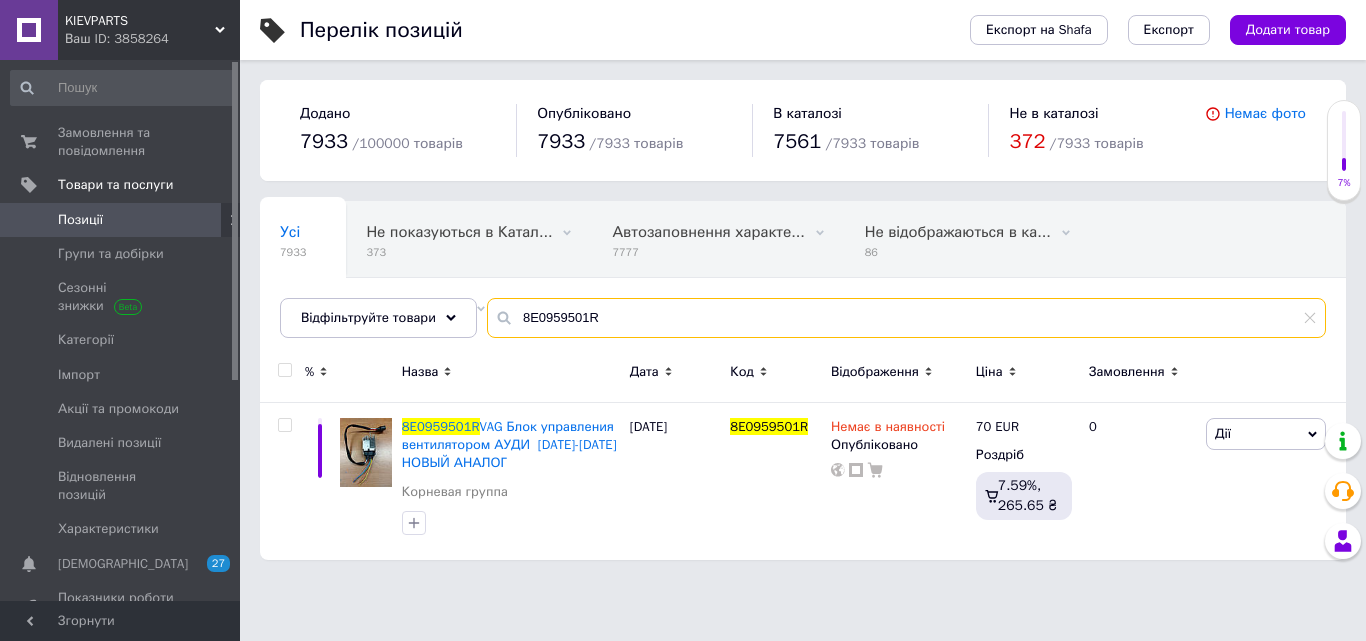 drag, startPoint x: 596, startPoint y: 325, endPoint x: 595, endPoint y: 315, distance: 10.049875 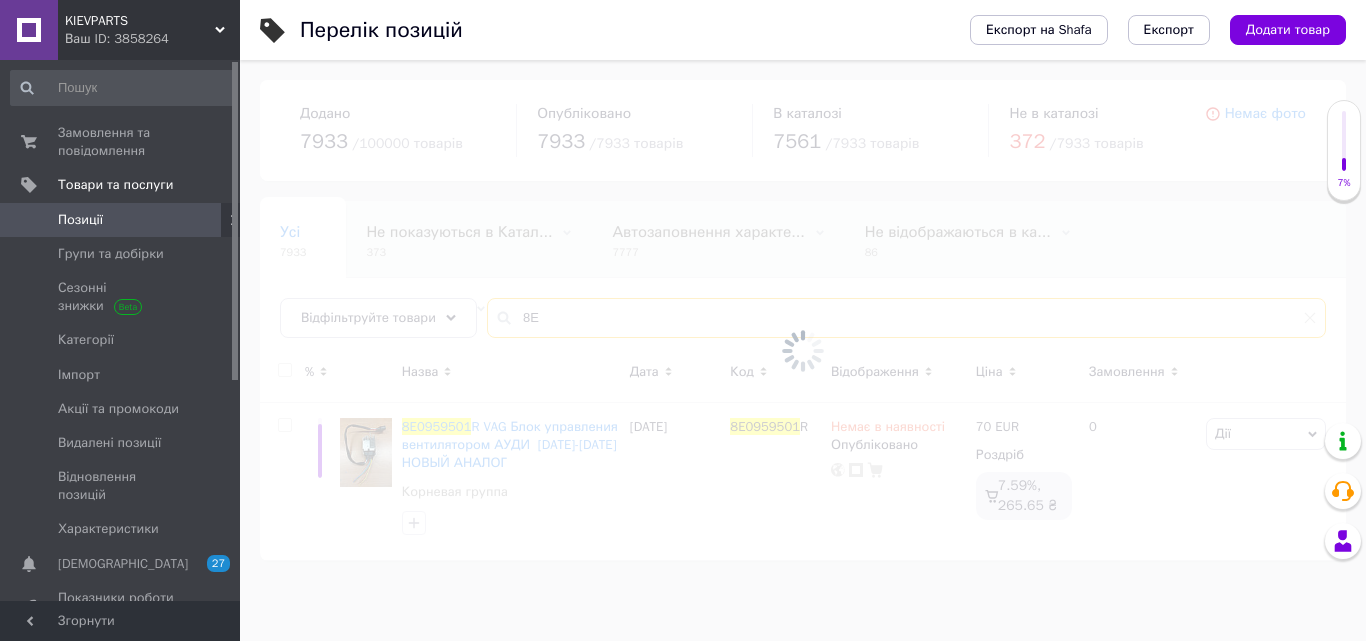 type on "8" 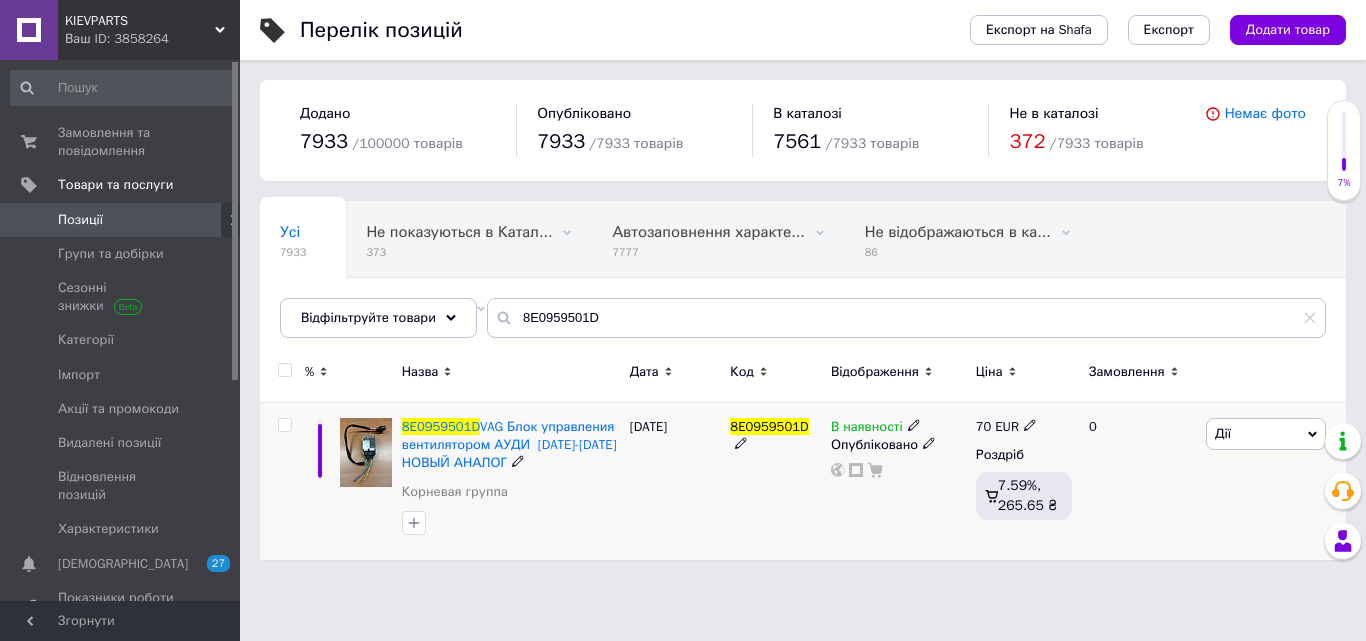 click 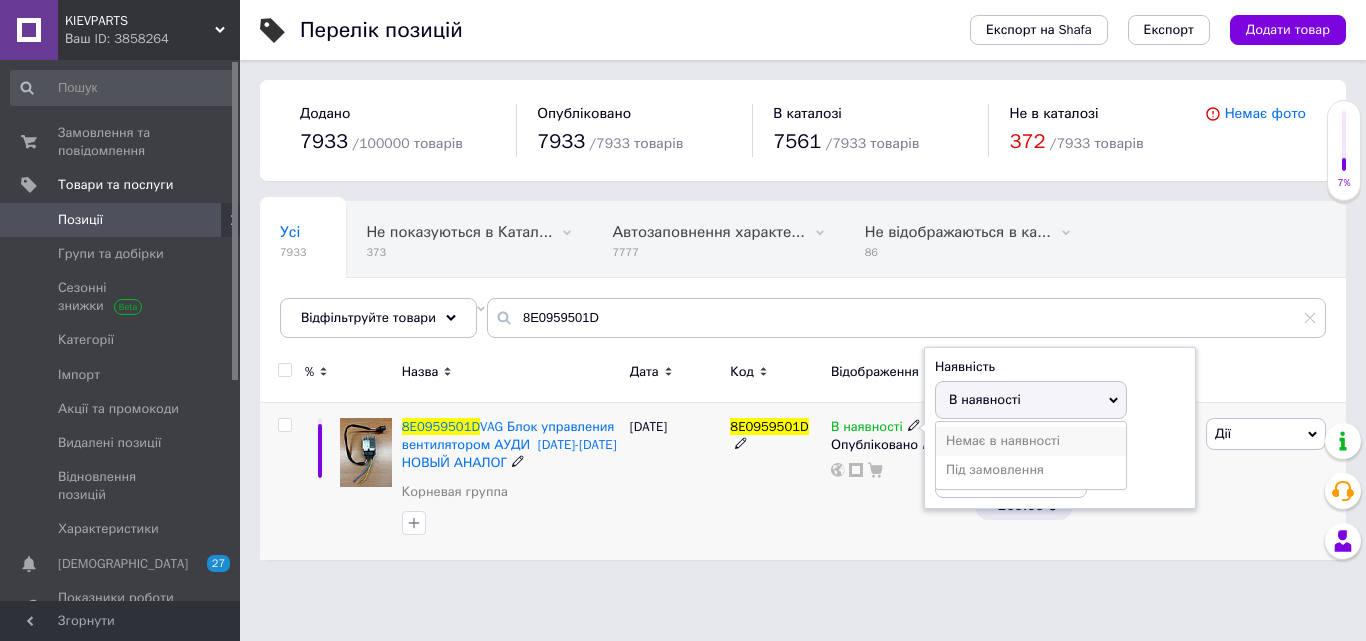 click on "Немає в наявності" at bounding box center (1031, 441) 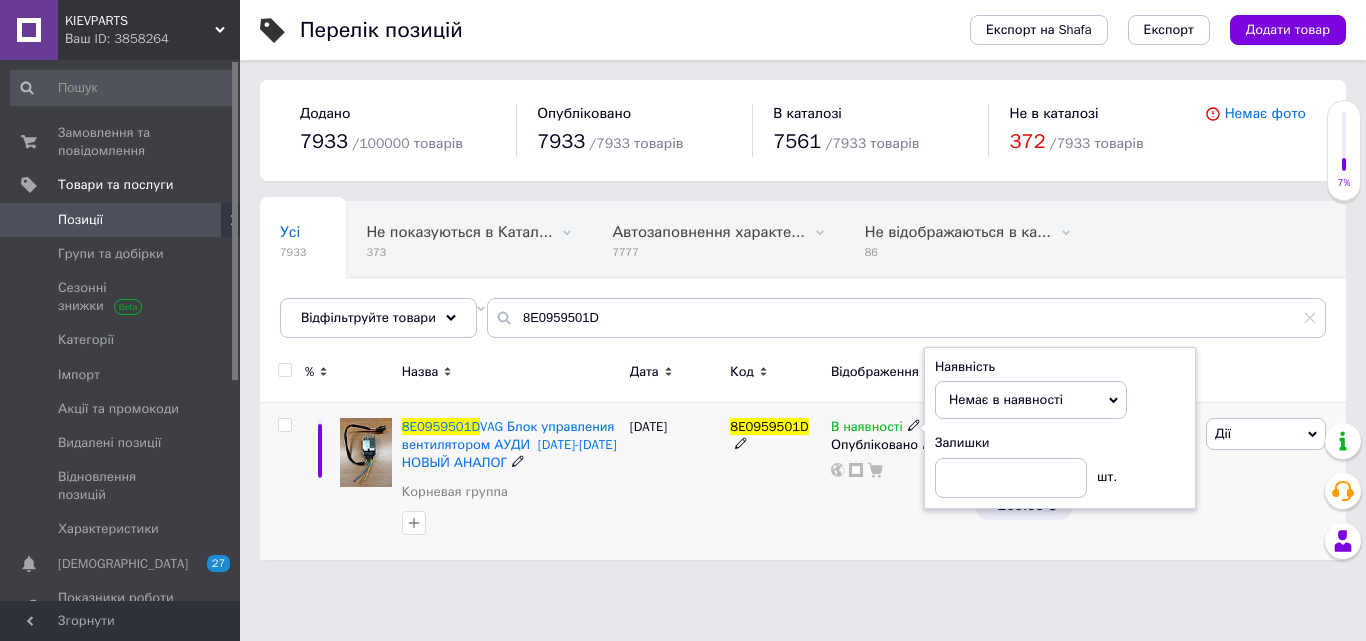 click on "8E0959501D" at bounding box center (775, 481) 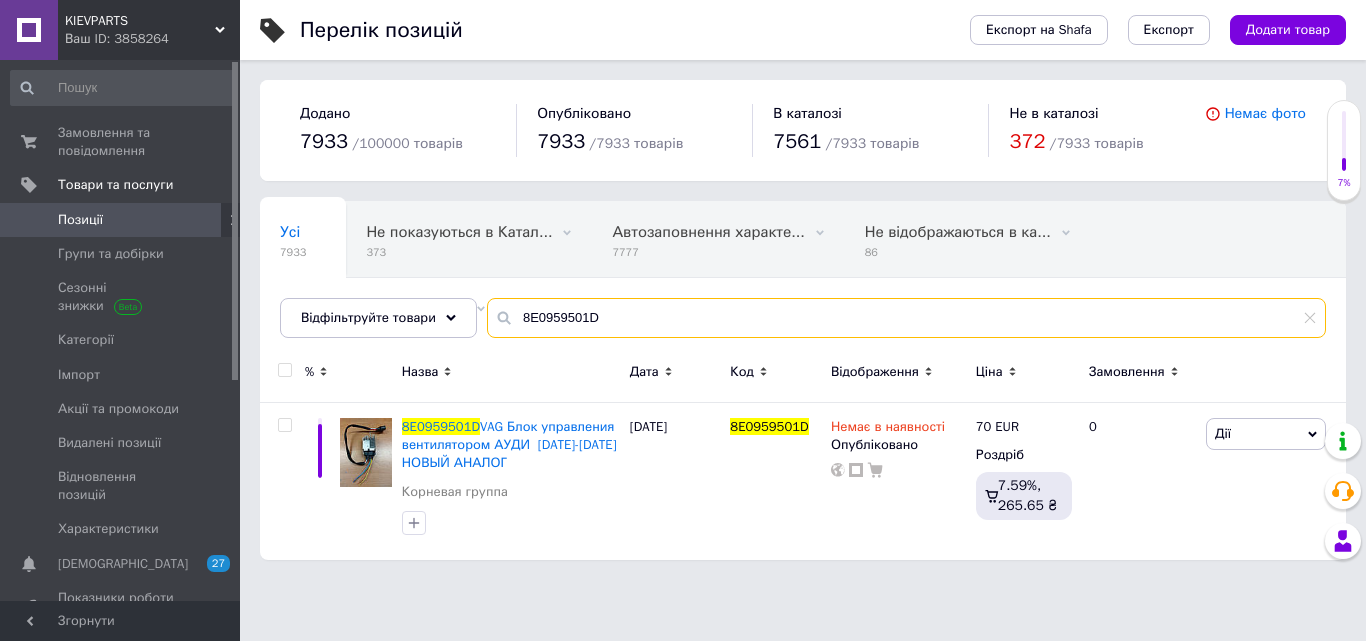 click on "8E0959501D" at bounding box center [906, 318] 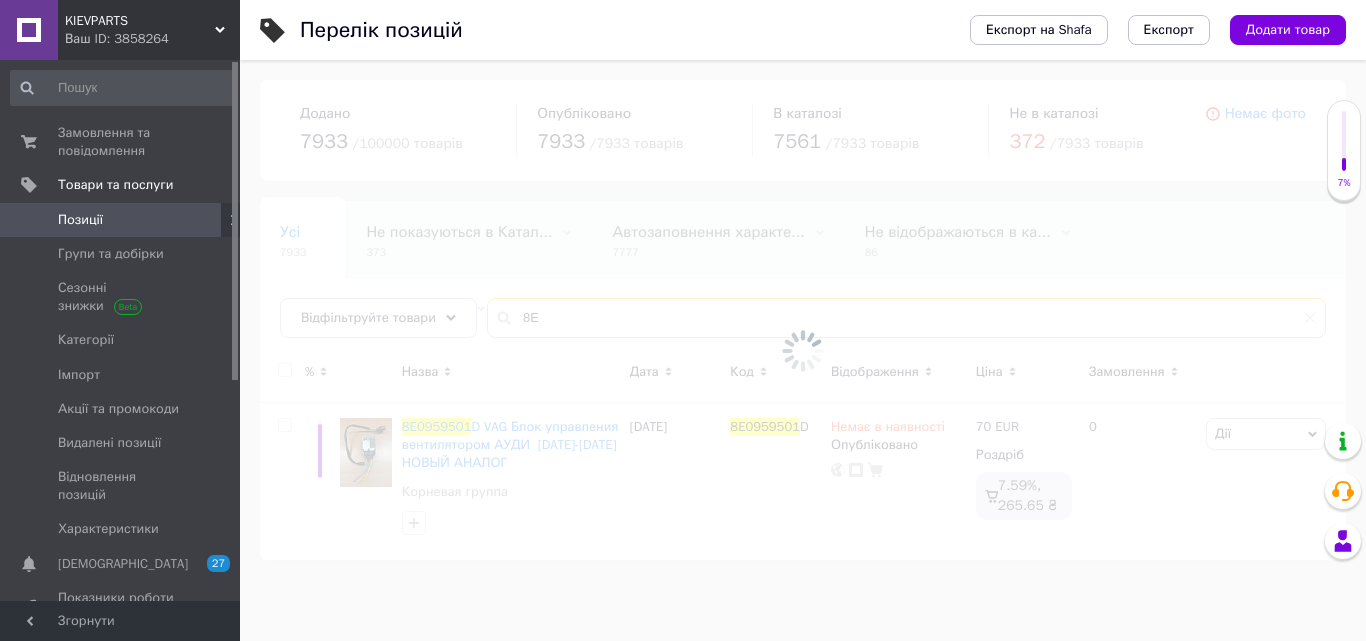 type on "8" 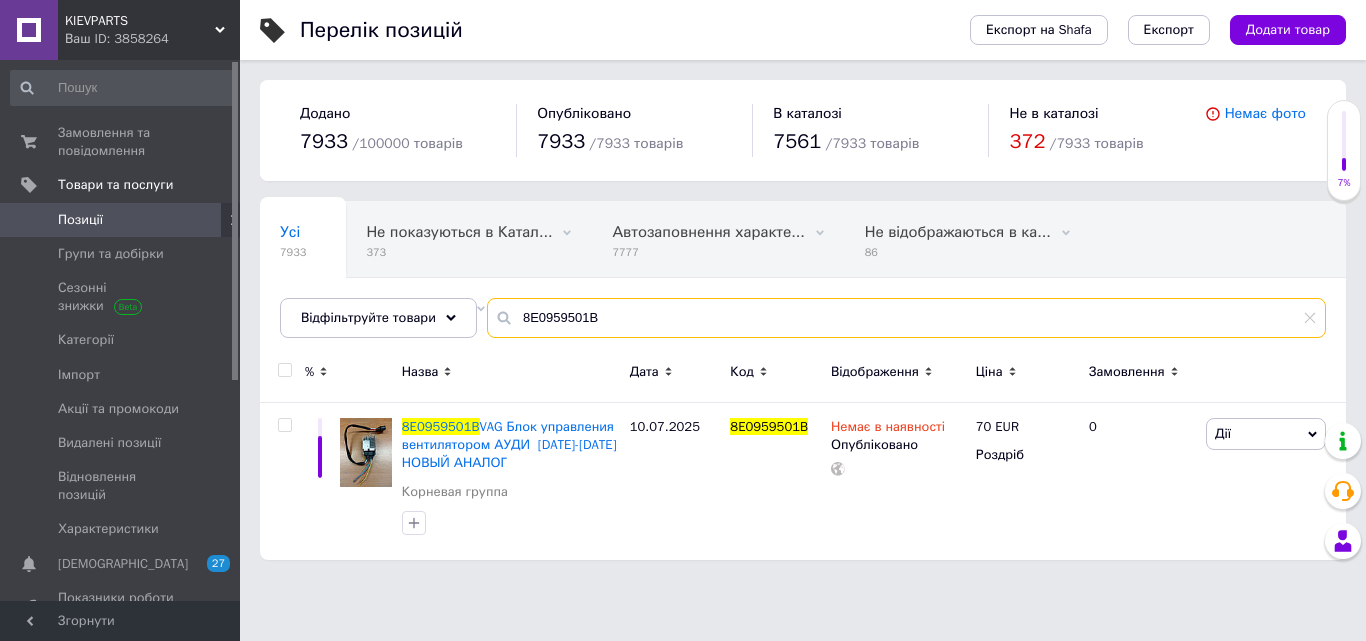 click on "8E0959501B" at bounding box center (906, 318) 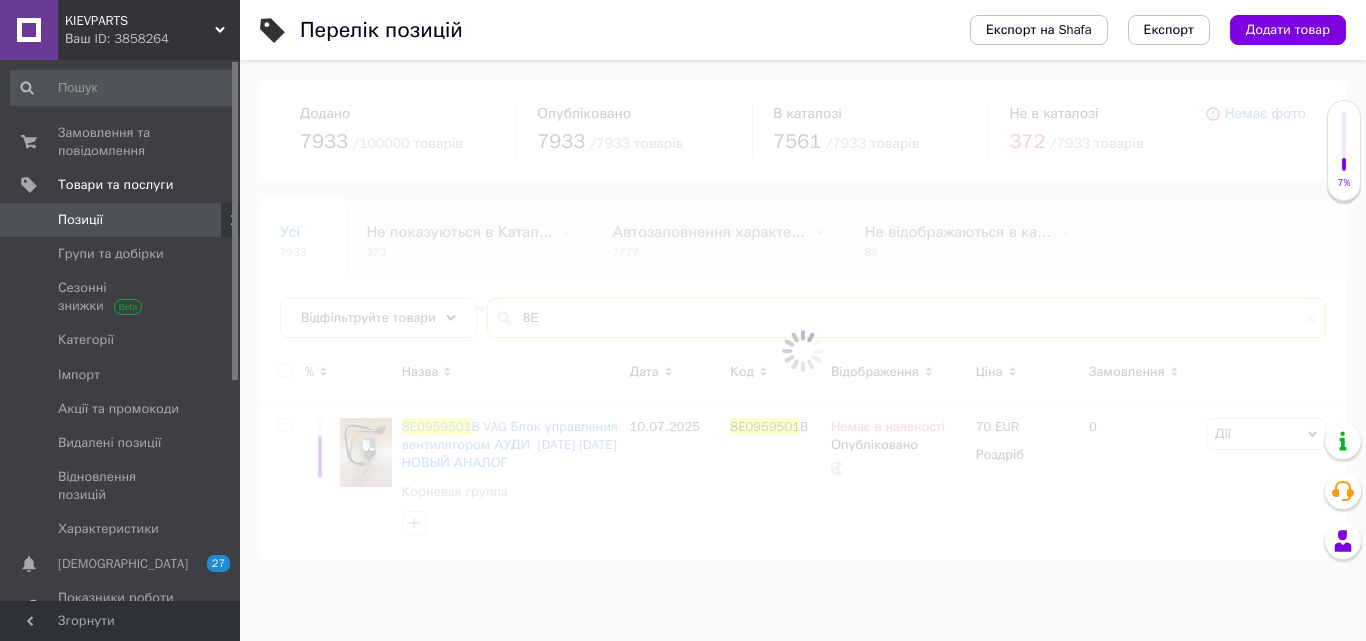 type on "8" 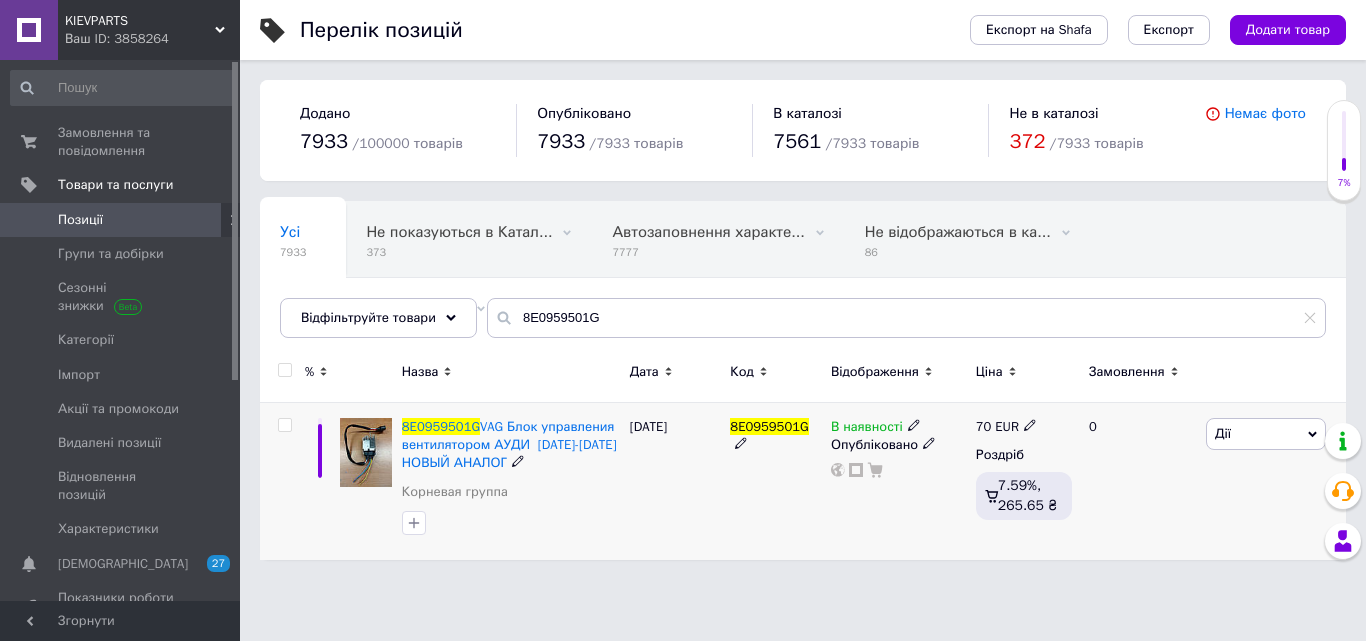 click 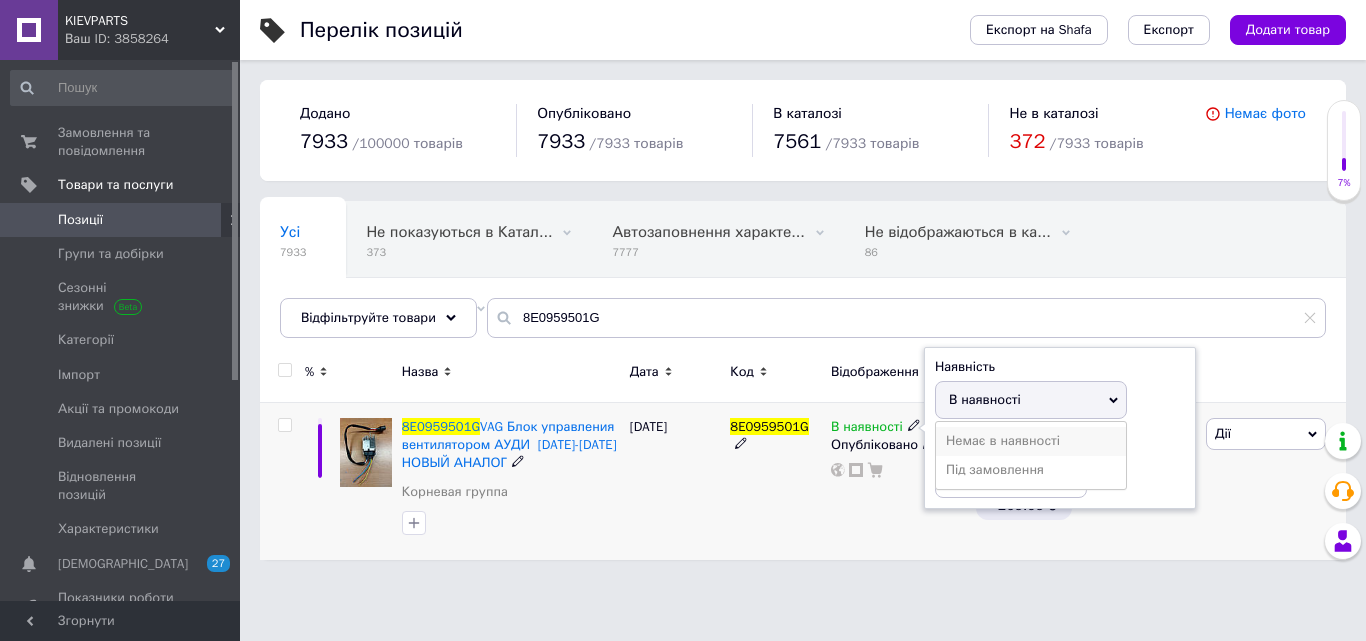 click on "Немає в наявності" at bounding box center [1031, 441] 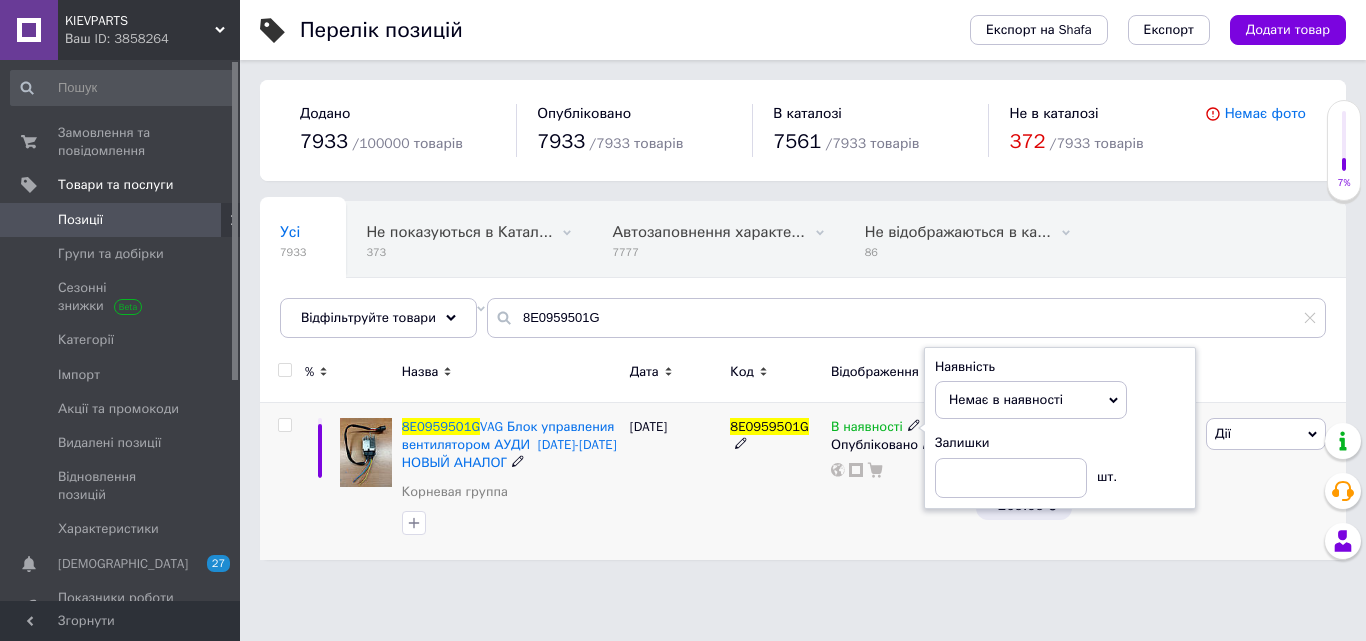 click on "[DATE]" at bounding box center [675, 481] 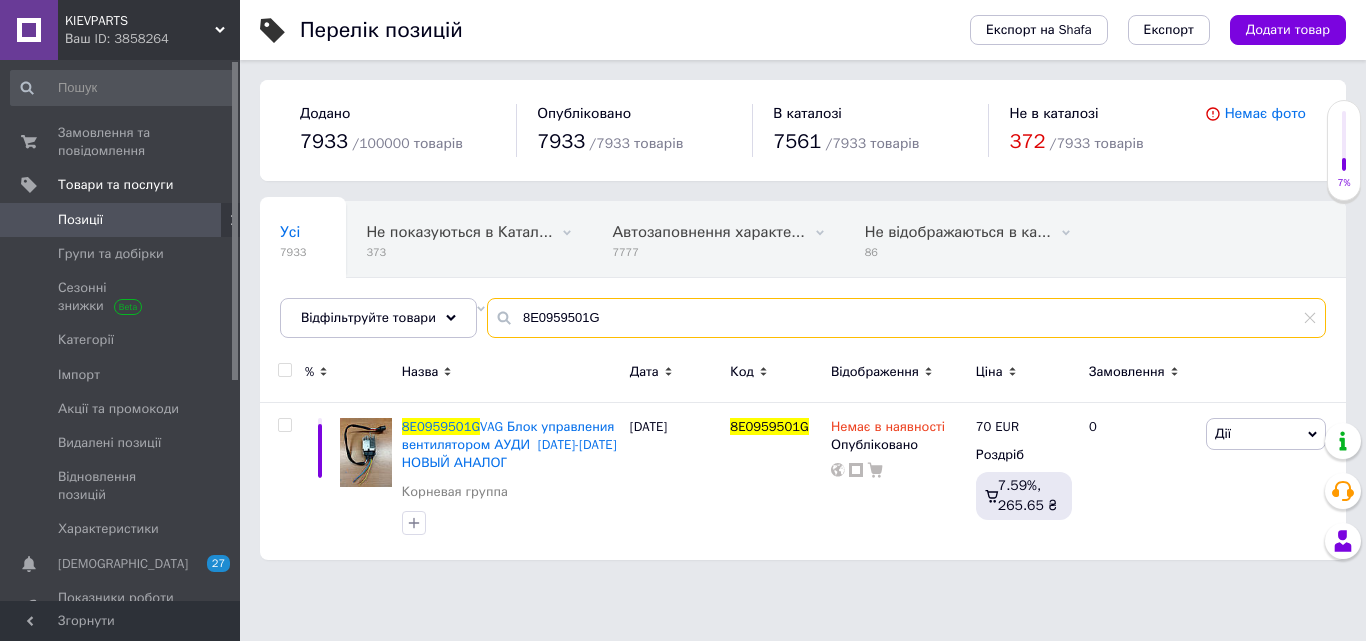 click on "8E0959501G" at bounding box center (906, 318) 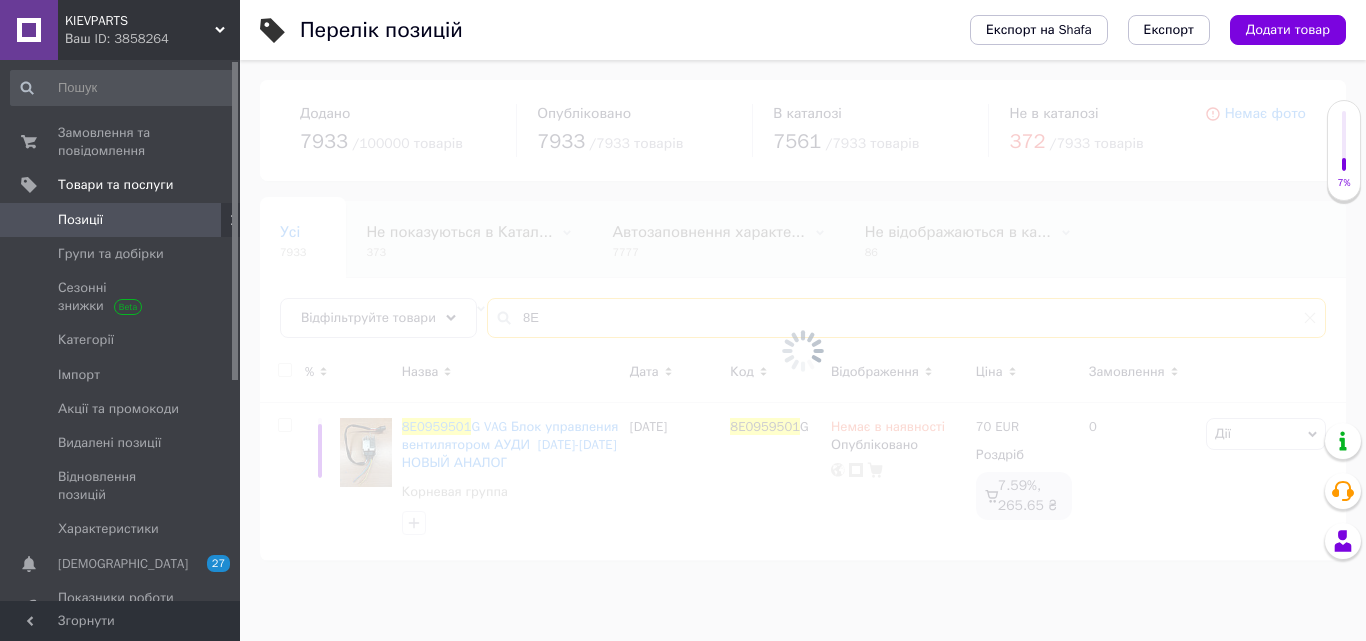 type on "8" 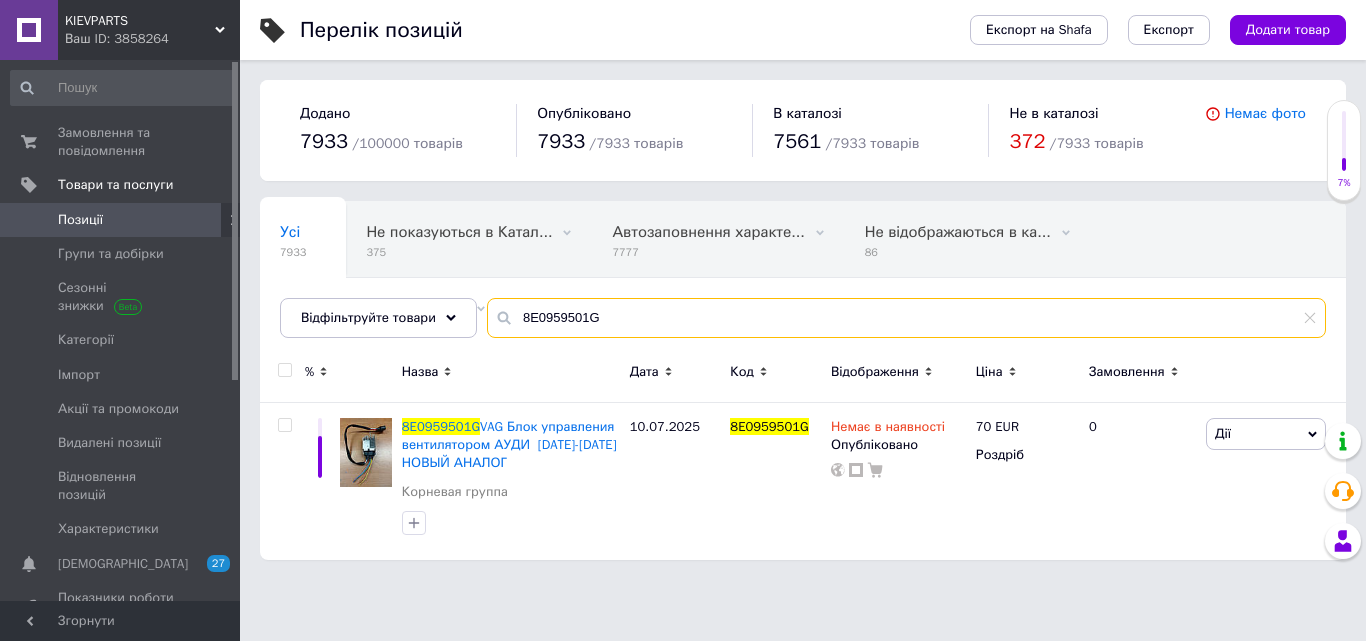 click on "8E0959501G" at bounding box center [906, 318] 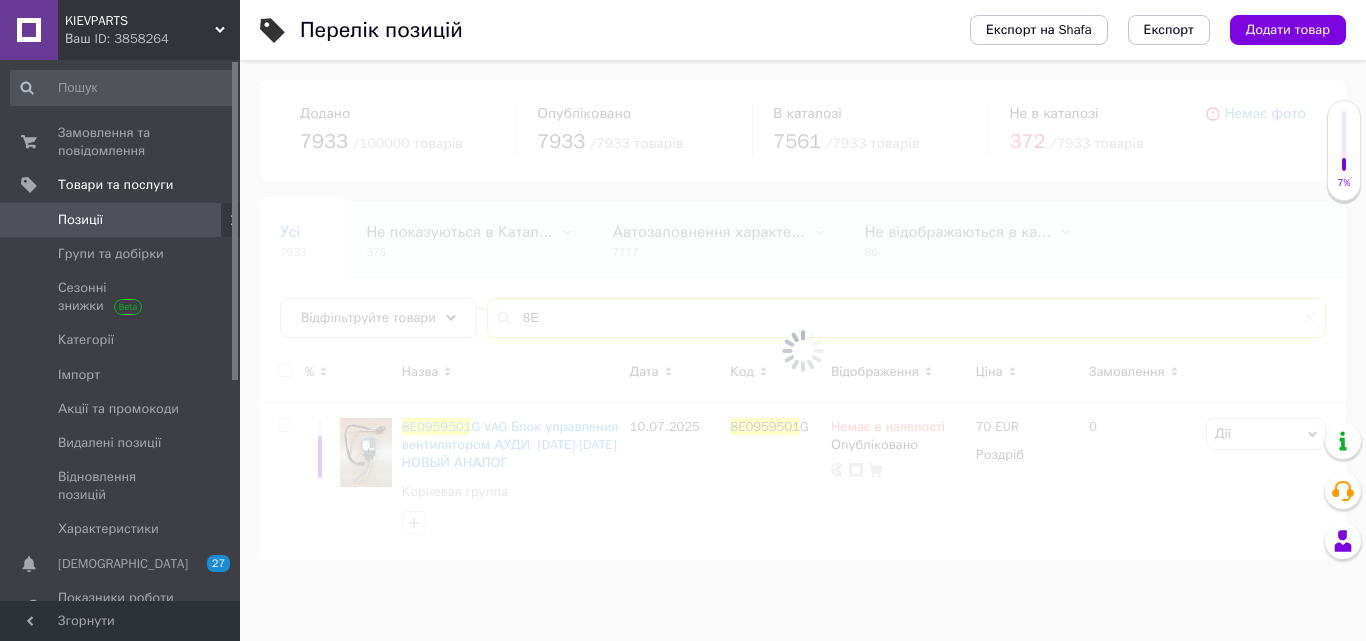 type on "8" 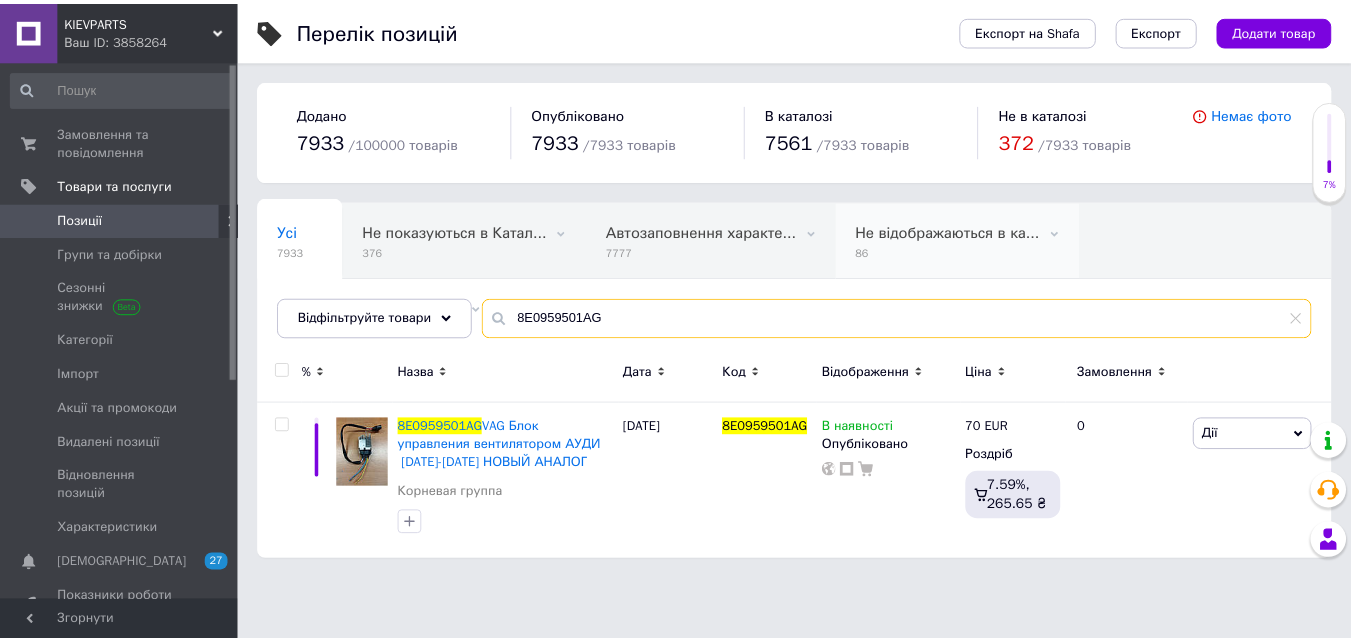 scroll, scrollTop: 0, scrollLeft: 125, axis: horizontal 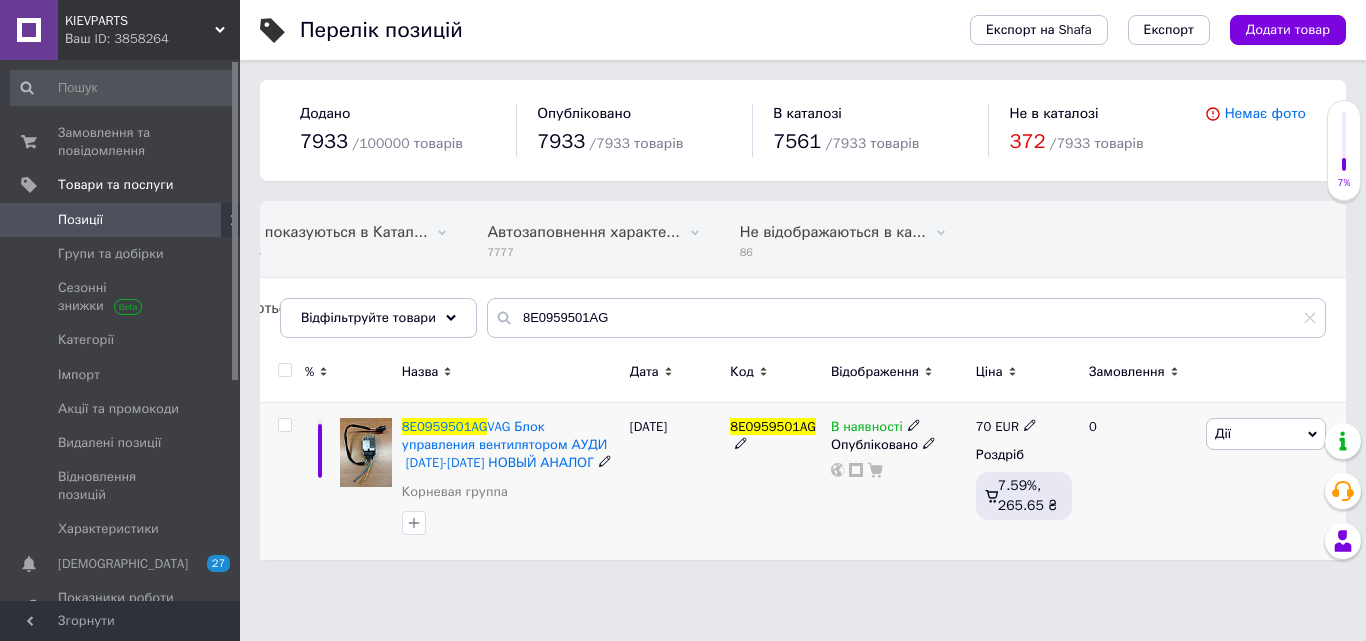 click at bounding box center [914, 424] 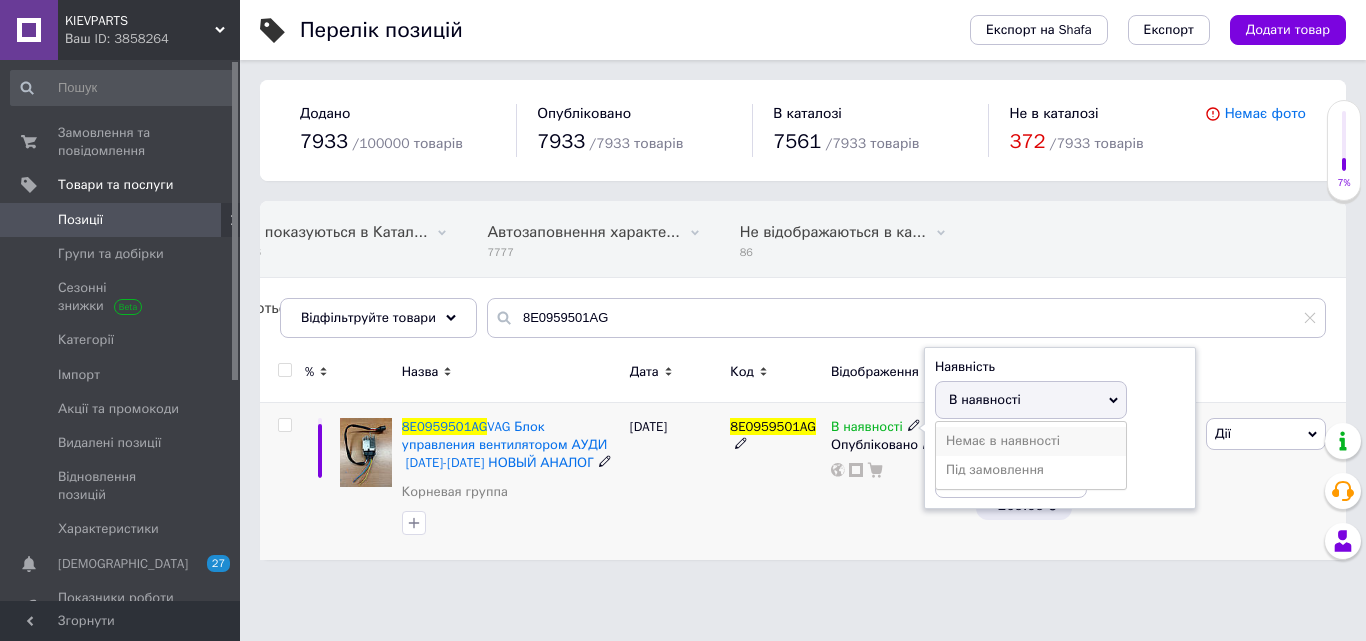 click on "Немає в наявності" at bounding box center [1031, 441] 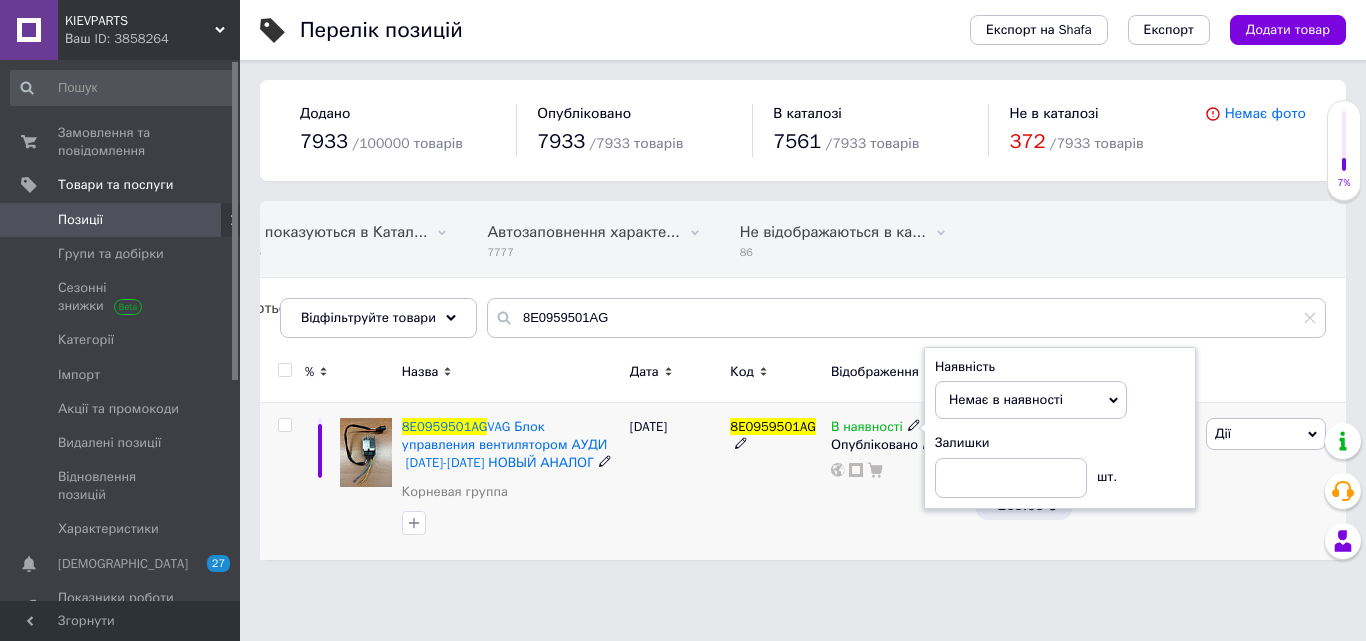 click on "[DATE]" at bounding box center [675, 481] 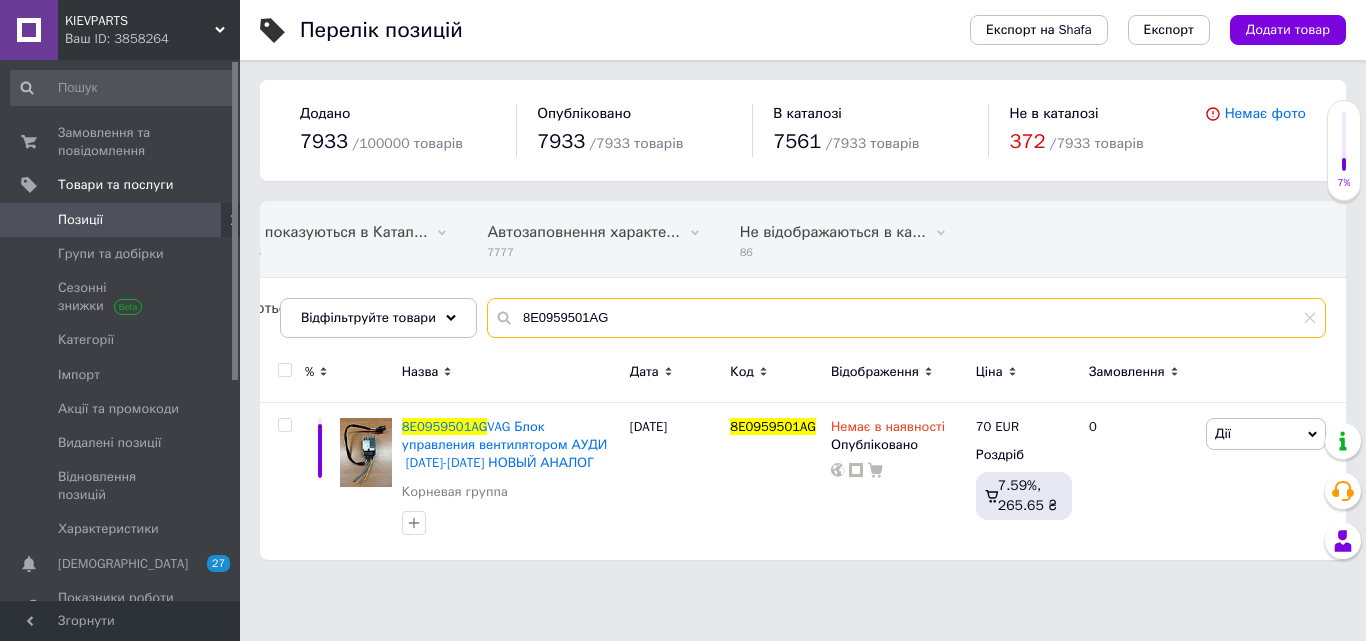 click on "8E0959501AG" at bounding box center [906, 318] 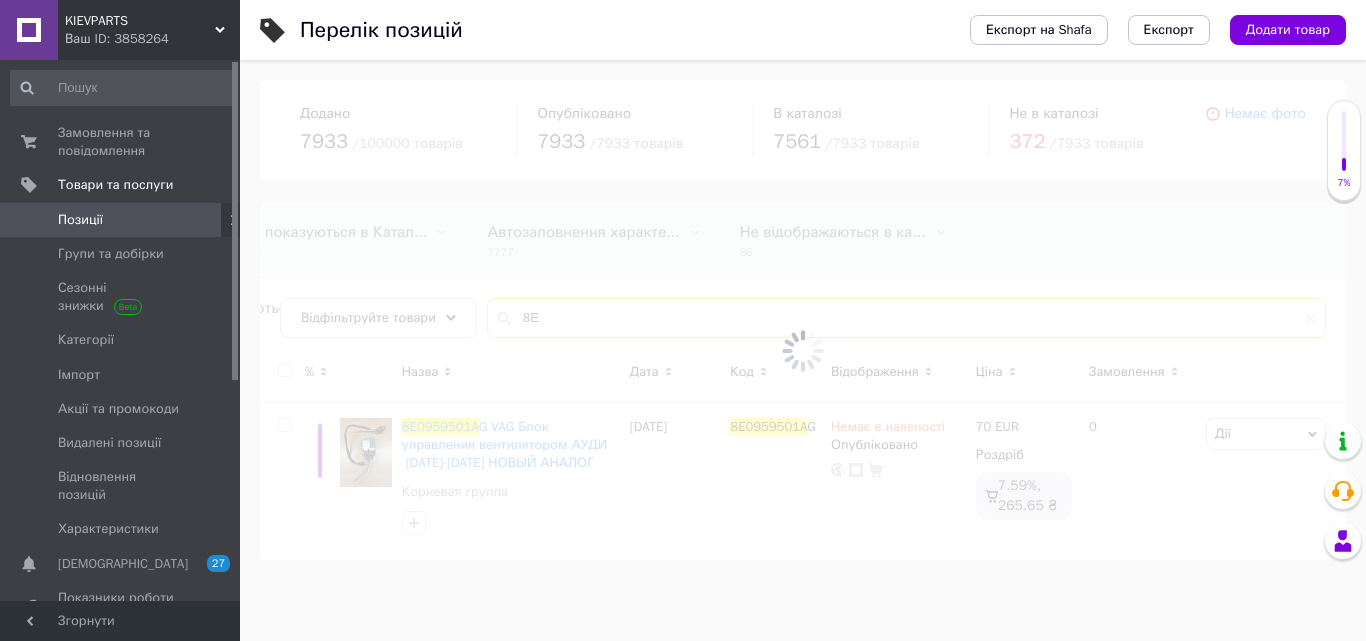 type on "8" 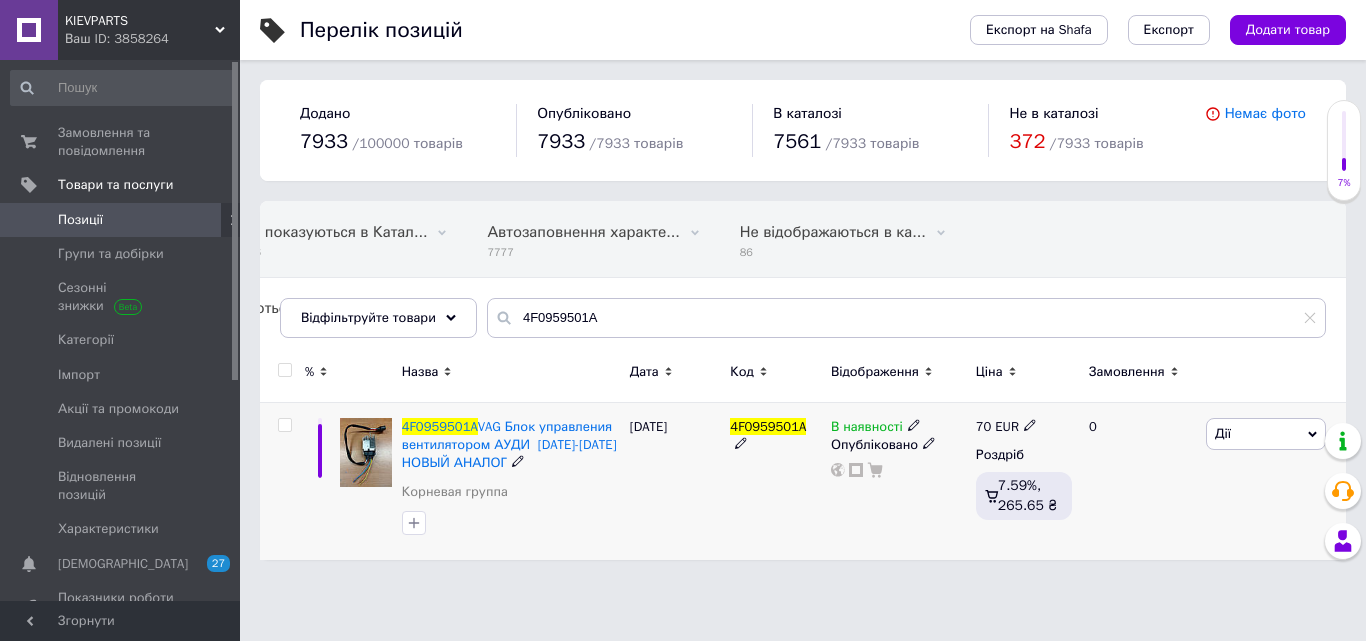 click 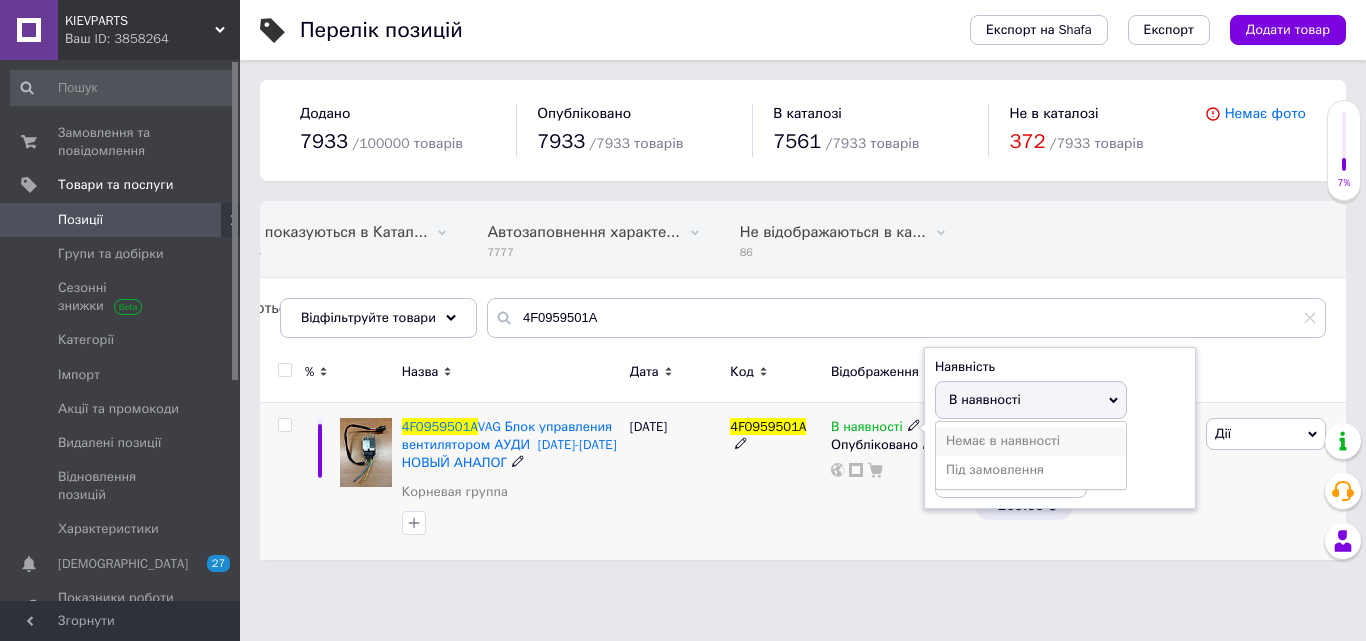 click on "Немає в наявності" at bounding box center (1031, 441) 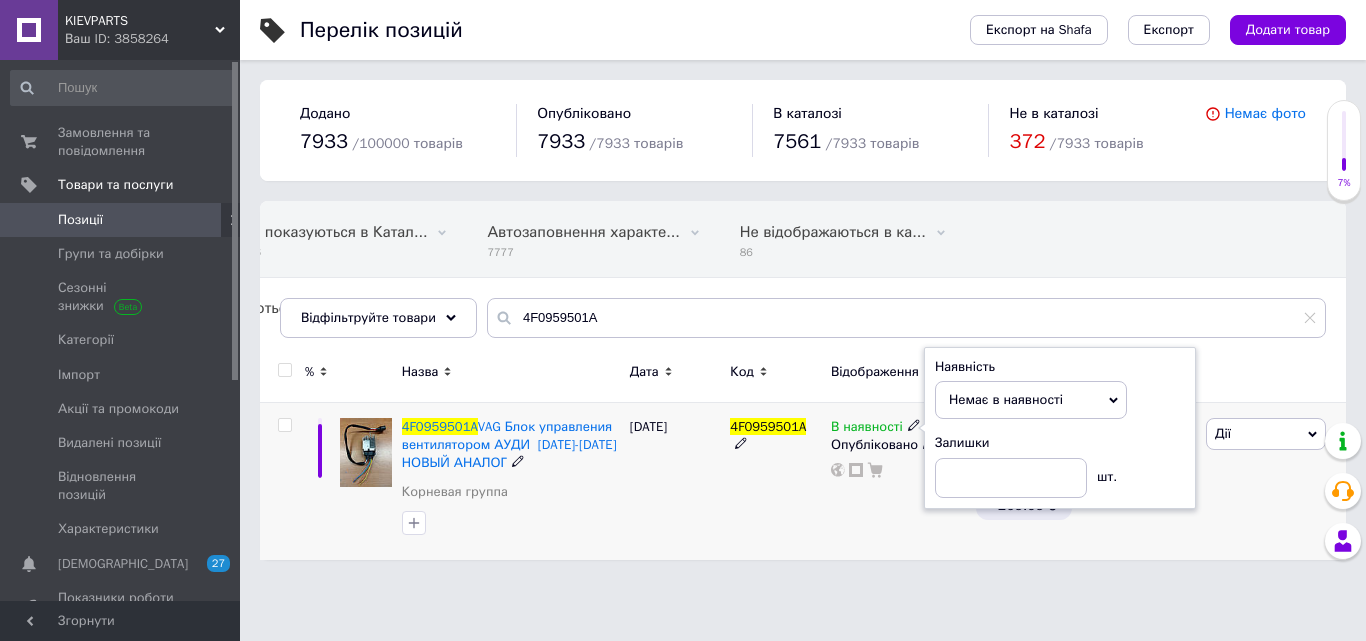 click on "4F0959501A" at bounding box center [775, 481] 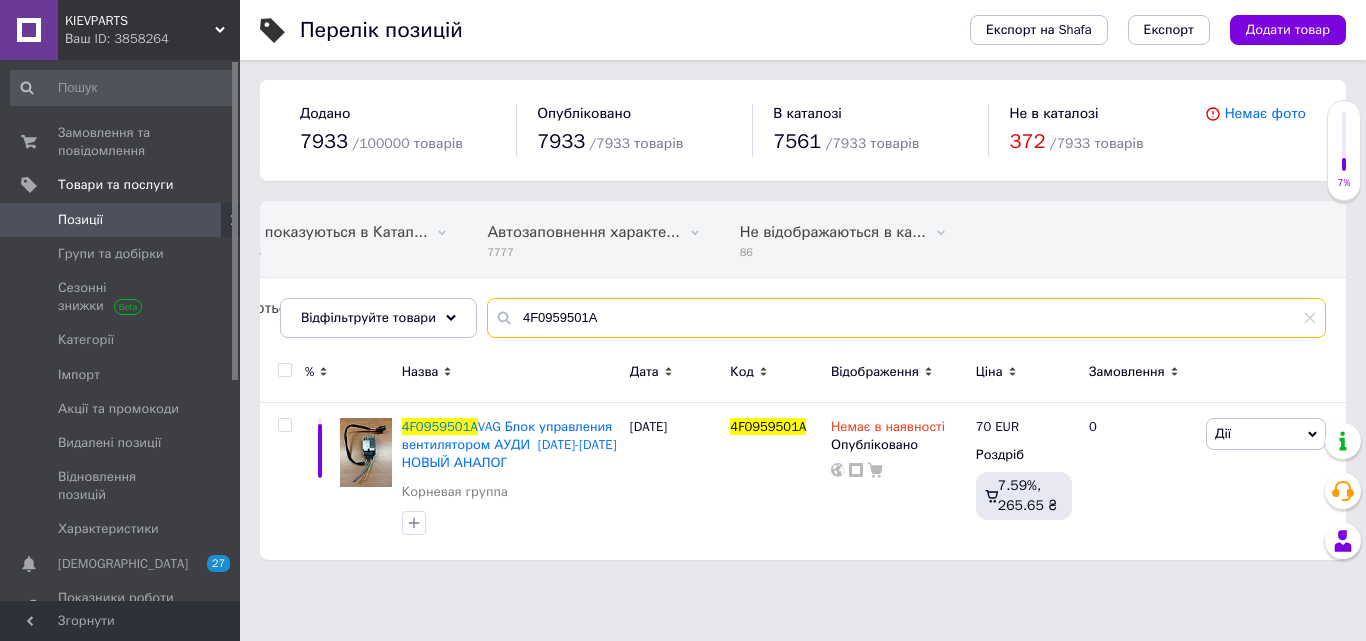 click on "4F0959501A" at bounding box center (906, 318) 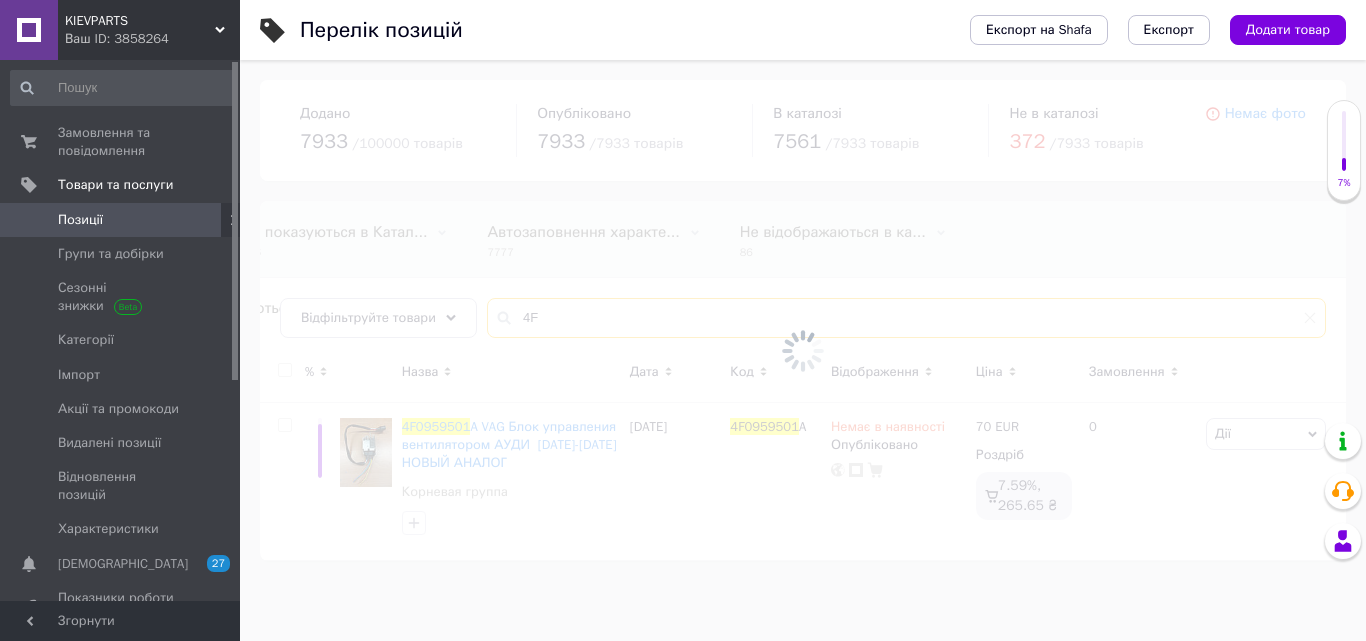 type on "4" 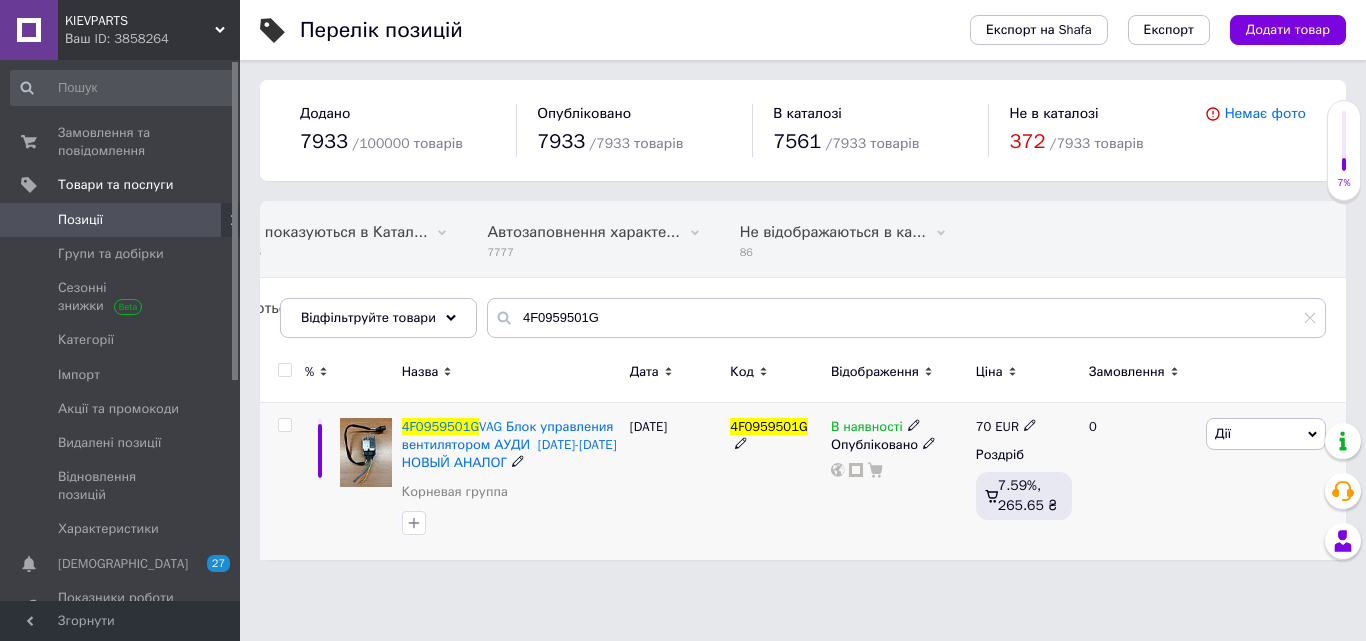 click 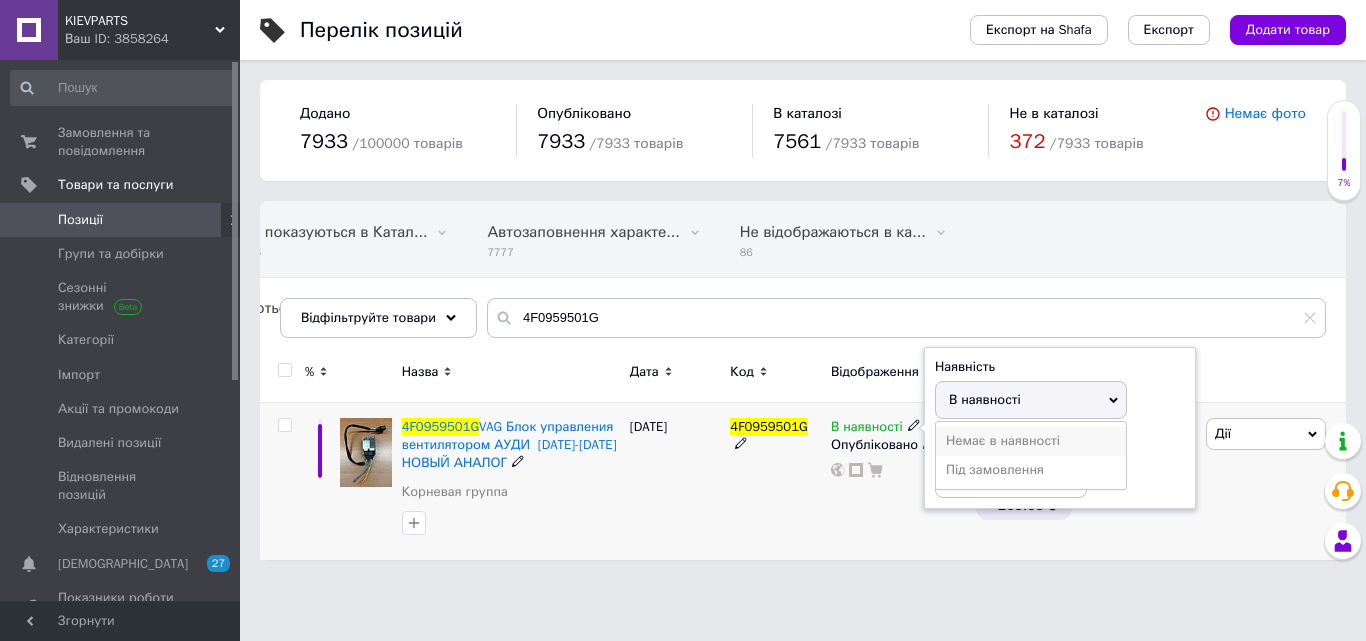 click on "Немає в наявності" at bounding box center [1031, 441] 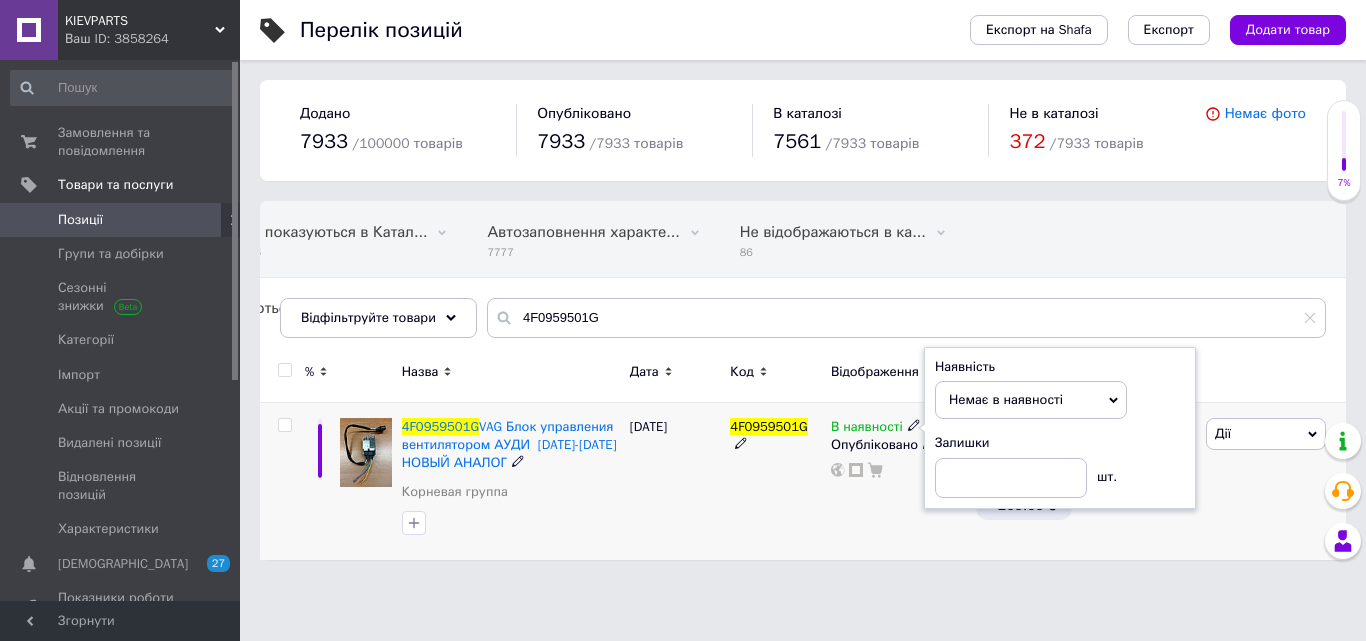 click on "[DATE]" at bounding box center [675, 481] 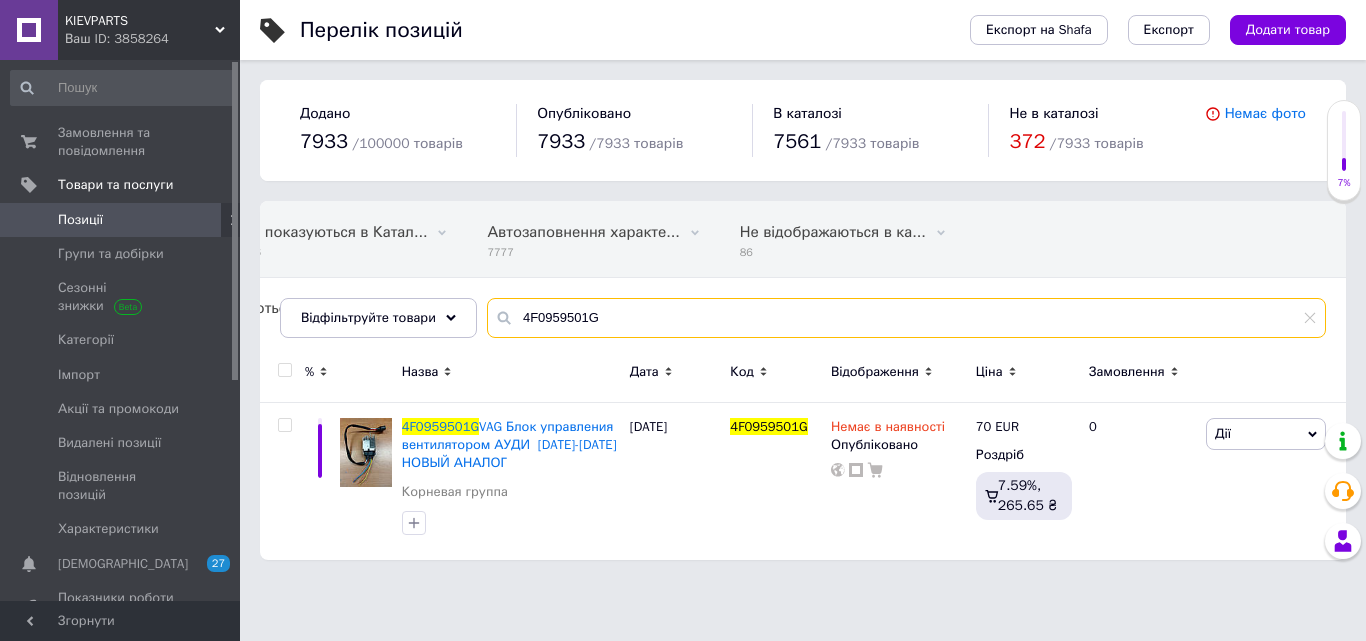 click on "4F0959501G" at bounding box center [906, 318] 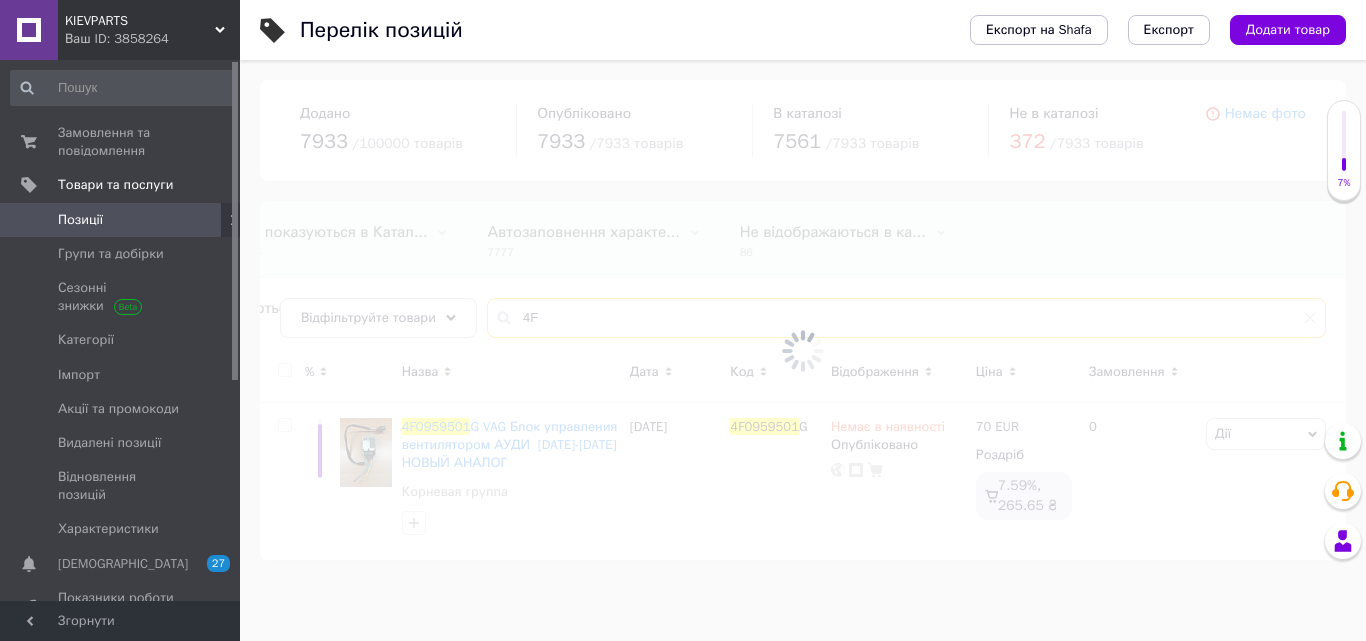type on "4" 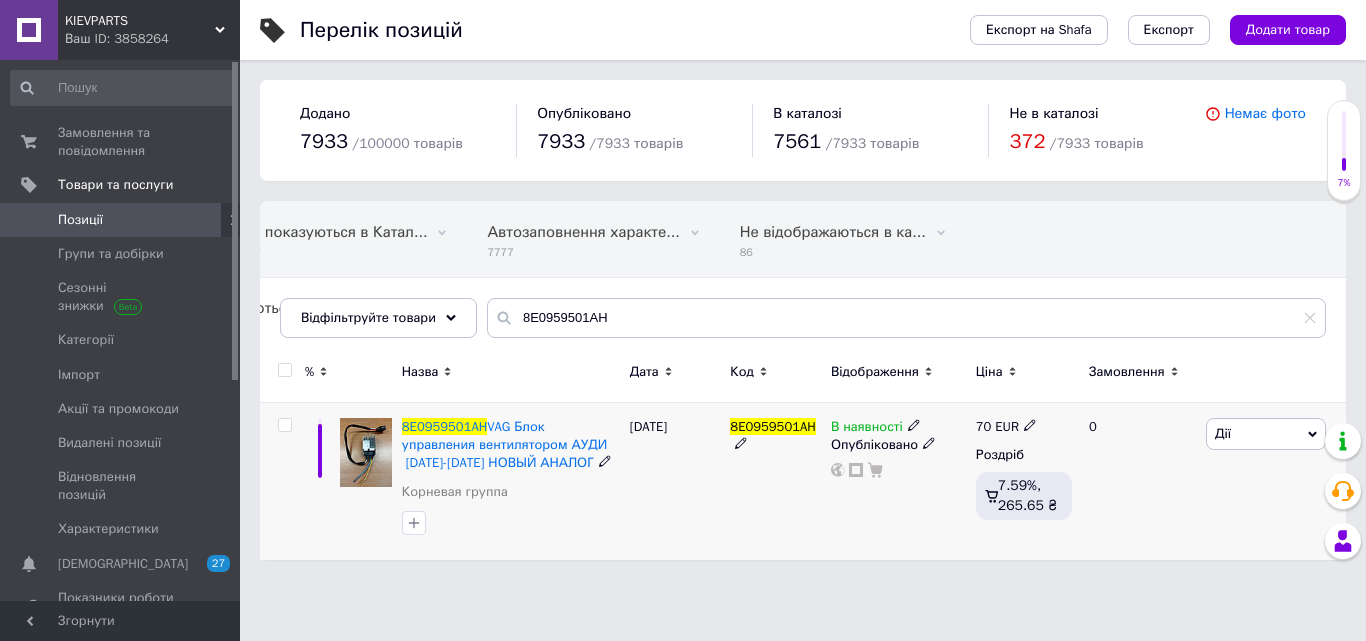 click 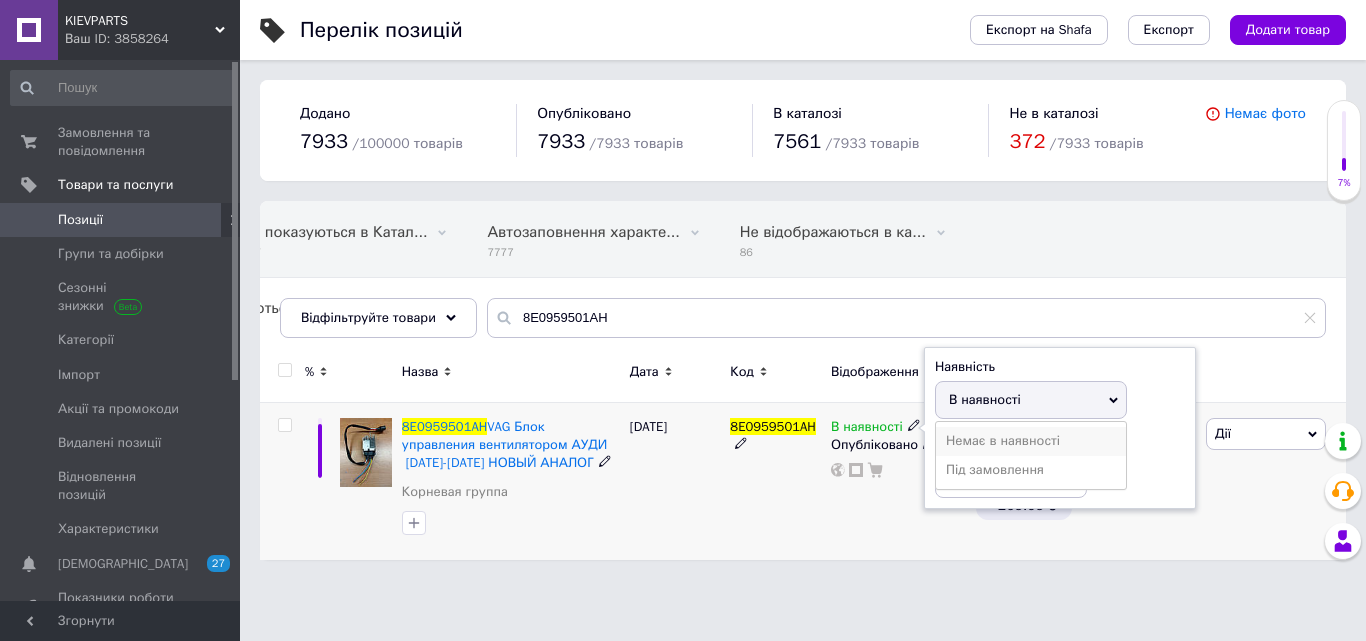 click on "Немає в наявності" at bounding box center (1031, 441) 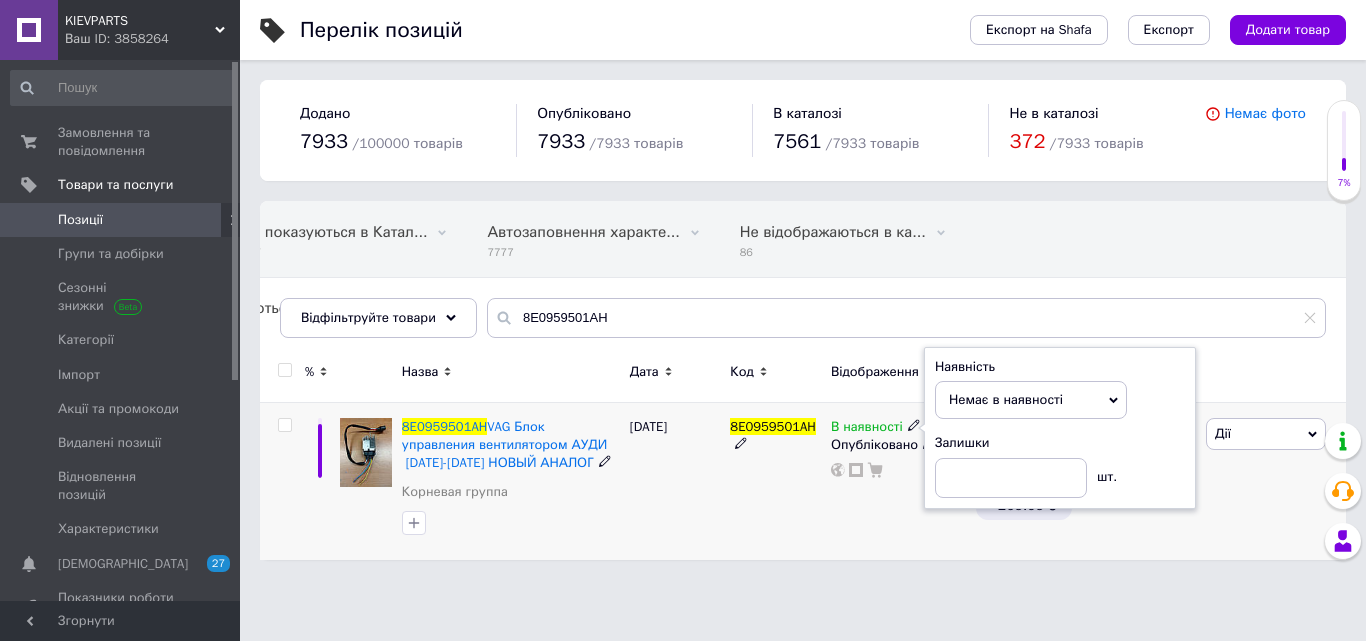 click on "8E0959501AH" at bounding box center [775, 481] 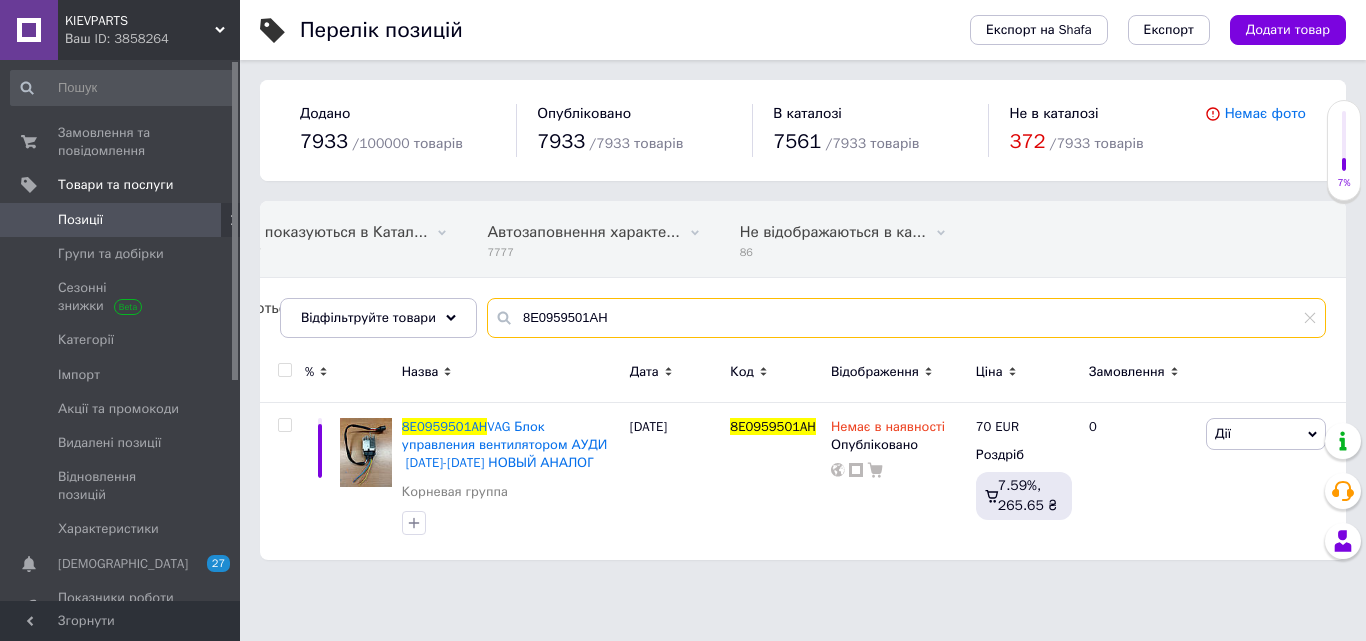click on "8E0959501AH" at bounding box center [906, 318] 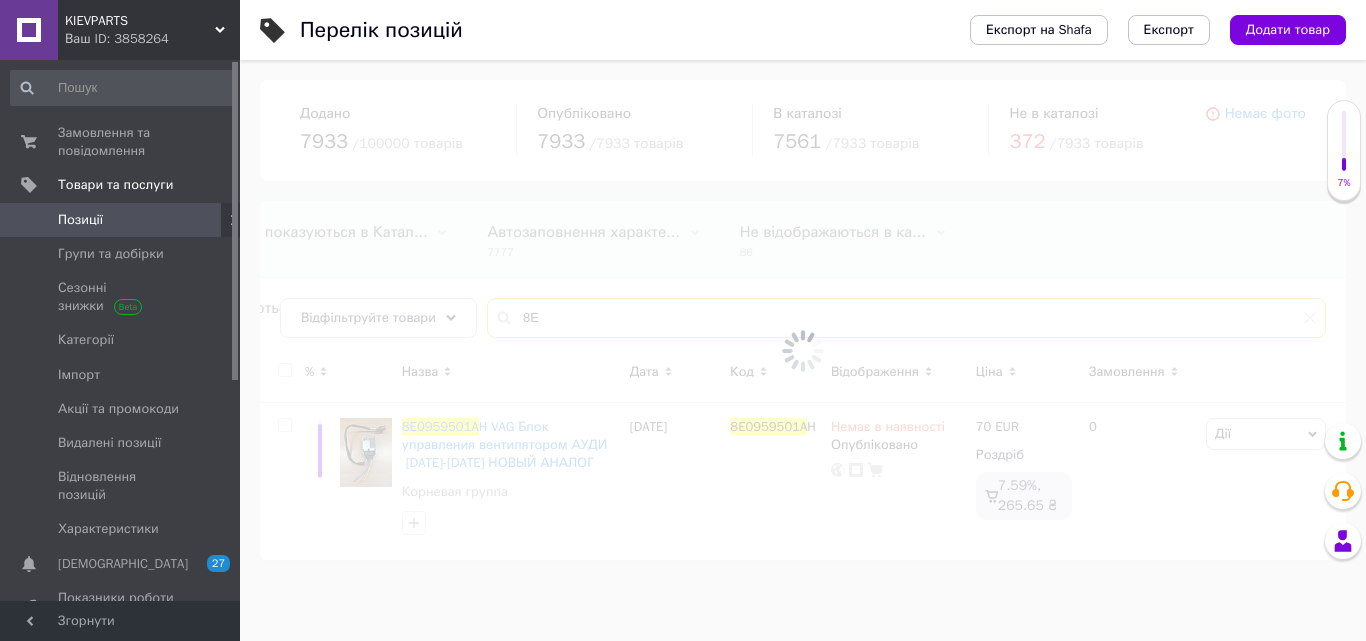 type on "8" 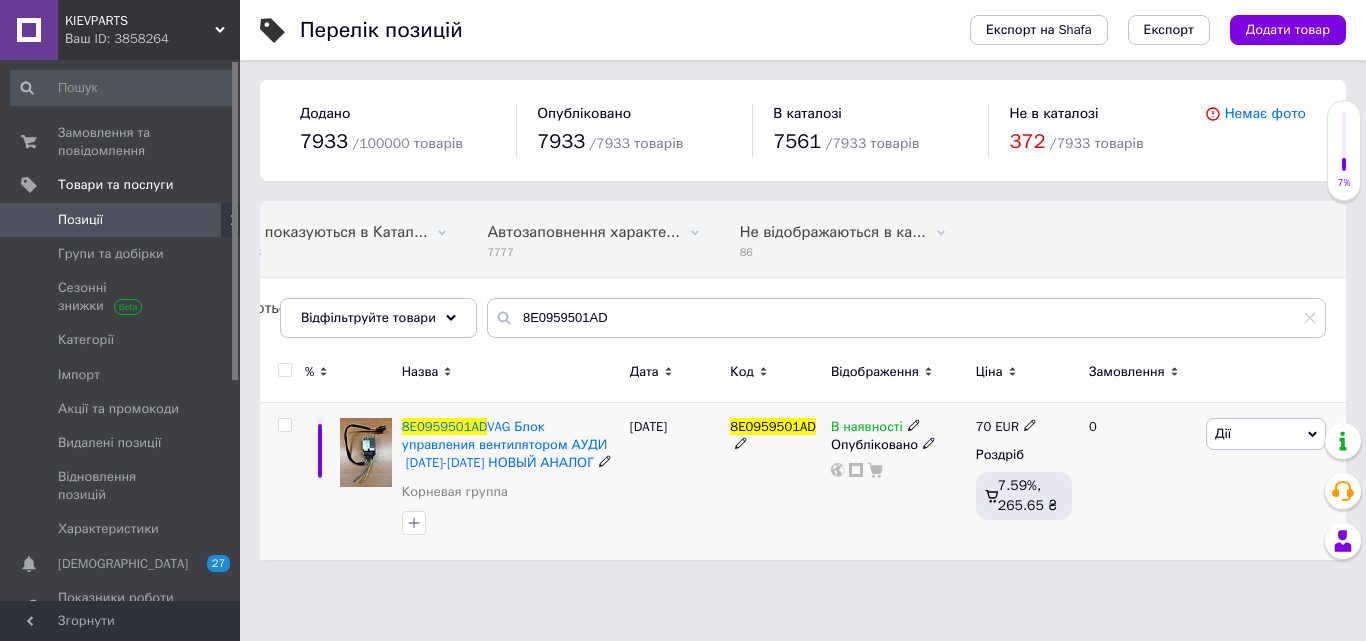 click 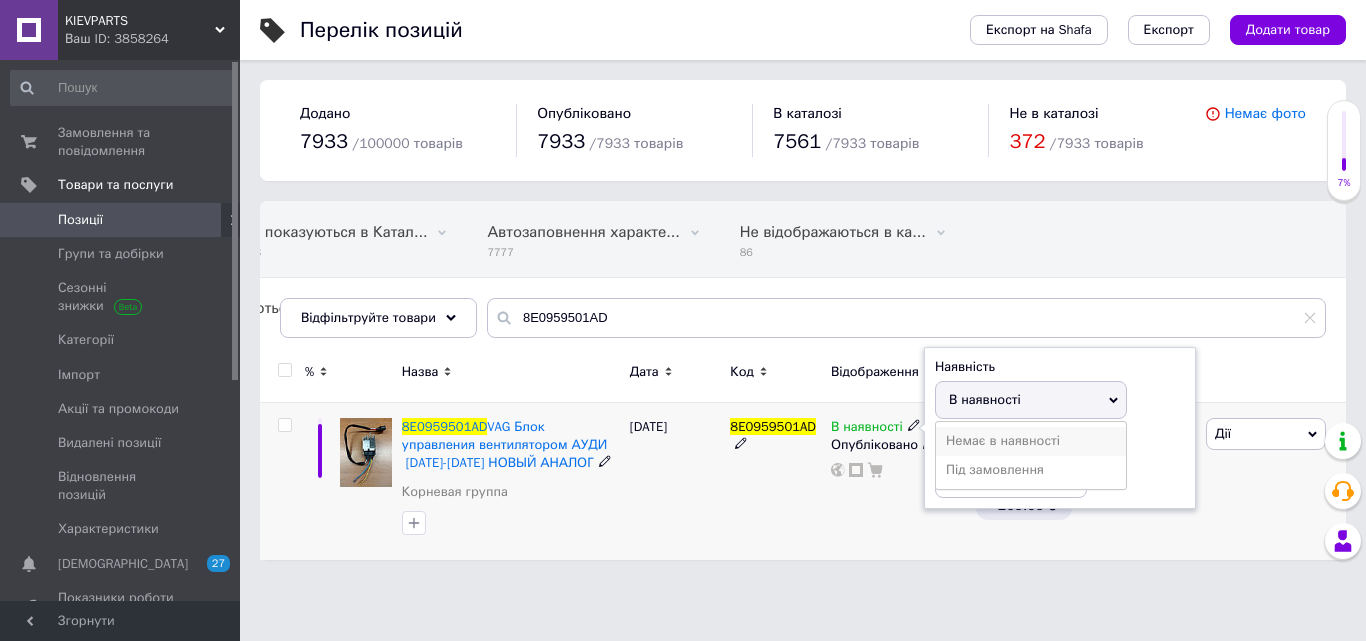click on "Немає в наявності" at bounding box center [1031, 441] 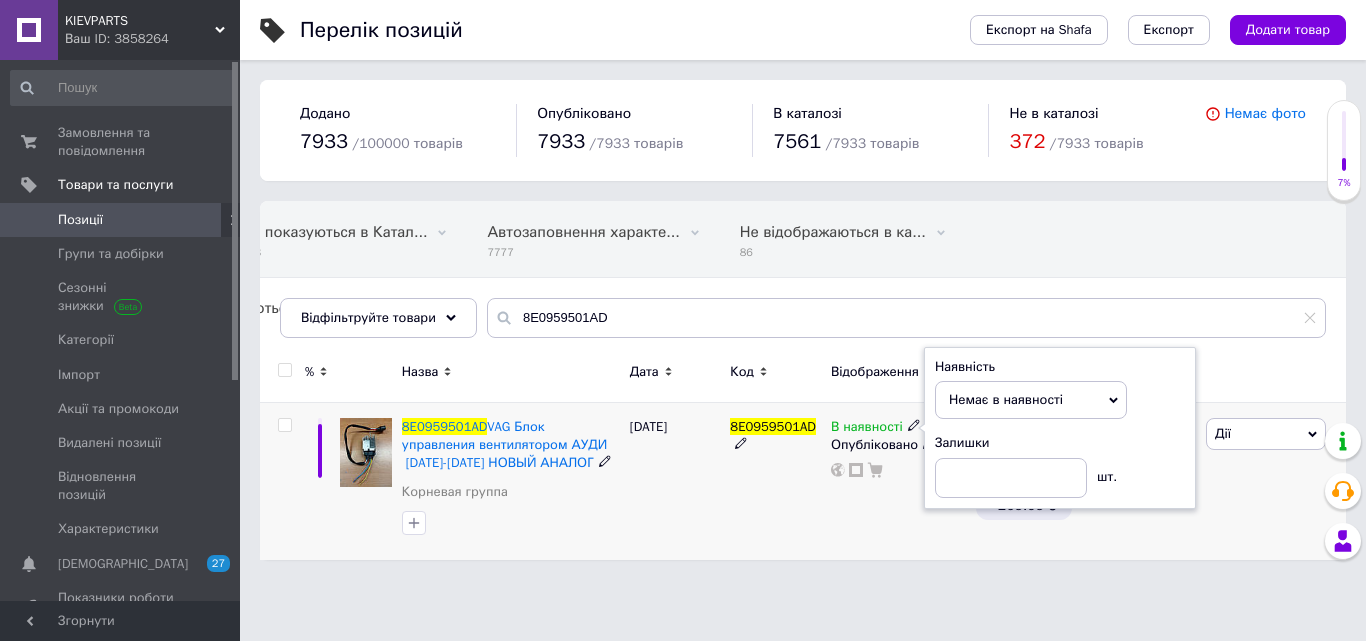 click on "8E0959501AD" at bounding box center (775, 481) 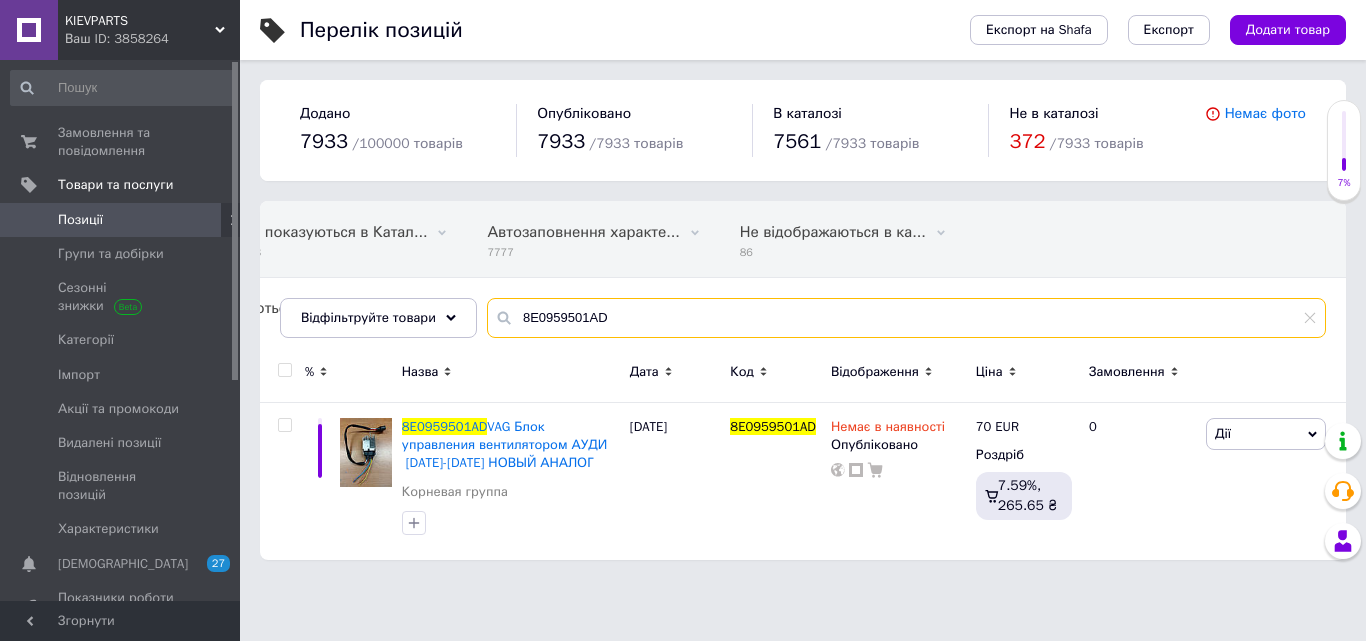 click on "8E0959501AD" at bounding box center [906, 318] 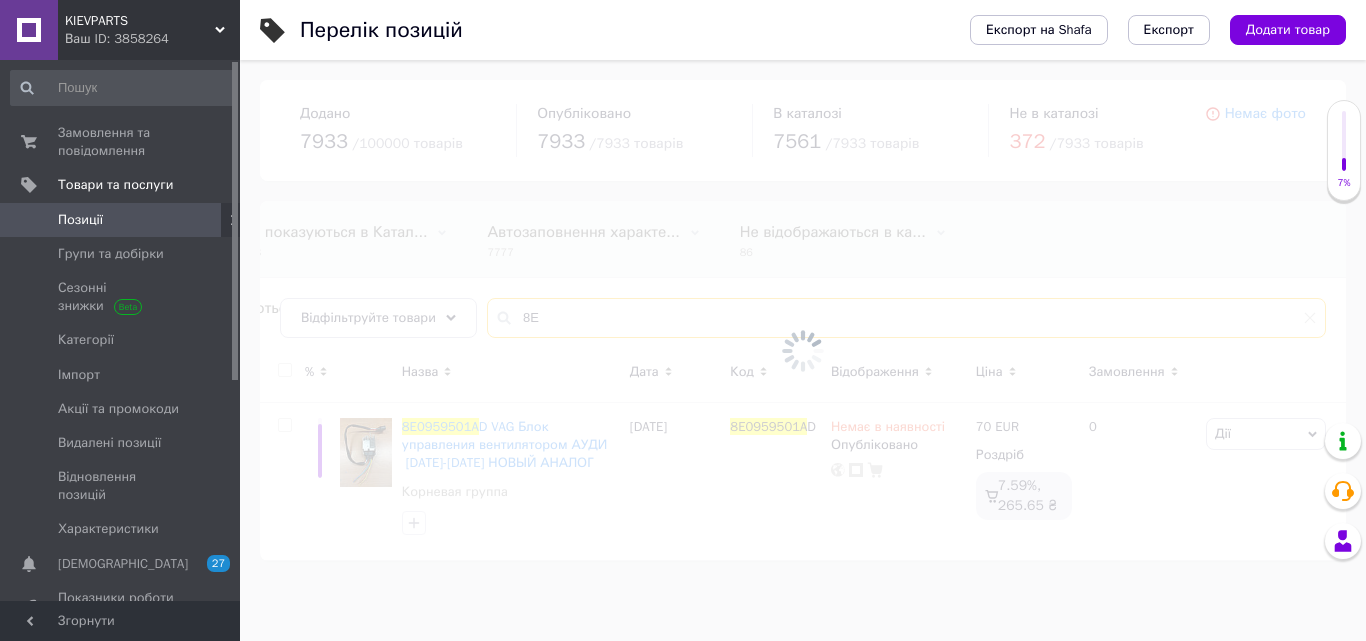 type on "8" 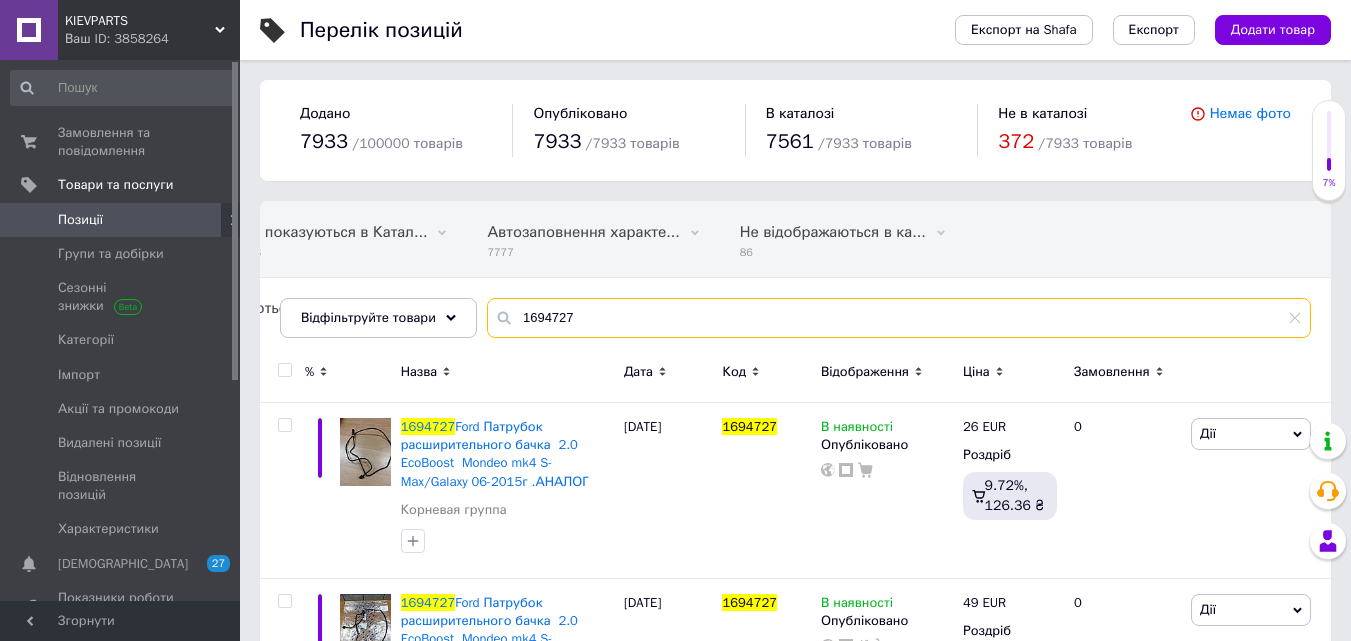scroll, scrollTop: 67, scrollLeft: 0, axis: vertical 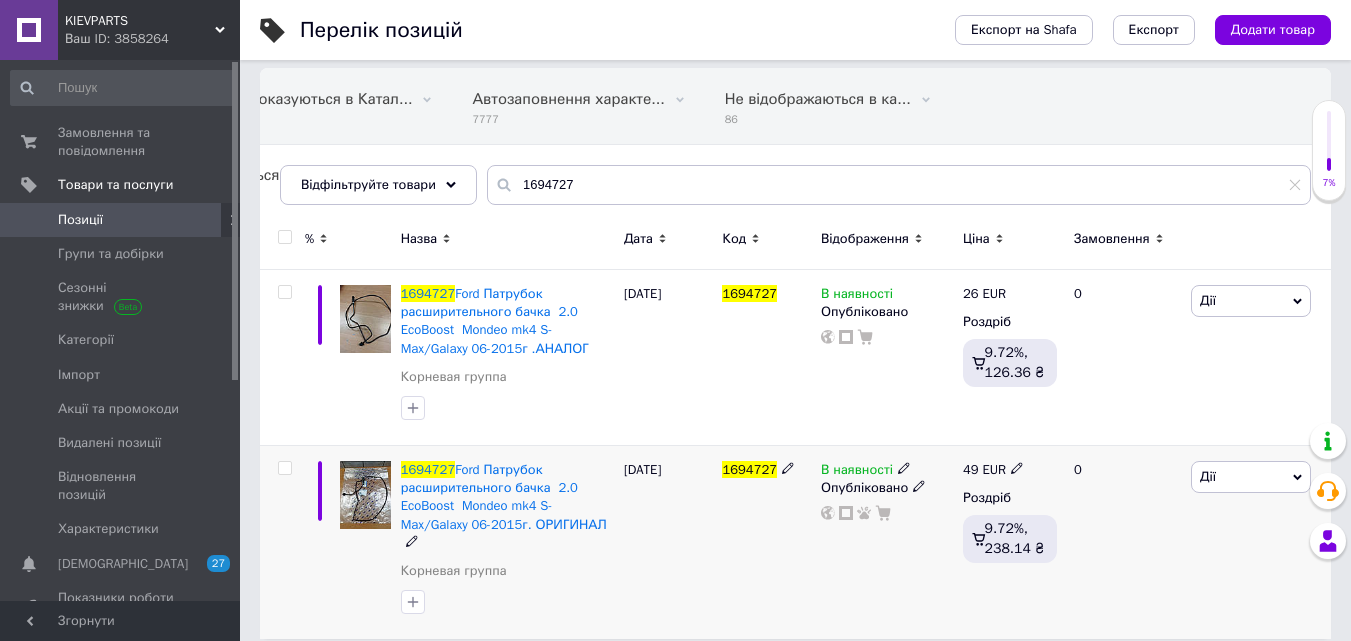 click 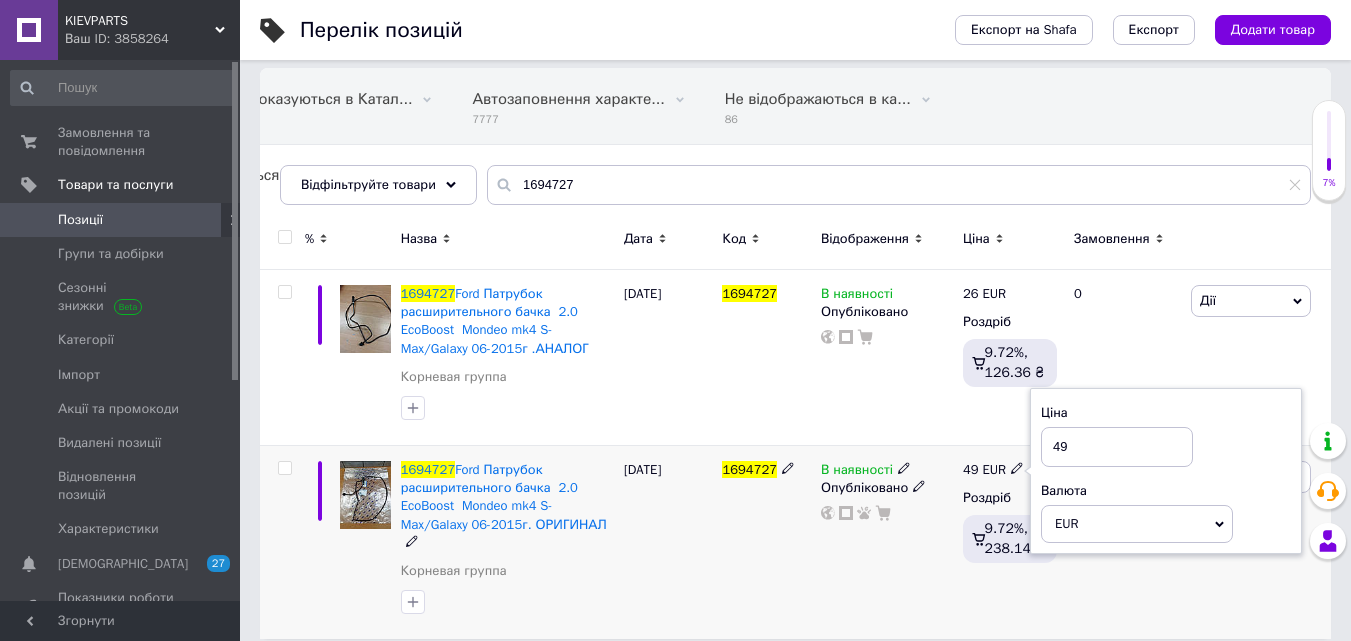 click 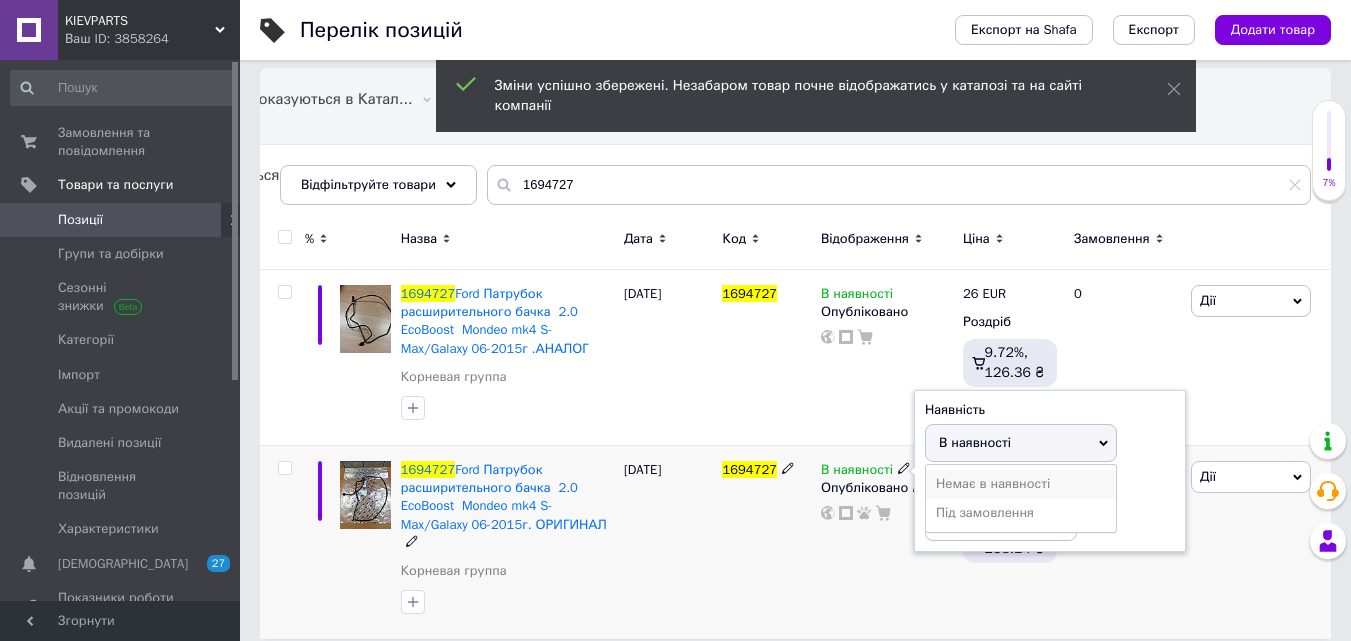 click on "Немає в наявності" at bounding box center [1021, 484] 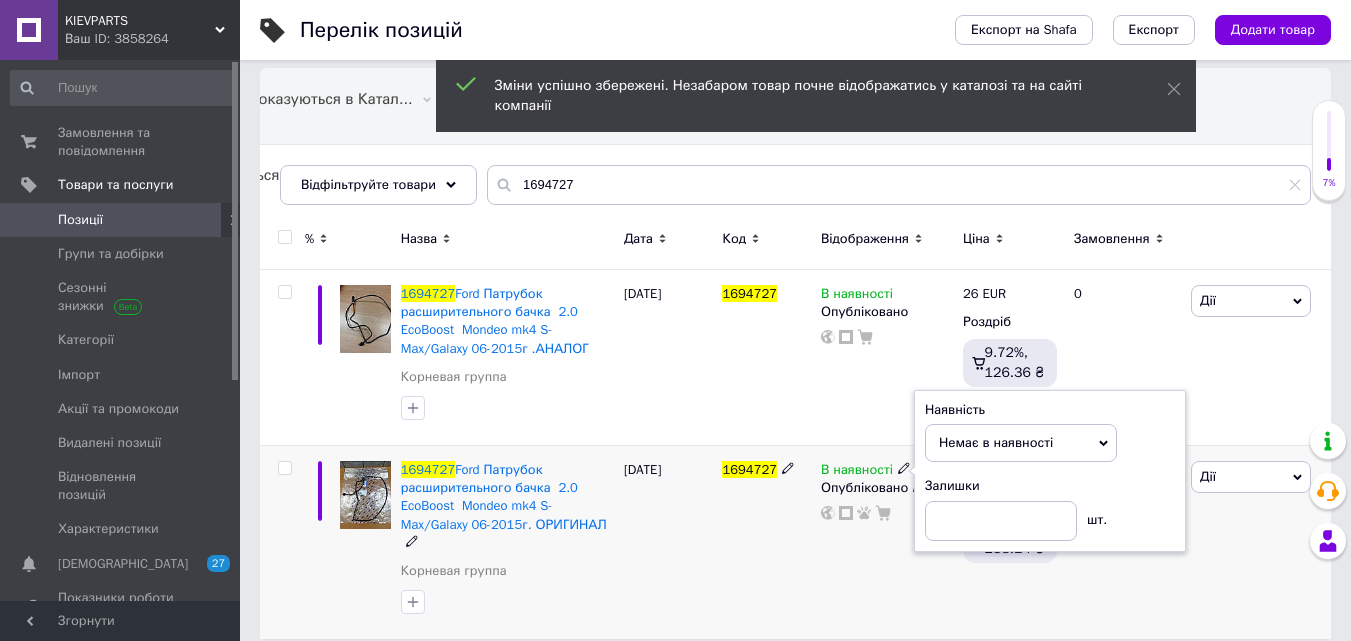 click on "1694727" at bounding box center [766, 543] 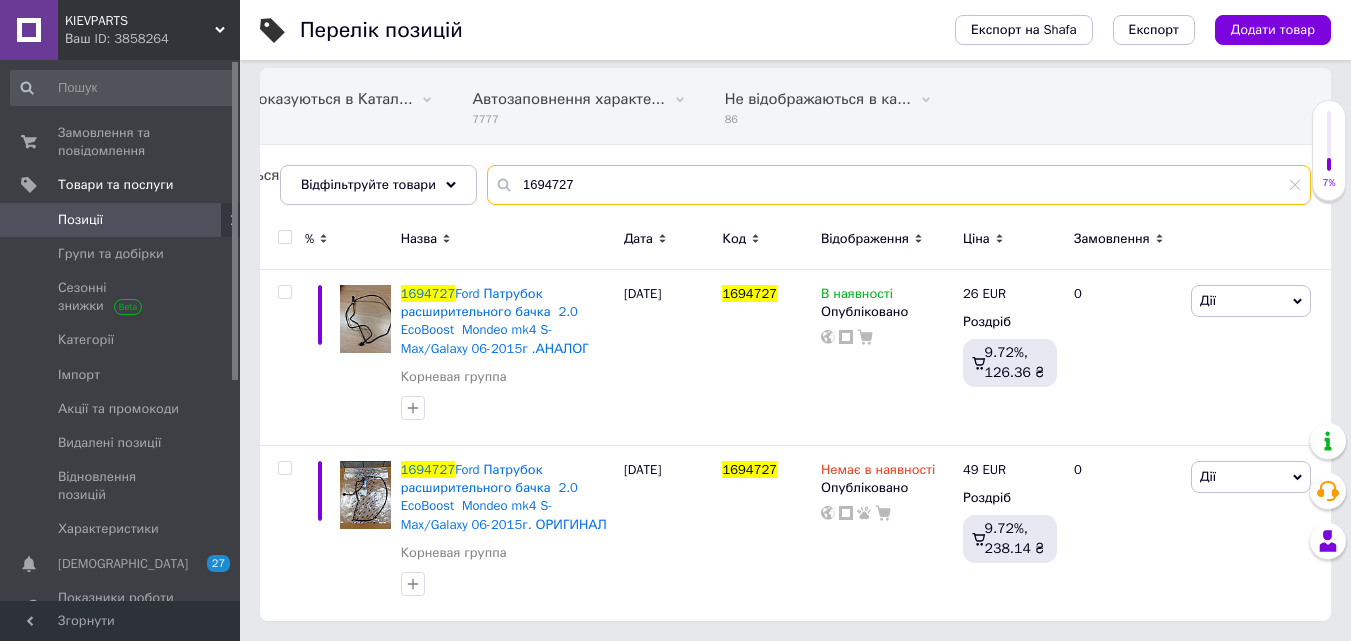 click on "1694727" at bounding box center (899, 185) 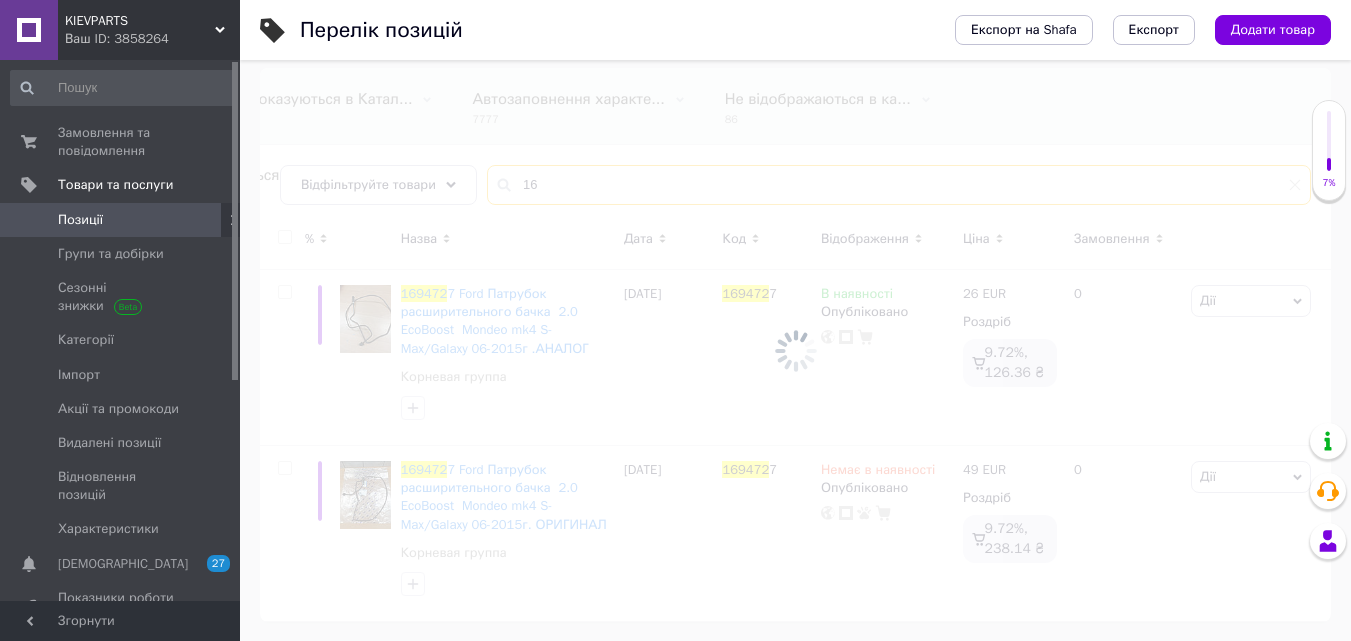 type on "1" 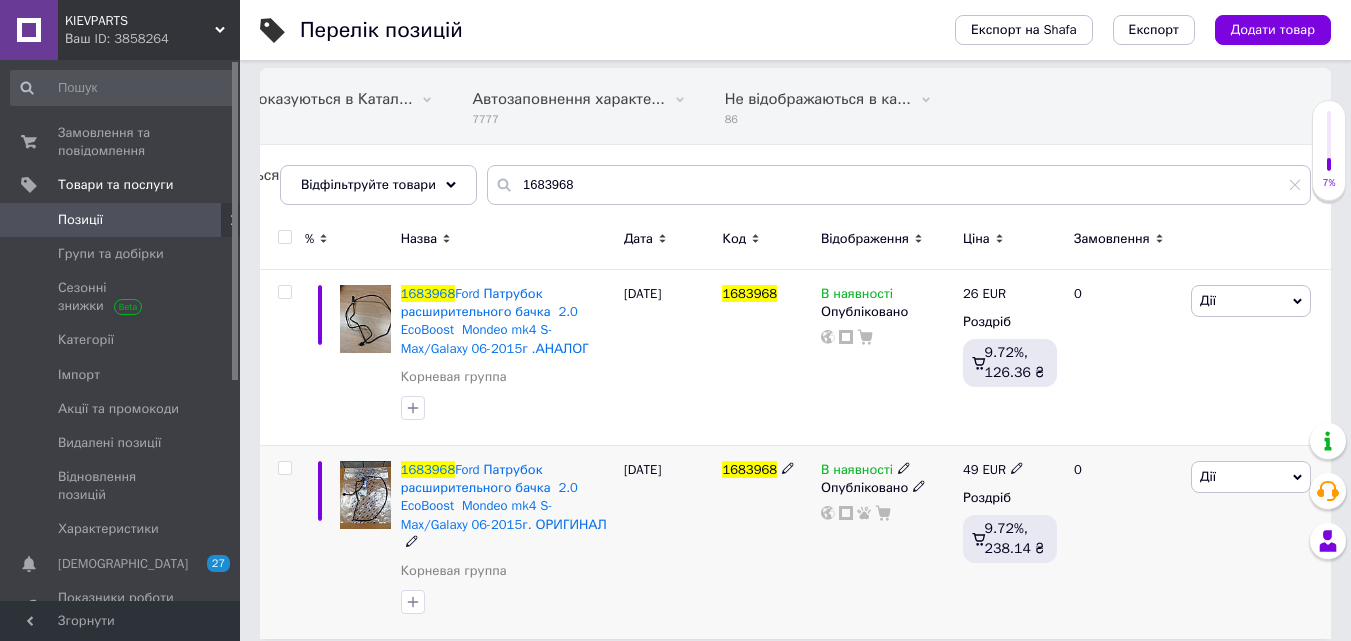 click 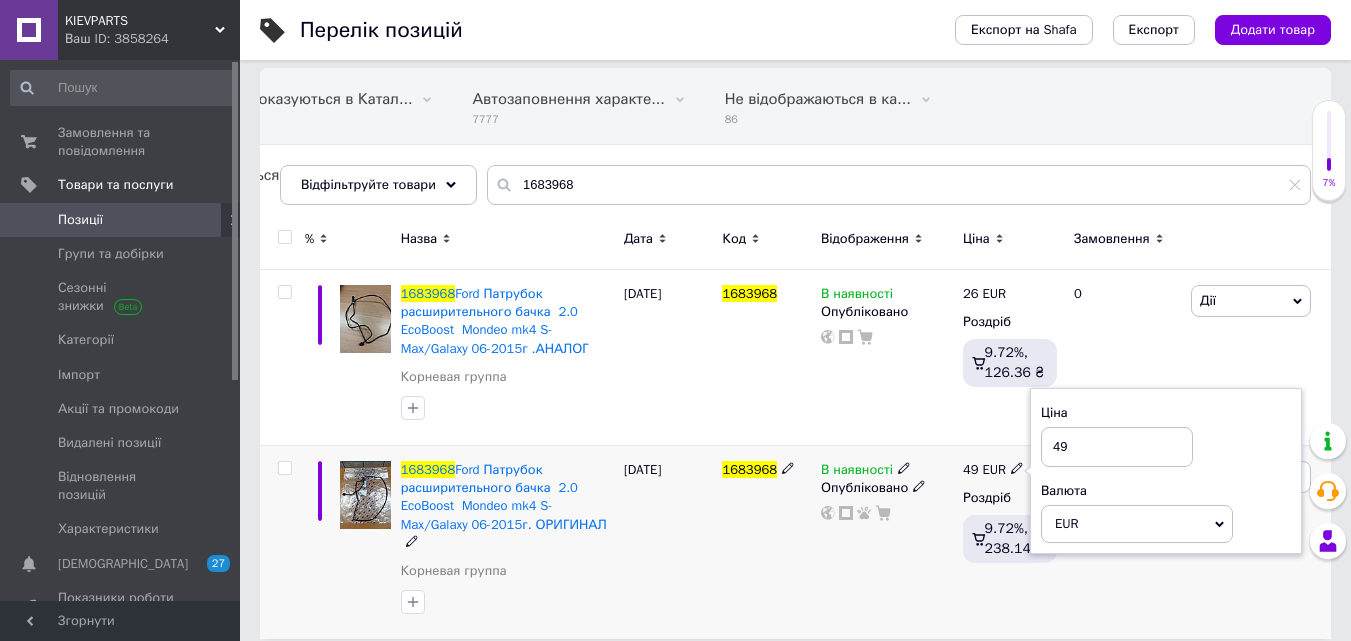 click at bounding box center [904, 467] 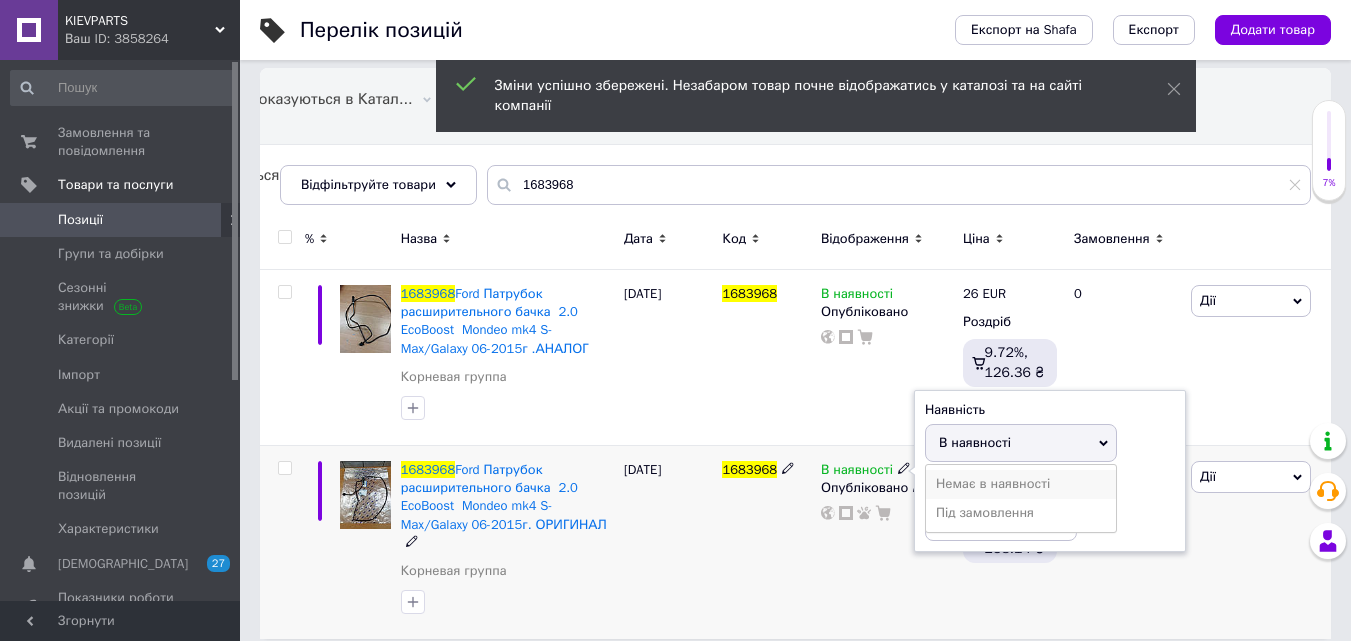 click on "Немає в наявності" at bounding box center [1021, 484] 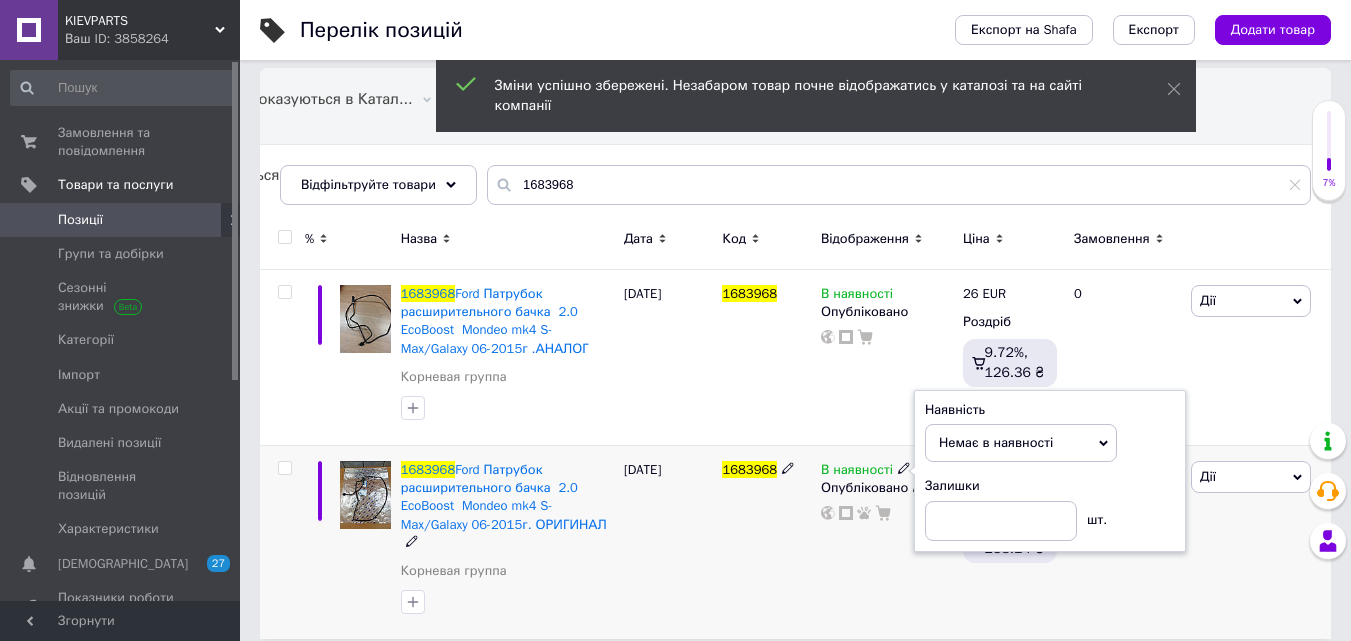 click on "1683968" at bounding box center [766, 543] 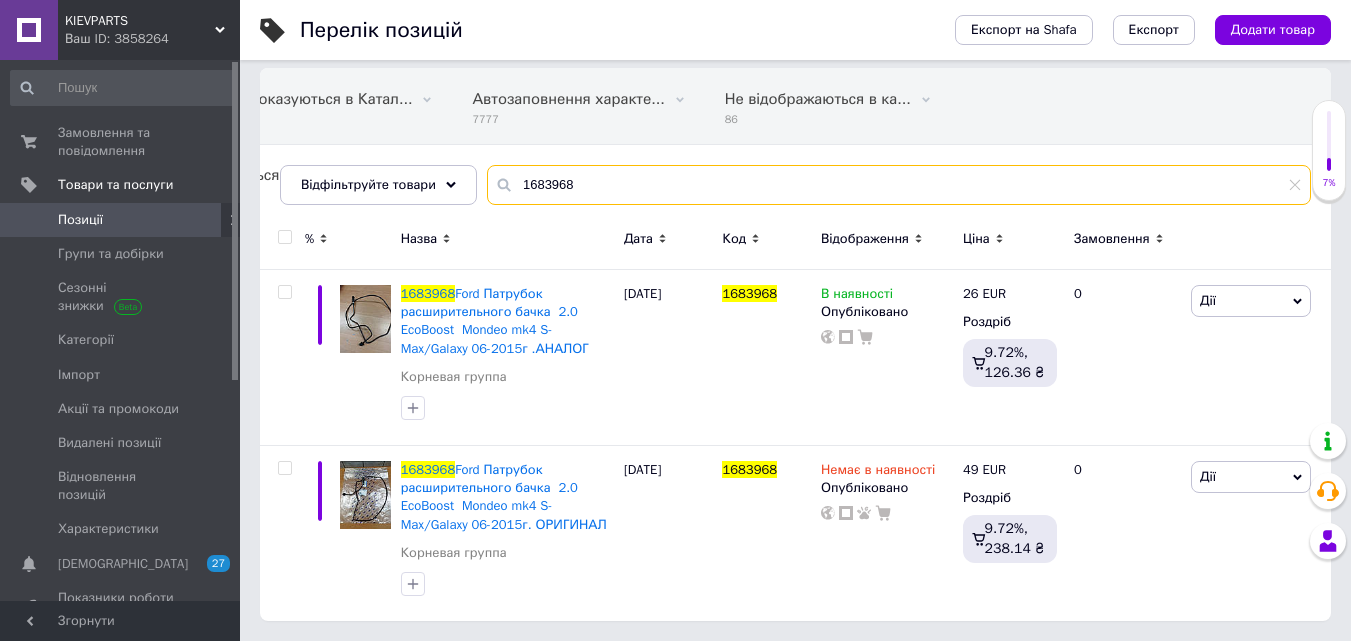 click on "1683968" at bounding box center (899, 185) 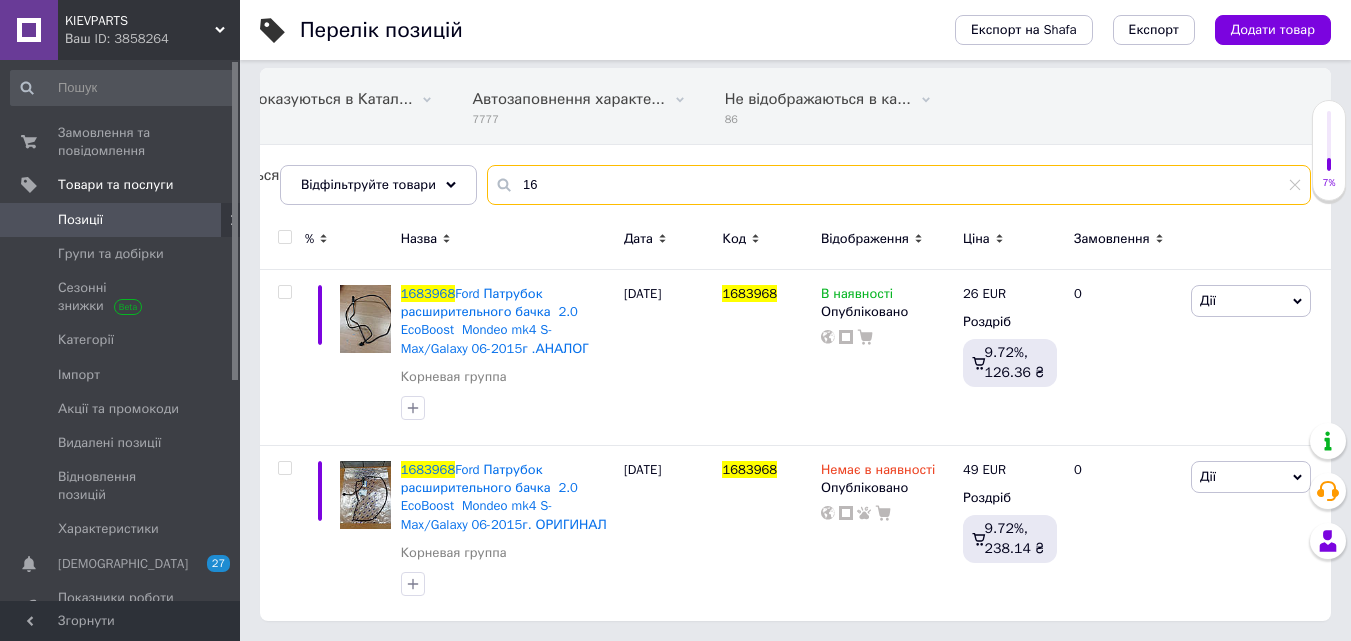 type on "1" 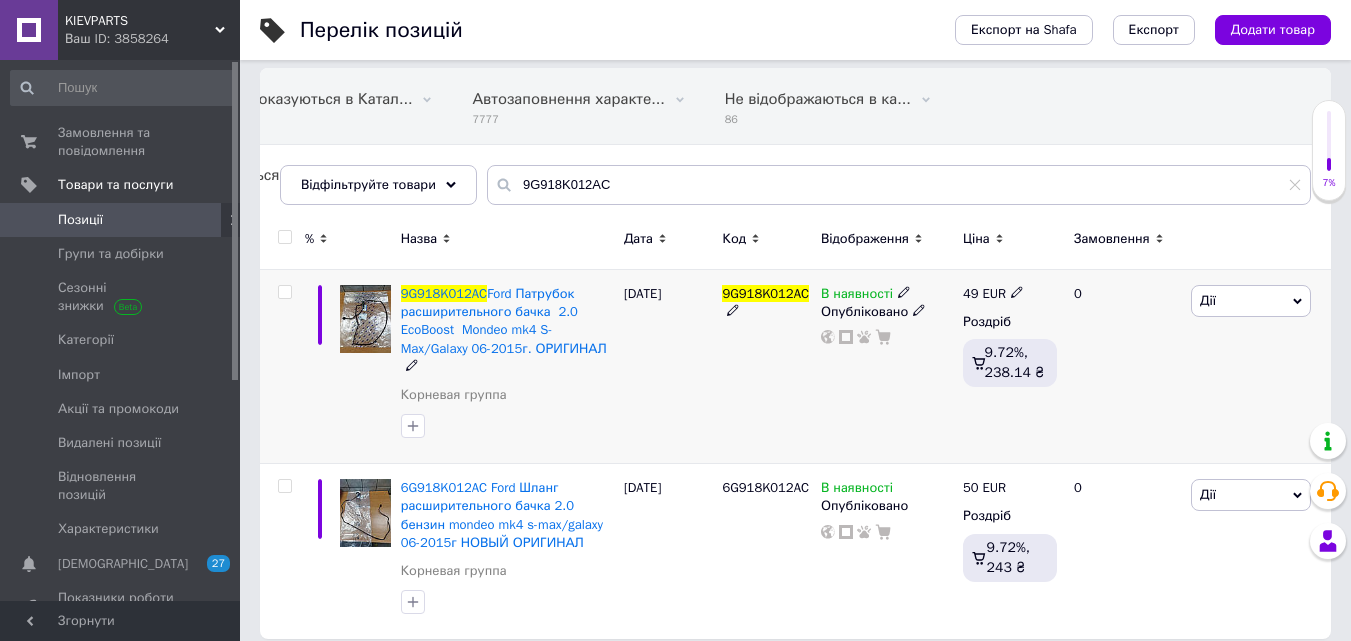 click 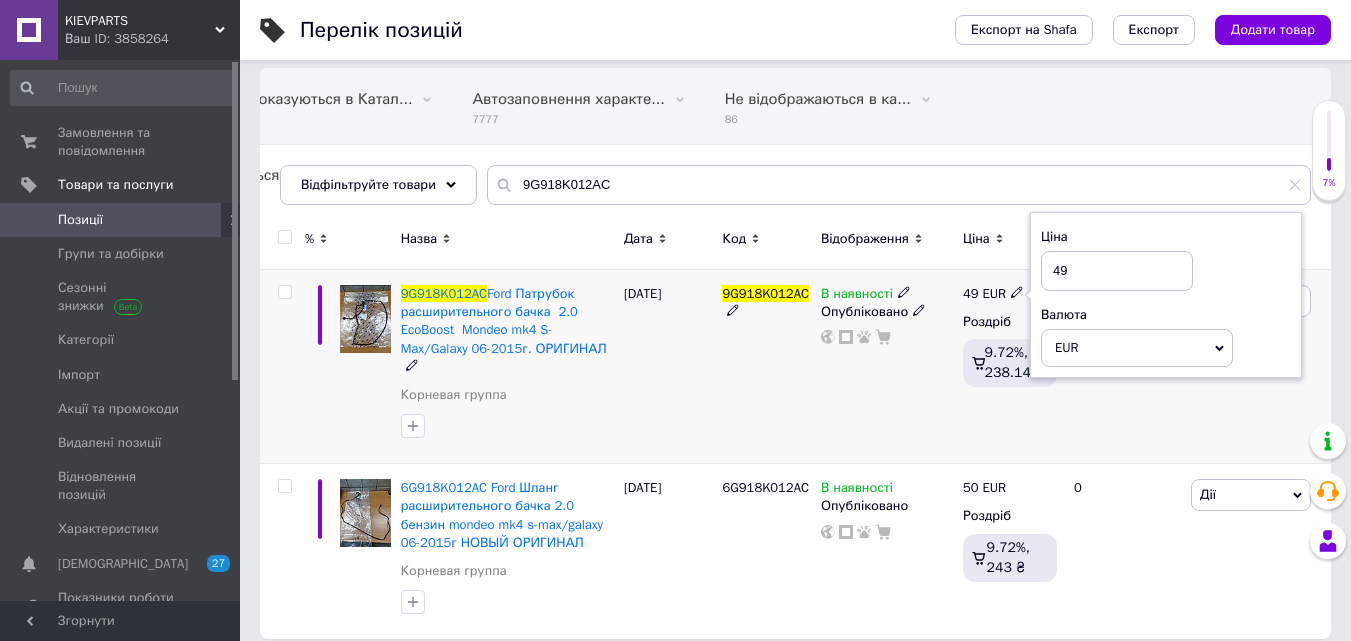 click 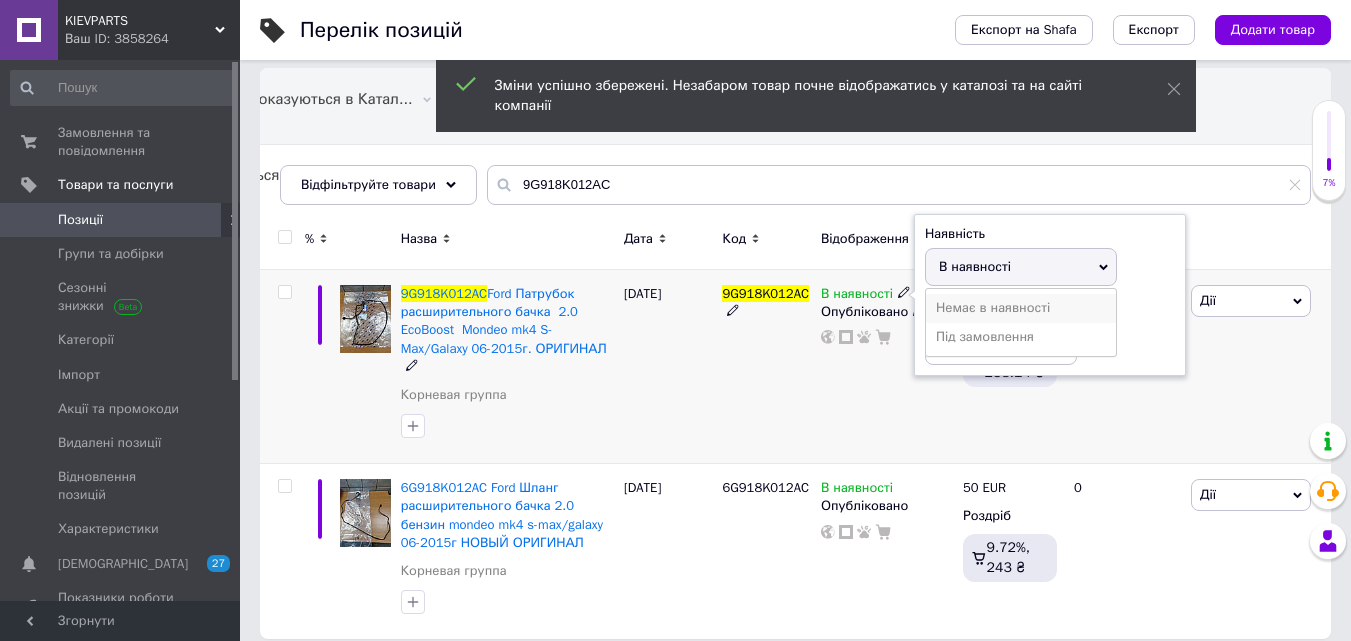 click on "Немає в наявності" at bounding box center (1021, 308) 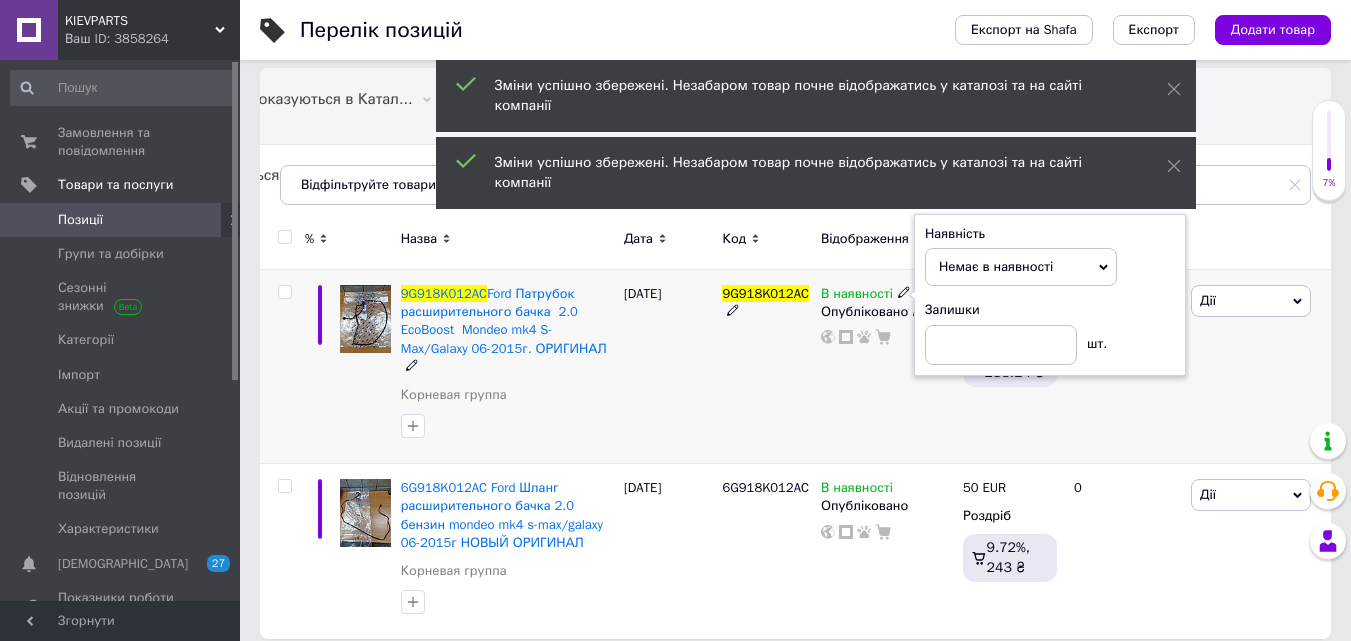 click on "9G918K012AC" at bounding box center [766, 367] 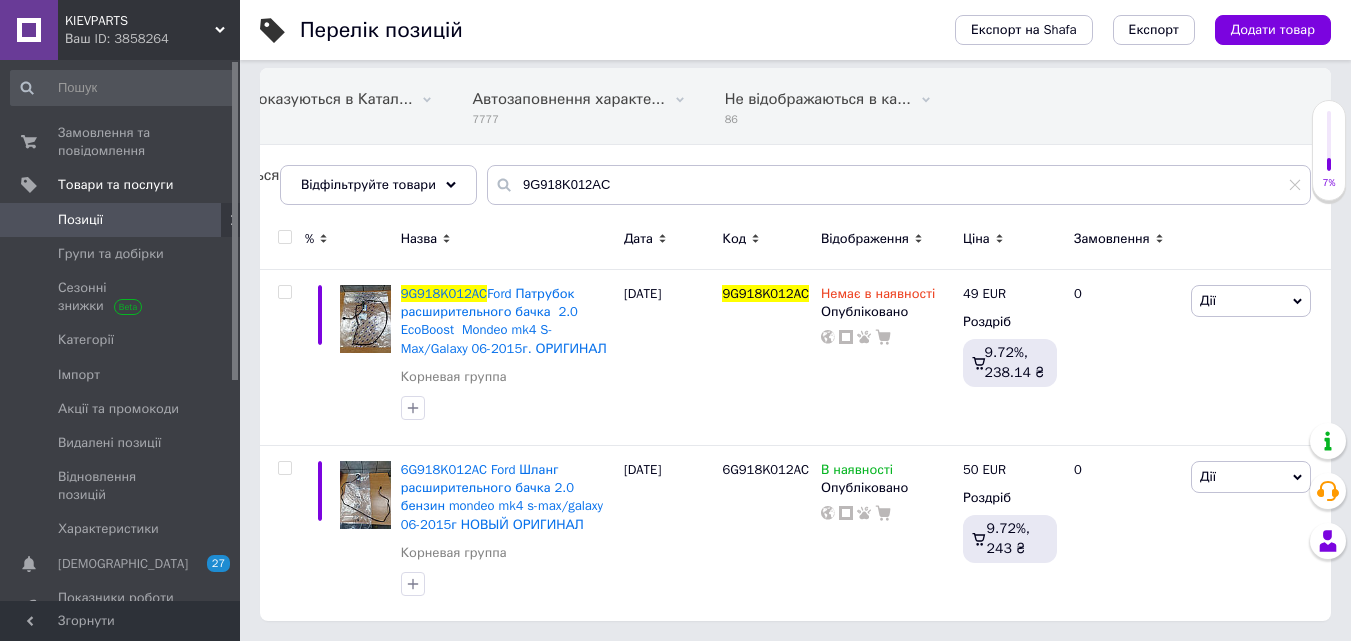scroll, scrollTop: 133, scrollLeft: 0, axis: vertical 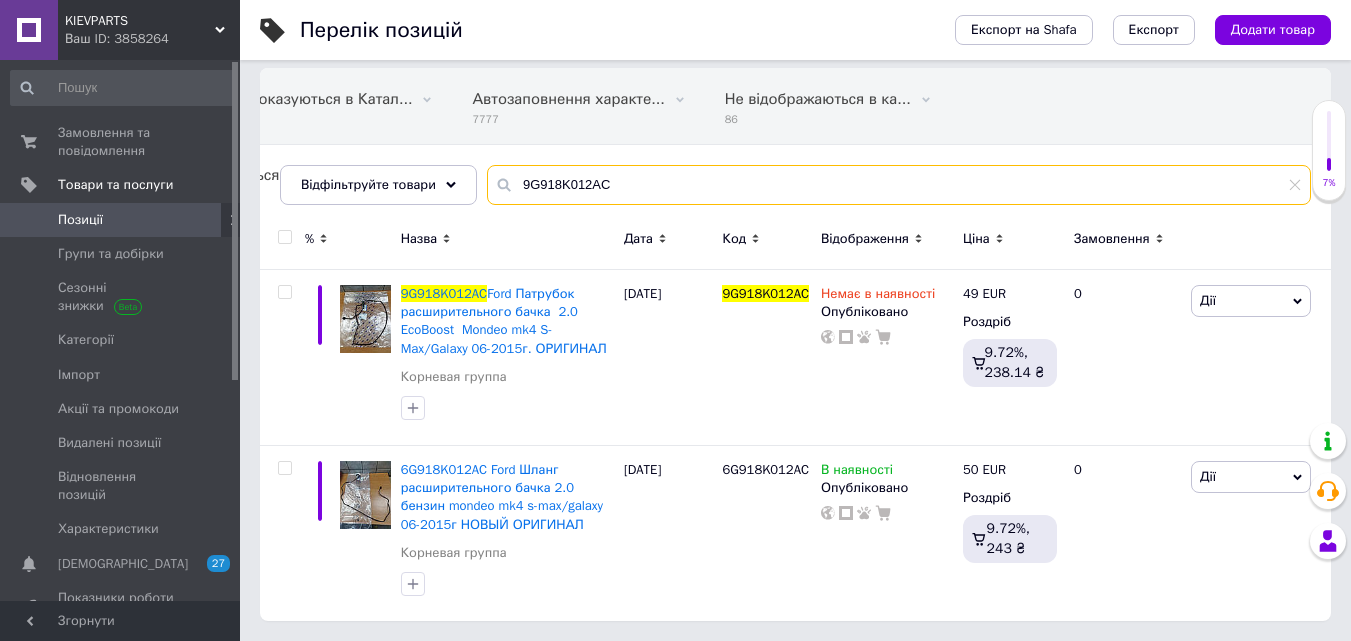 click on "9G918K012AC" at bounding box center (899, 185) 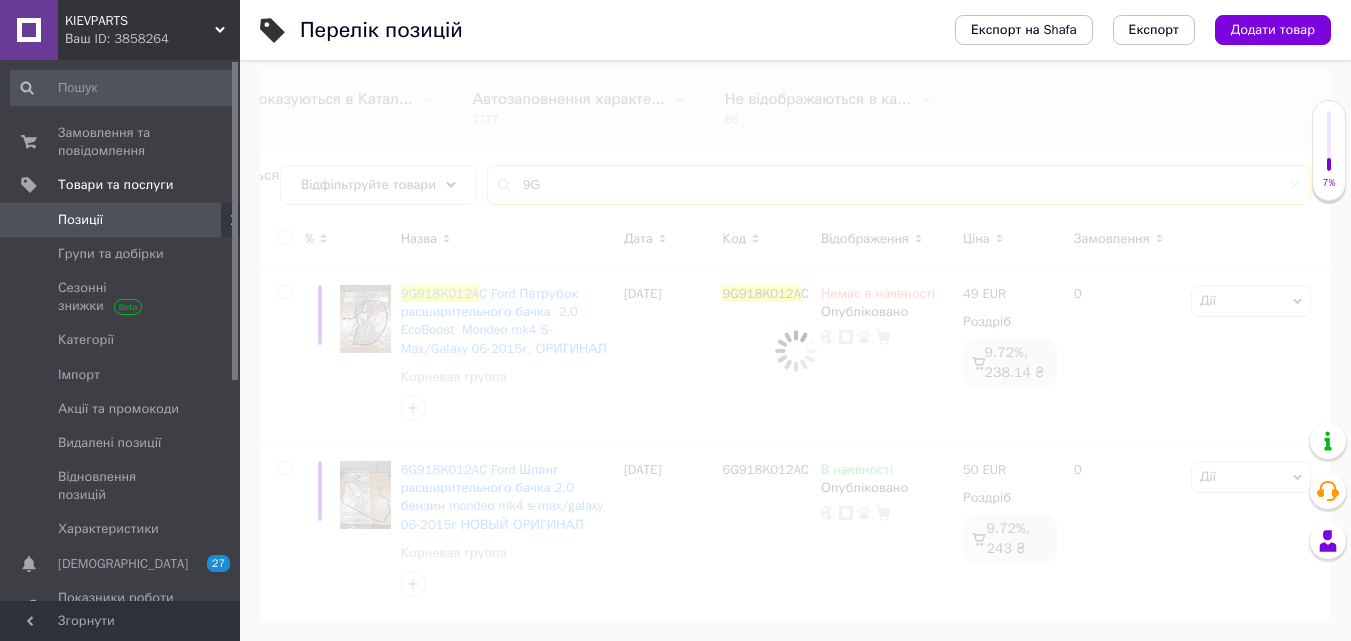 type on "9" 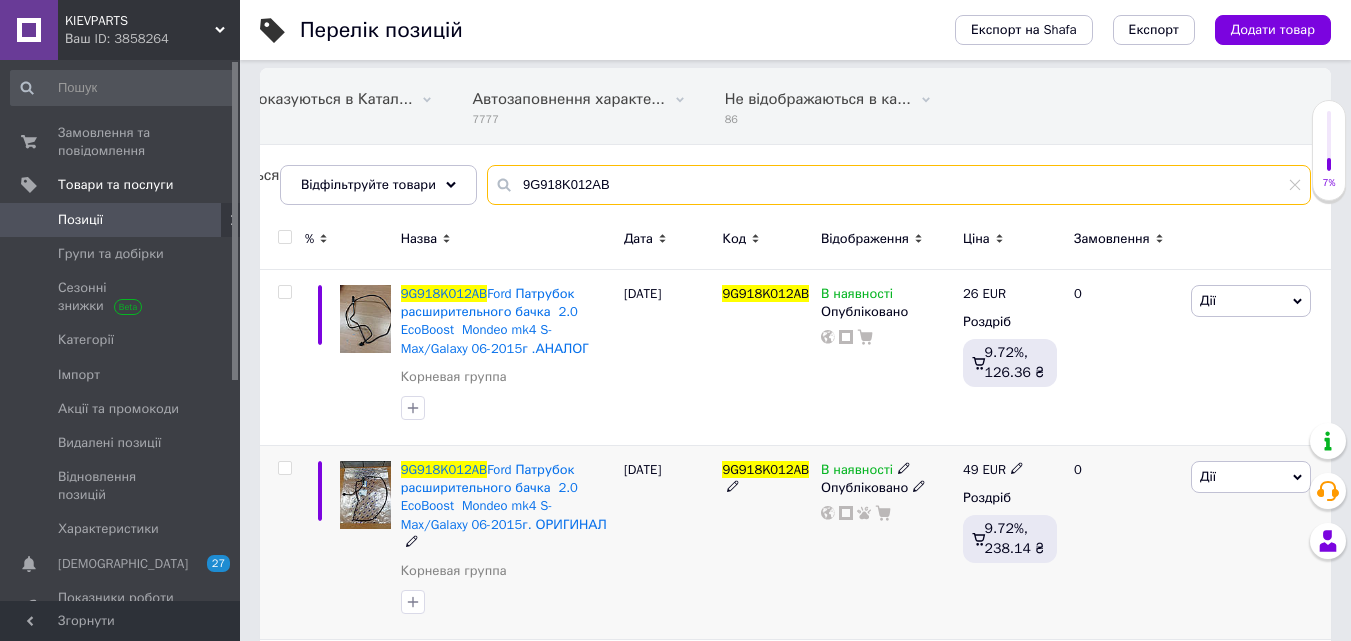 type on "9G918K012AB" 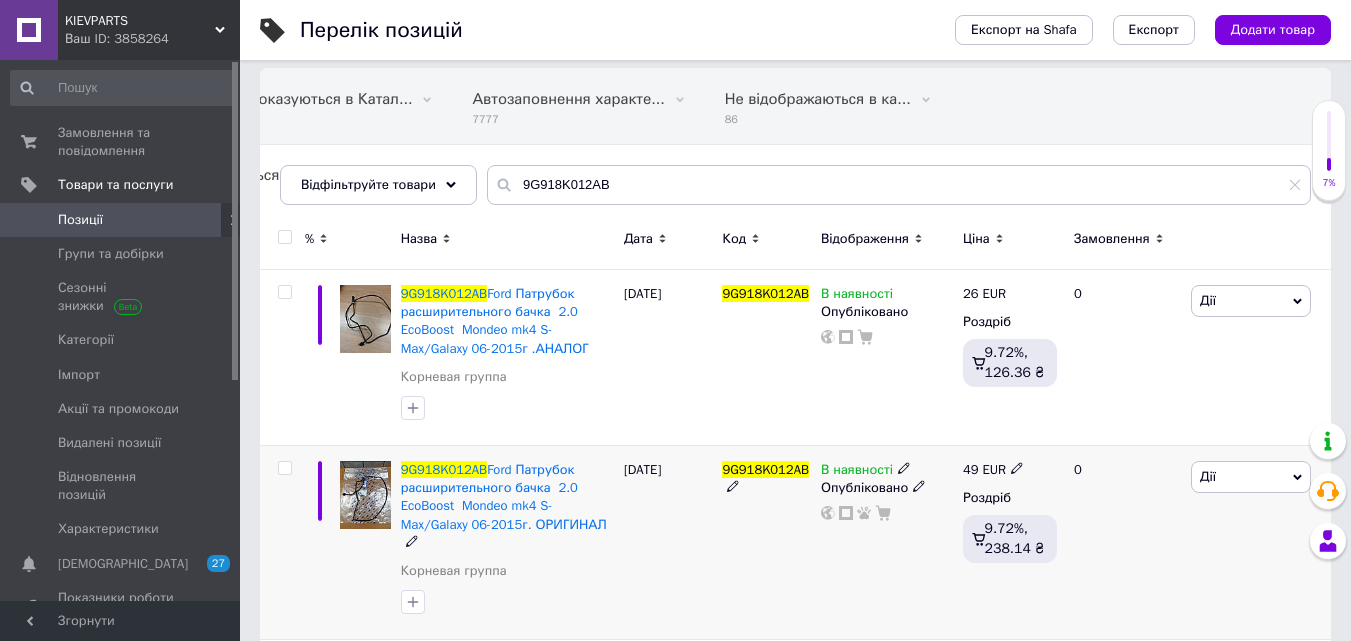 click 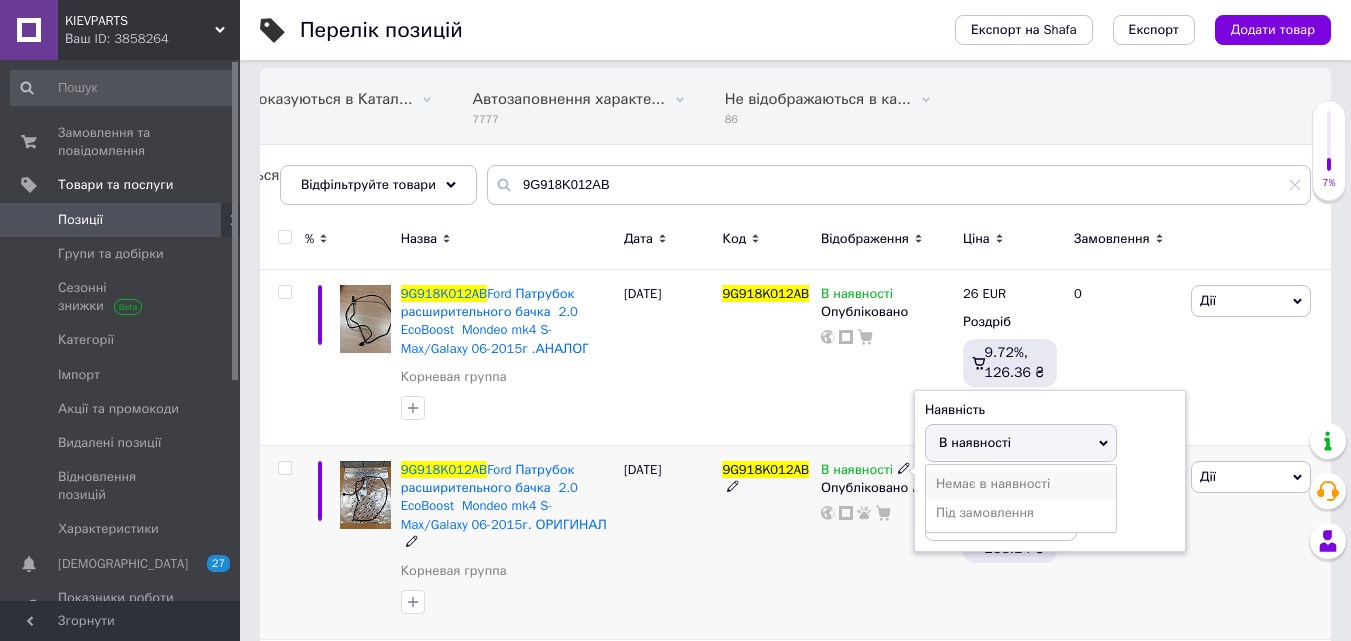 click on "Немає в наявності" at bounding box center (1021, 484) 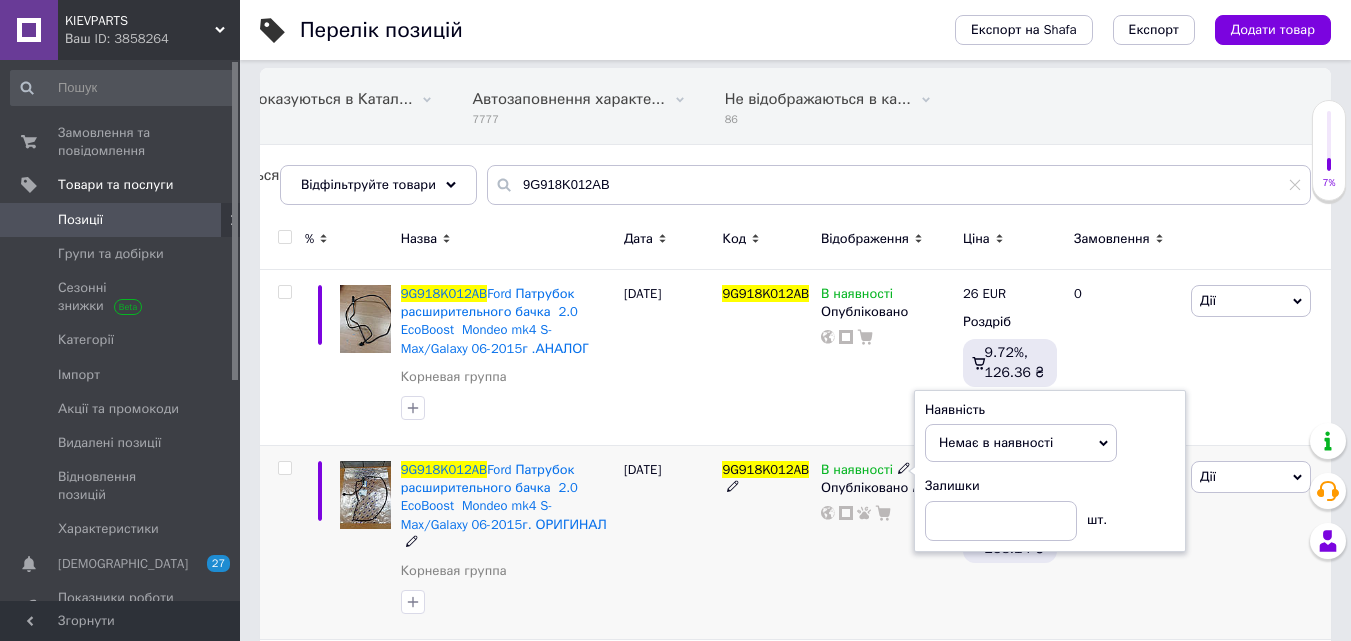 click on "9G918K012AB" at bounding box center [766, 543] 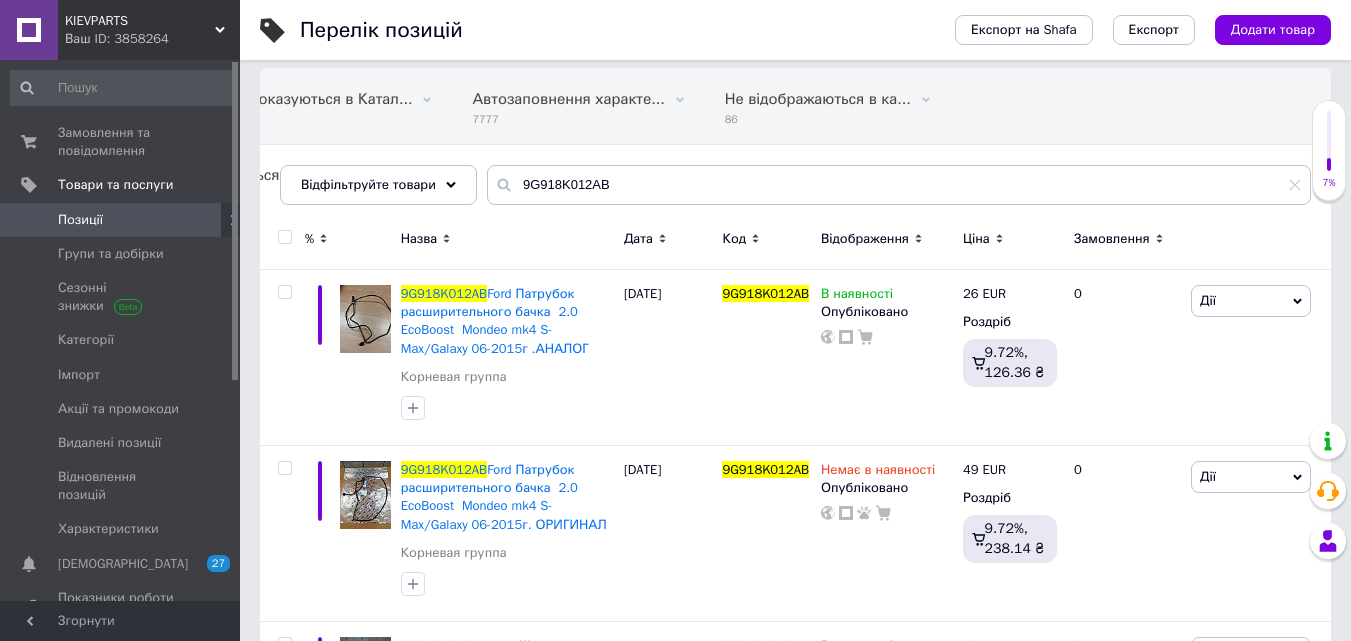 click on "Позиції" at bounding box center [121, 220] 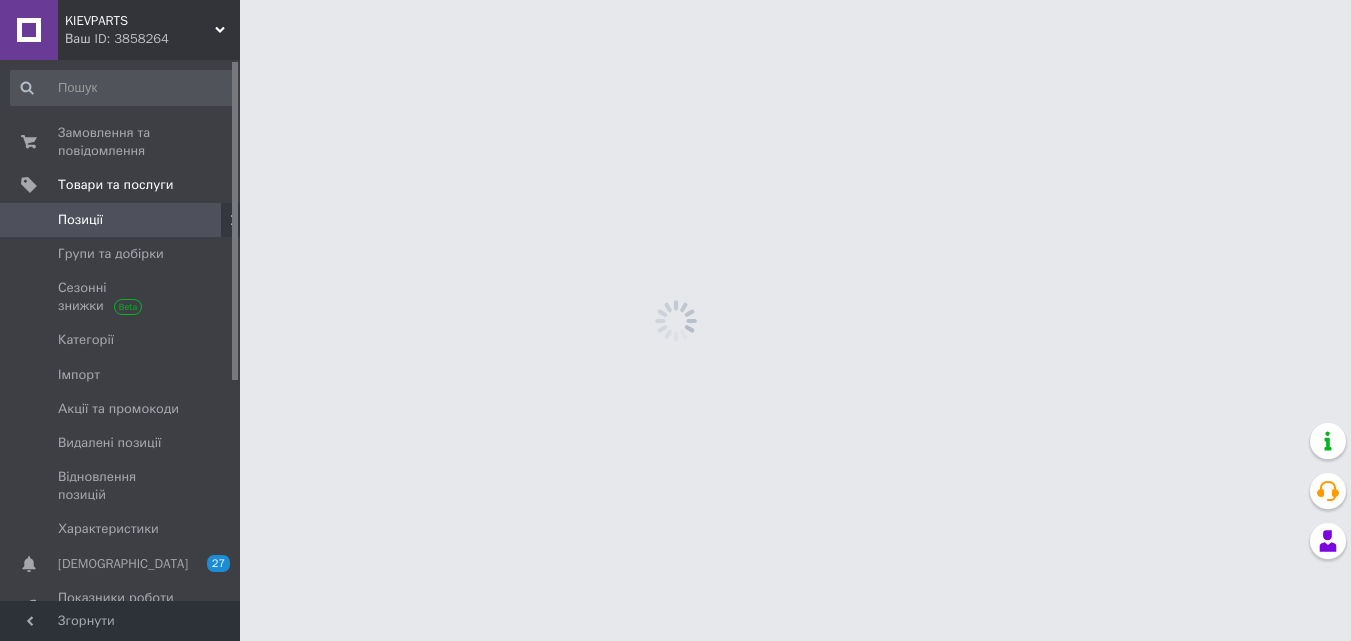scroll, scrollTop: 0, scrollLeft: 0, axis: both 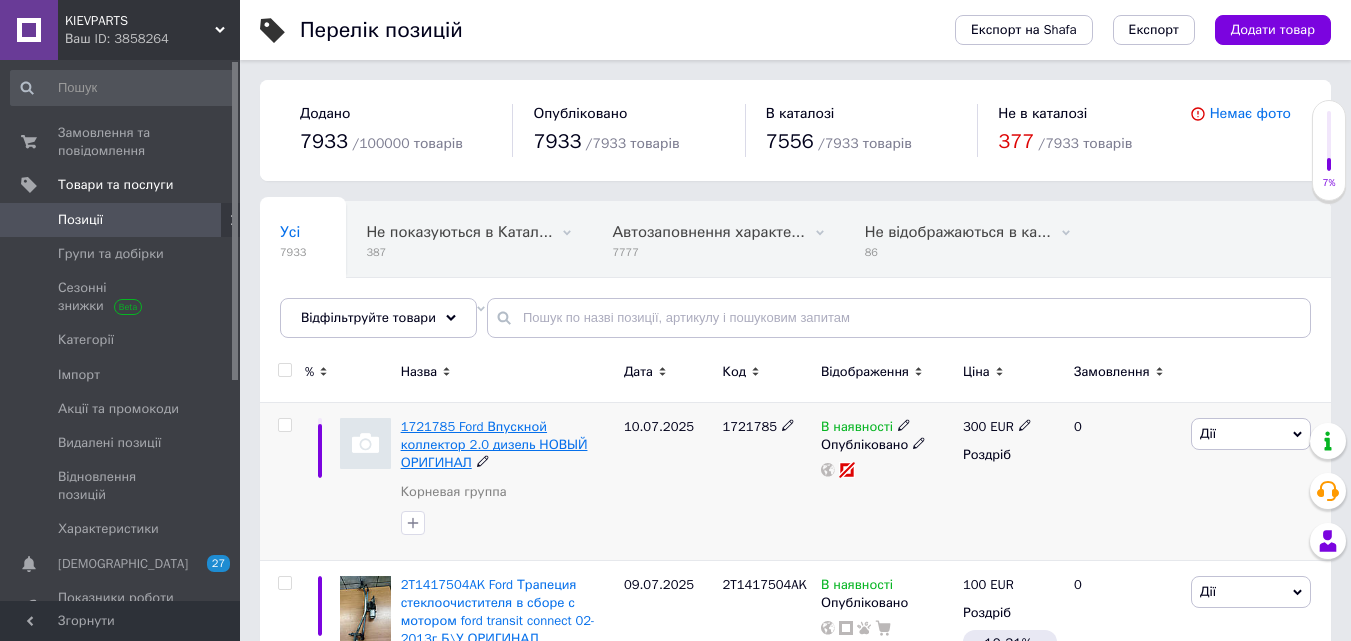 click on "1721785 Ford Впускной коллектор 2.0 дизель НОВЫЙ ОРИГИНАЛ" at bounding box center [494, 444] 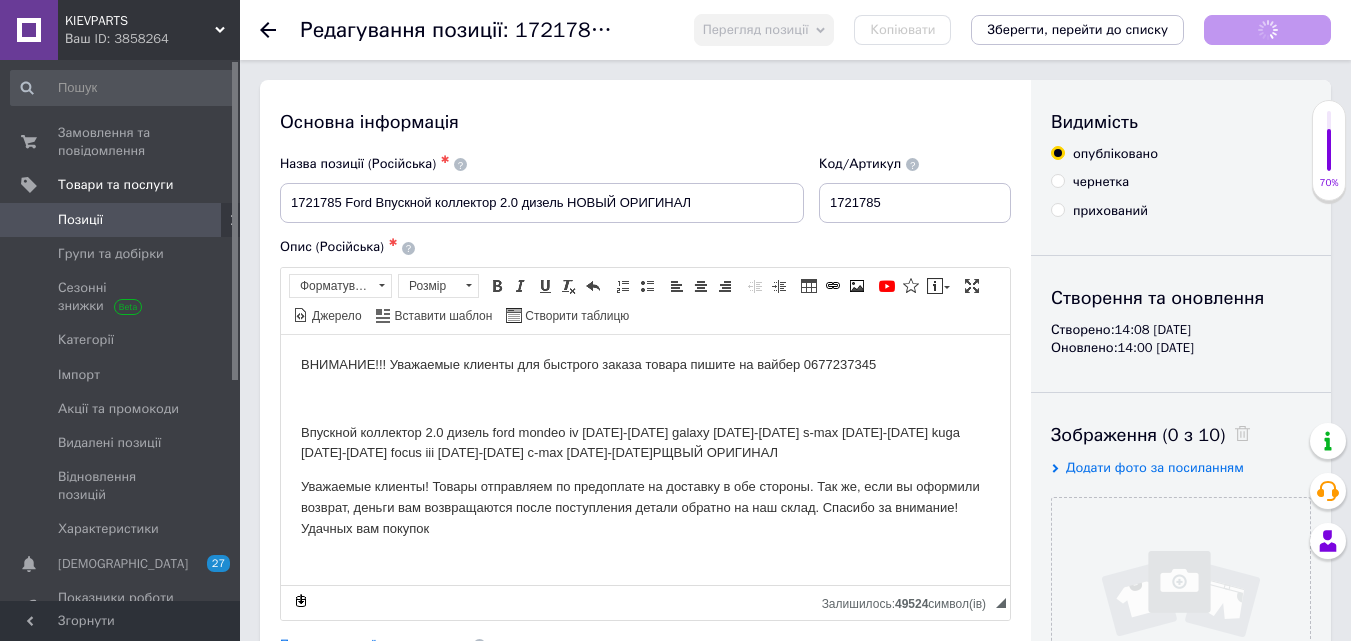 scroll, scrollTop: 0, scrollLeft: 0, axis: both 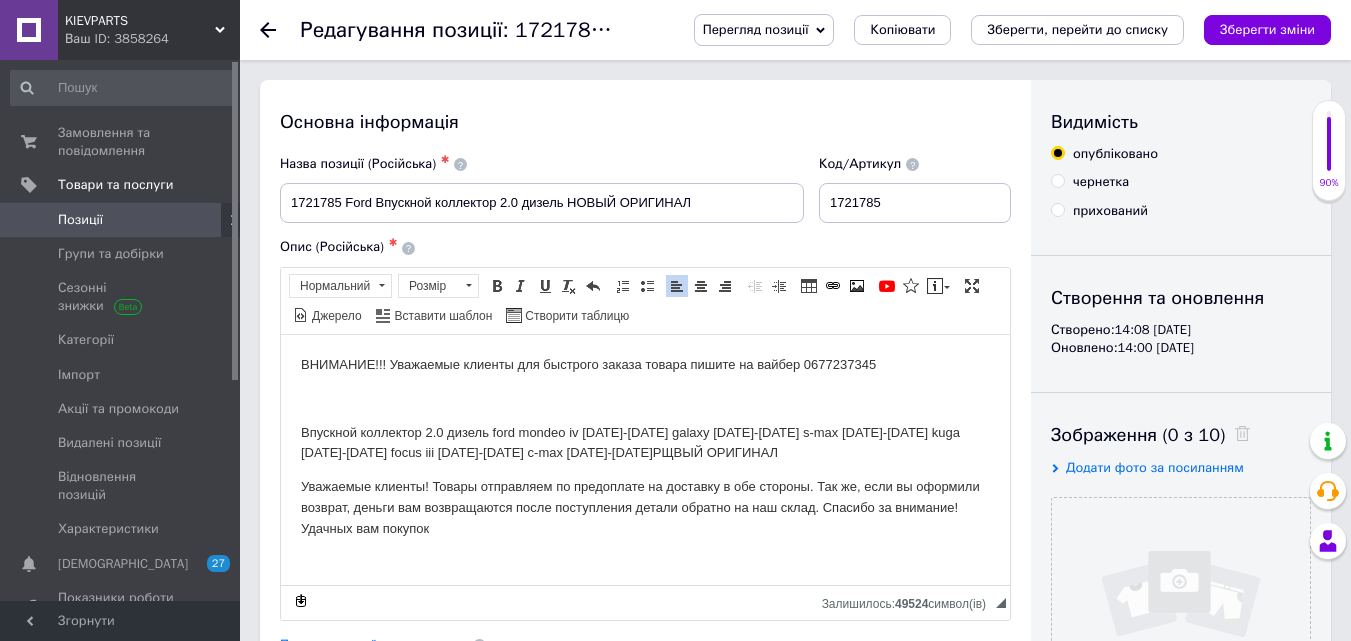 click on "Уважаемые клиенты! Товары отправляем по предоплате на доставку в обе стороны. Так же, если вы оформили возврат, деньги вам возвращаются после поступления детали обратно на наш склад. Спасибо за внимание! Удачных вам покупок" at bounding box center [645, 507] 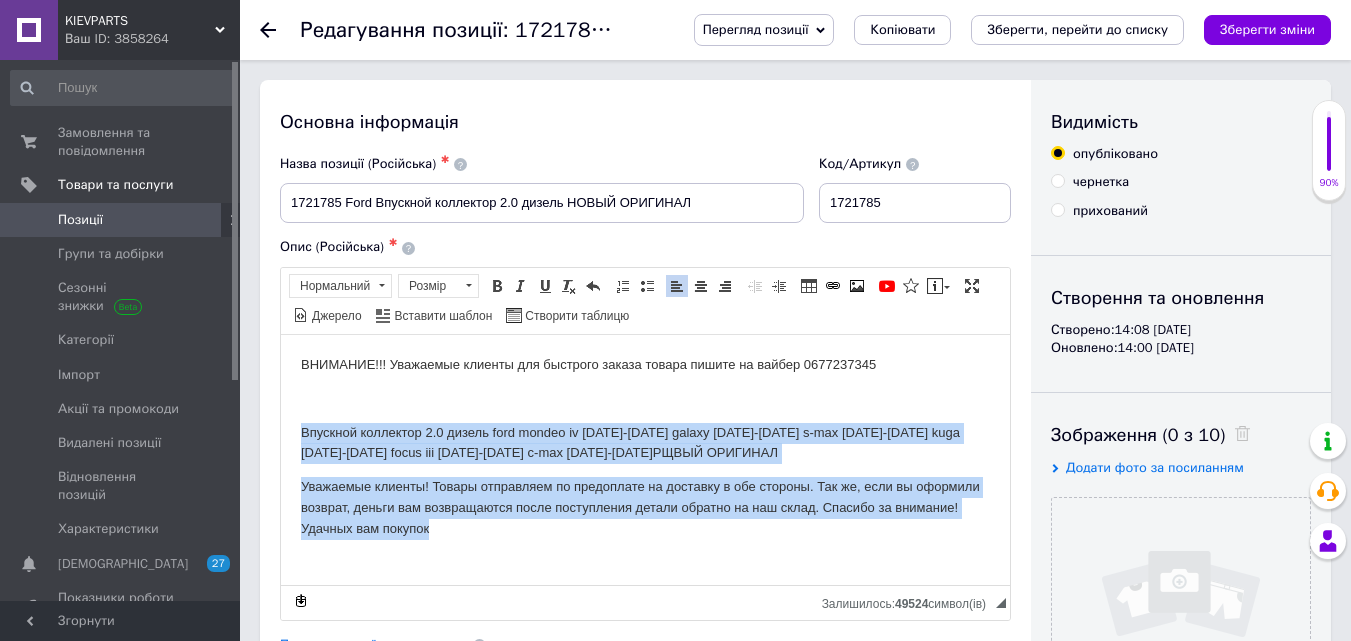 drag, startPoint x: 432, startPoint y: 534, endPoint x: 295, endPoint y: 424, distance: 175.69576 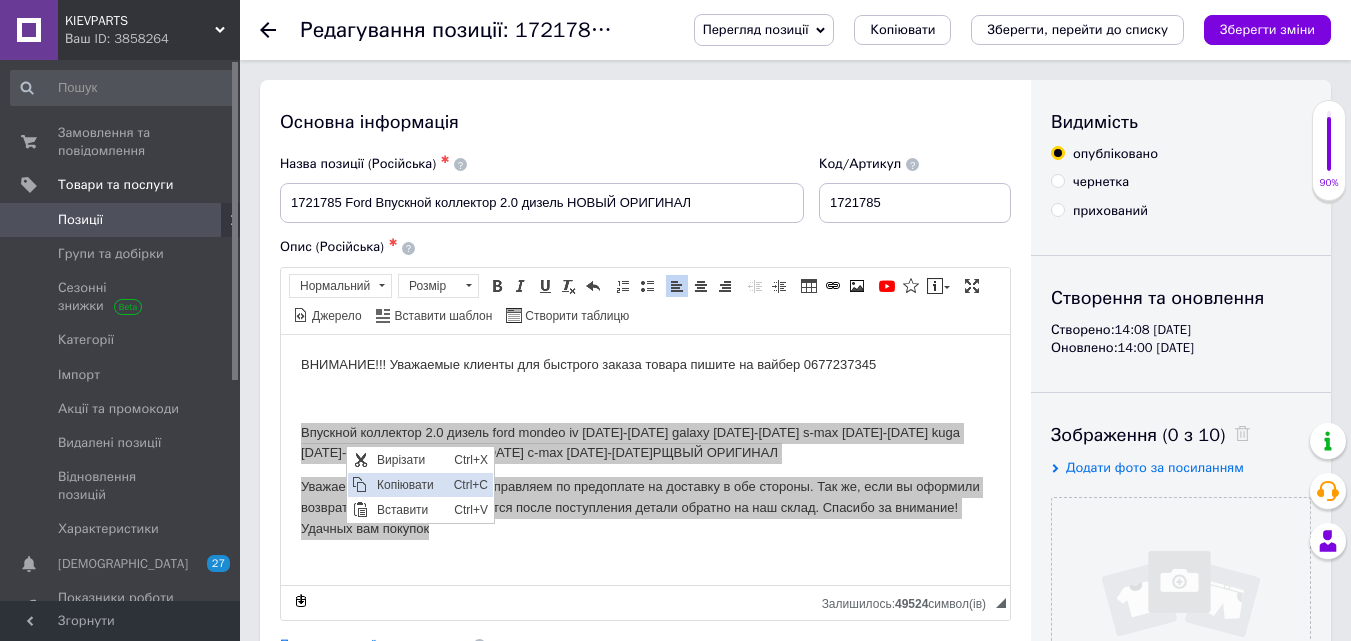 scroll, scrollTop: 0, scrollLeft: 0, axis: both 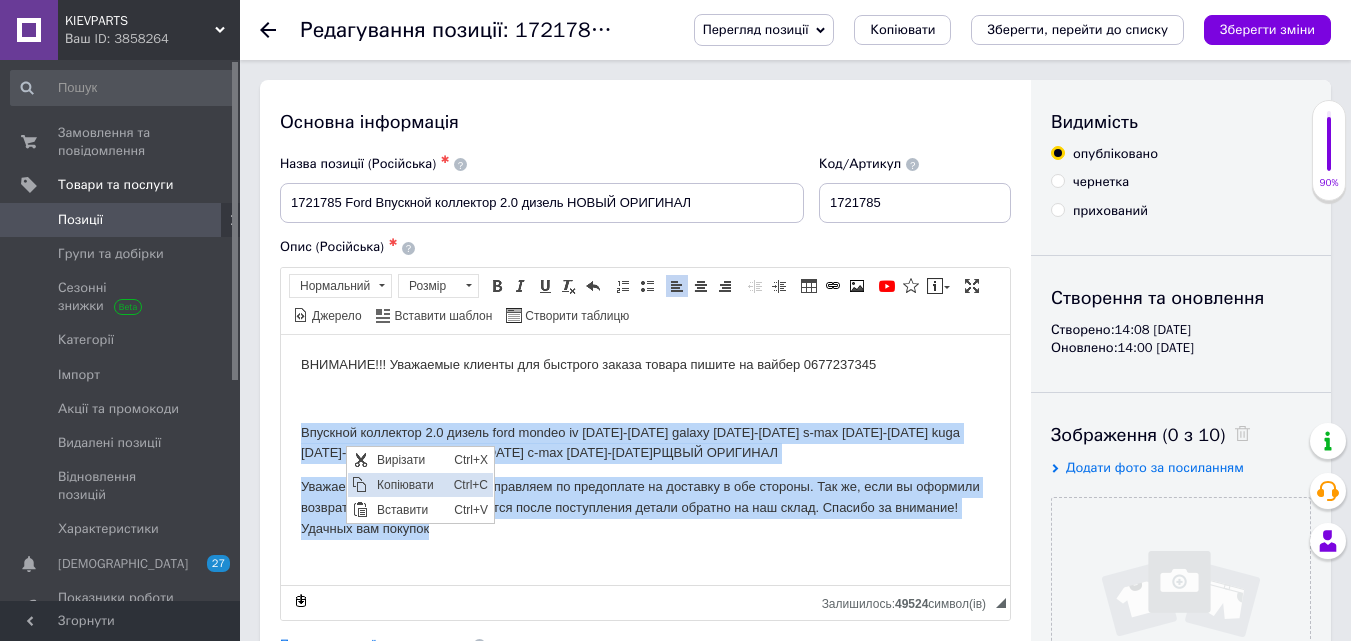 copy on "Впускной коллектор 2.0 дизель ford mondeo iv [DATE]-[DATE] galaxy [DATE]-[DATE] s-max [DATE]-[DATE] kuga [DATE]-[DATE] focus iii [DATE]-[DATE] c-max [DATE]-[DATE]РЩВЫЙ ОРИГИНАЛ Уважаемые клиенты! Товары отправляем по предоплате на доставку в обе стороны. Так же, если вы оформили возврат, деньги вам возвращаются после поступления детали обратно на наш склад. Спасибо за внимание! Удачных вам покупок" 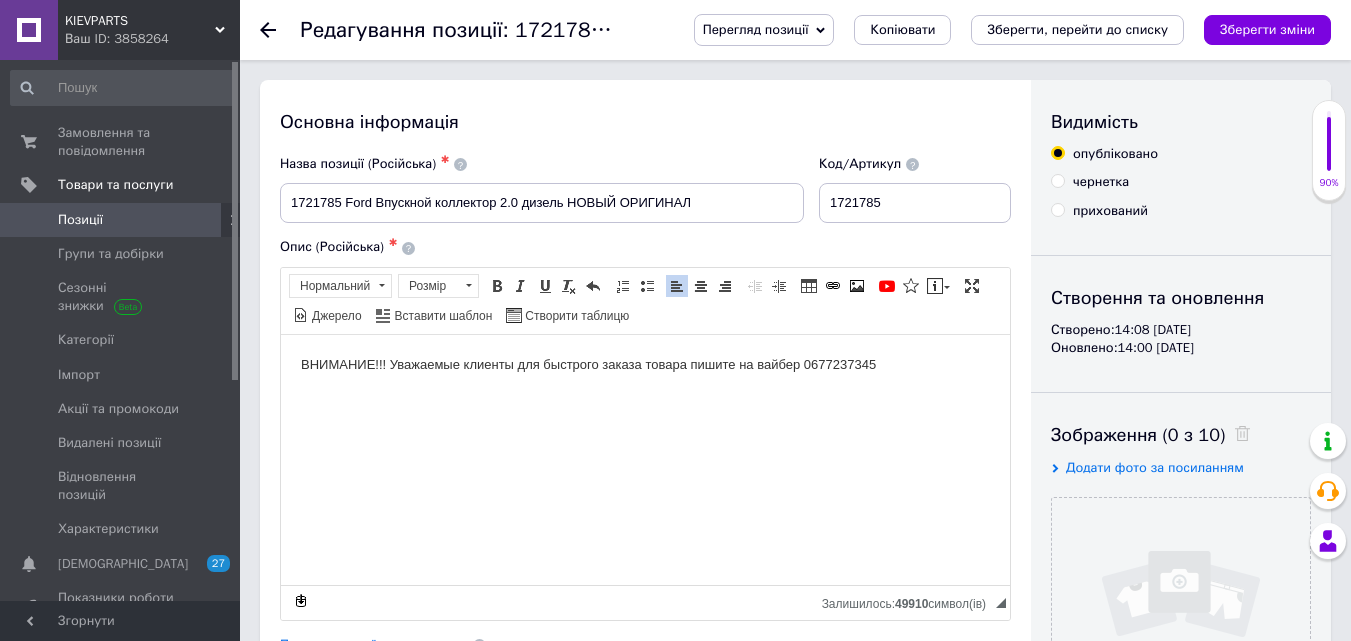 click on "ВНИМАНИЕ!!! Уважаемые клиенты для быстрого заказа товара пишите на вайбер 0677237345" at bounding box center [645, 398] 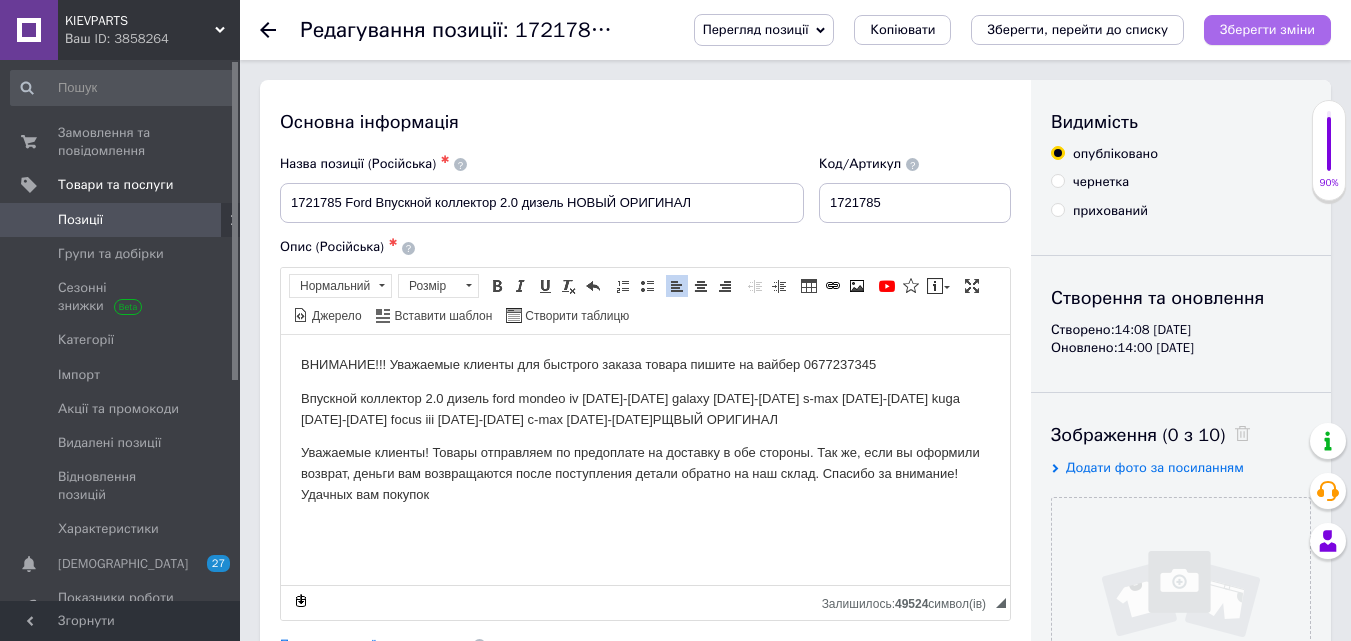 click on "Зберегти зміни" at bounding box center (1267, 30) 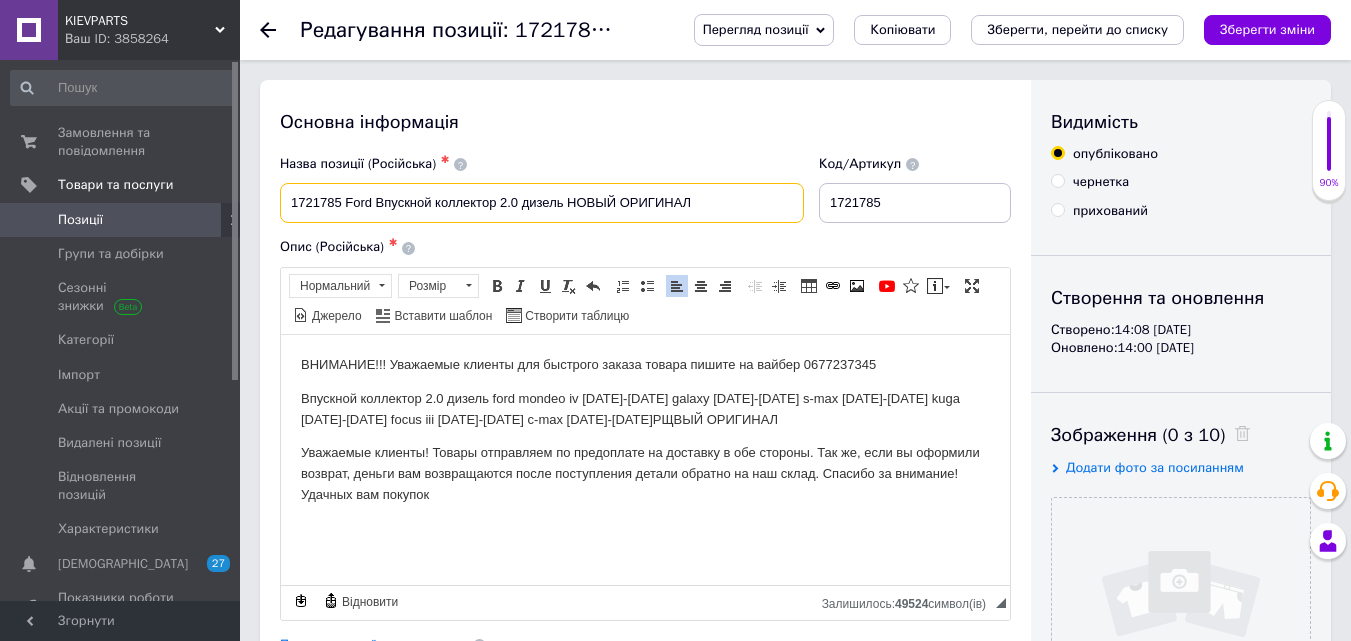 drag, startPoint x: 341, startPoint y: 204, endPoint x: 663, endPoint y: 208, distance: 322.02484 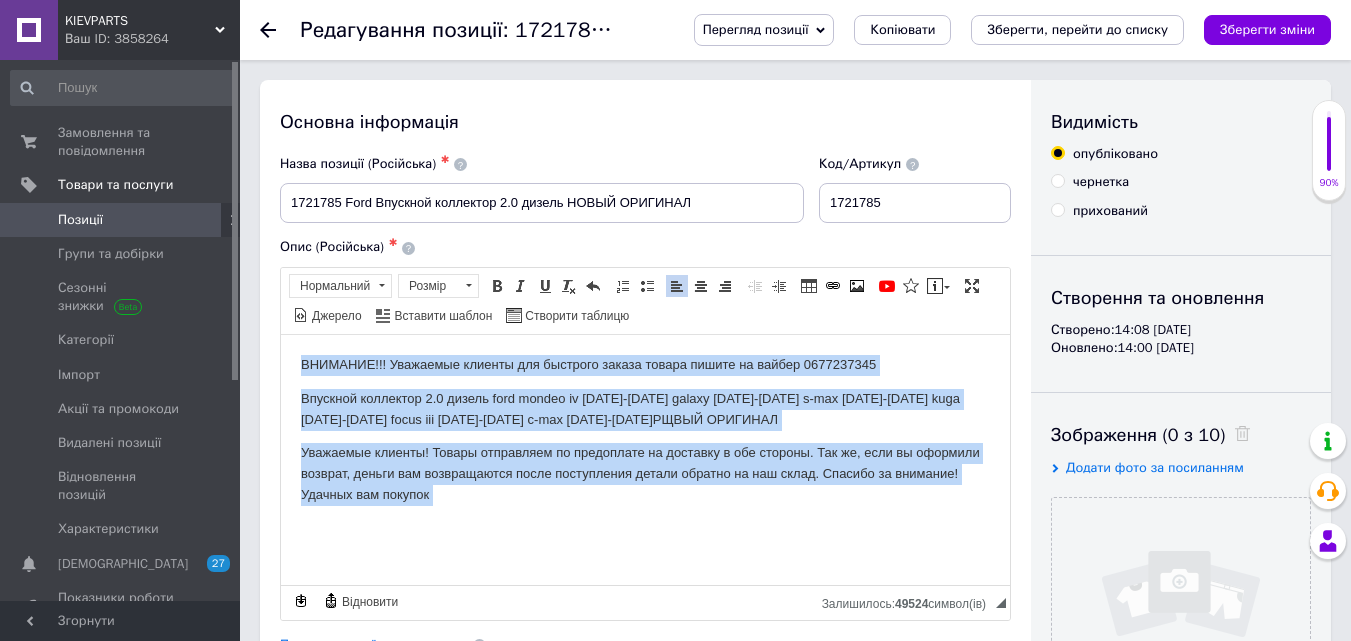 drag, startPoint x: 300, startPoint y: 359, endPoint x: 481, endPoint y: 520, distance: 242.24368 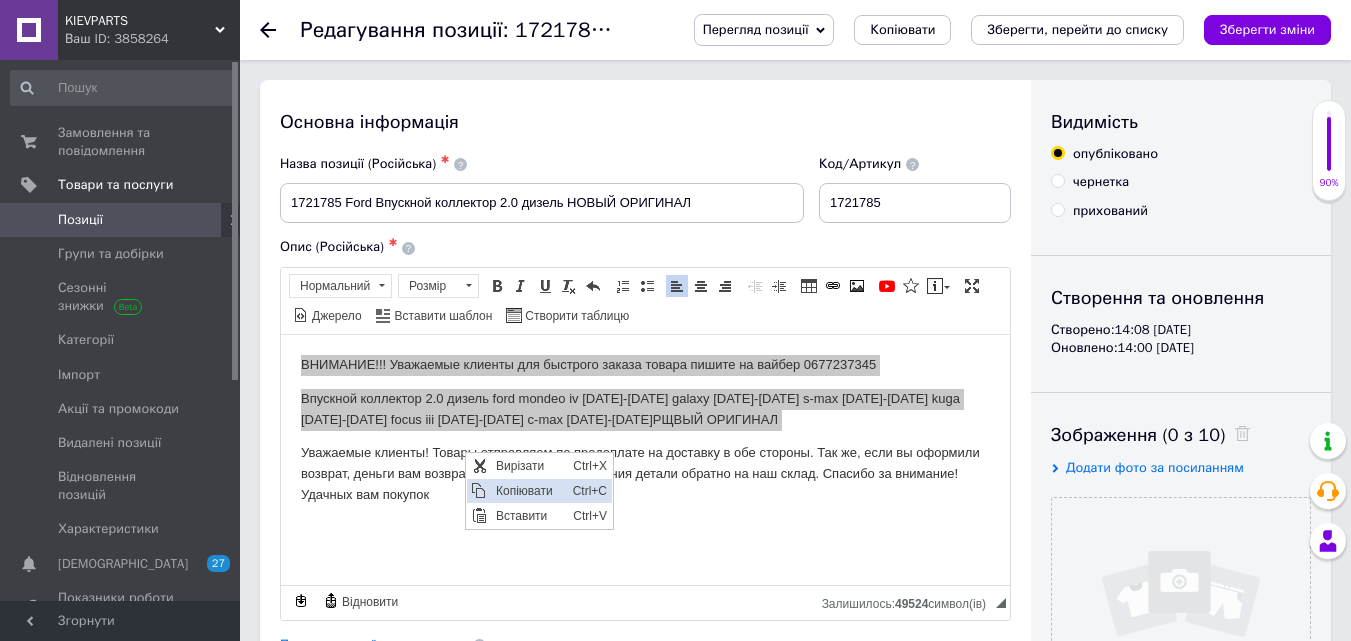 click on "Копіювати" at bounding box center [529, 490] 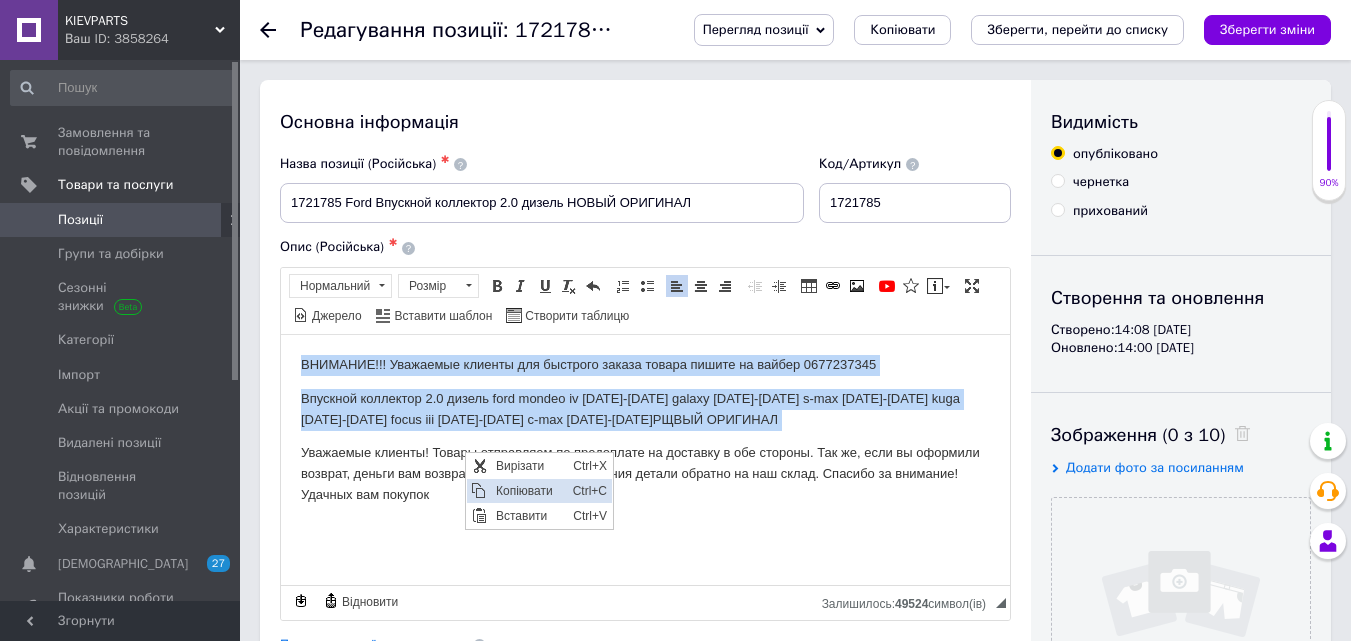 copy on "ВНИМАНИЕ!!! Уважаемые клиенты для быстрого заказа товара пишите на вайбер 0677237345 Впускной коллектор 2.0 дизель ford mondeo iv [DATE]-[DATE] galaxy [DATE]-[DATE] s-max [DATE]-[DATE] kuga [DATE]-[DATE] focus iii [DATE]-[DATE] c-max [DATE]-[DATE]РЩВЫЙ ОРИГИНАЛ" 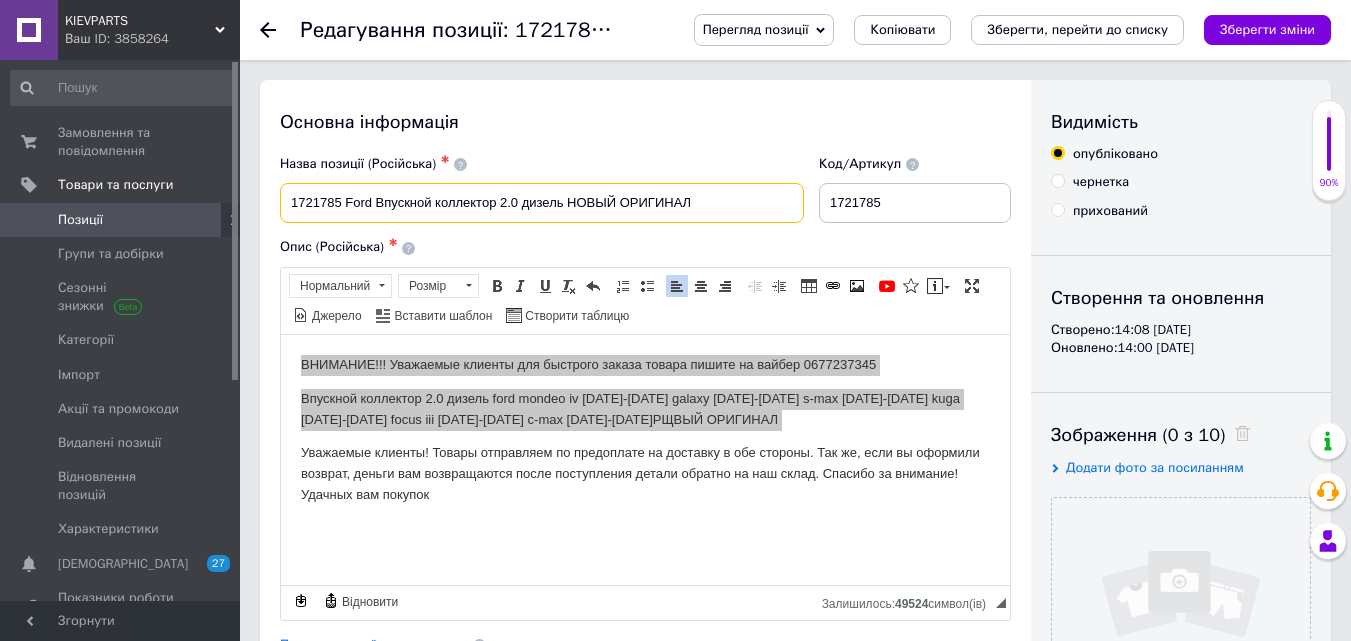 copy on "ВНИМАНИЕ!!! Уважаемые клиенты для быстрого заказа товара пишите на вайбер 0677237345 Впускной коллектор 2.0 дизель ford mondeo iv [DATE]-[DATE] galaxy [DATE]-[DATE] s-max [DATE]-[DATE] kuga [DATE]-[DATE] focus iii [DATE]-[DATE] c-max [DATE]-[DATE]РЩВЫЙ ОРИГИНАЛ" 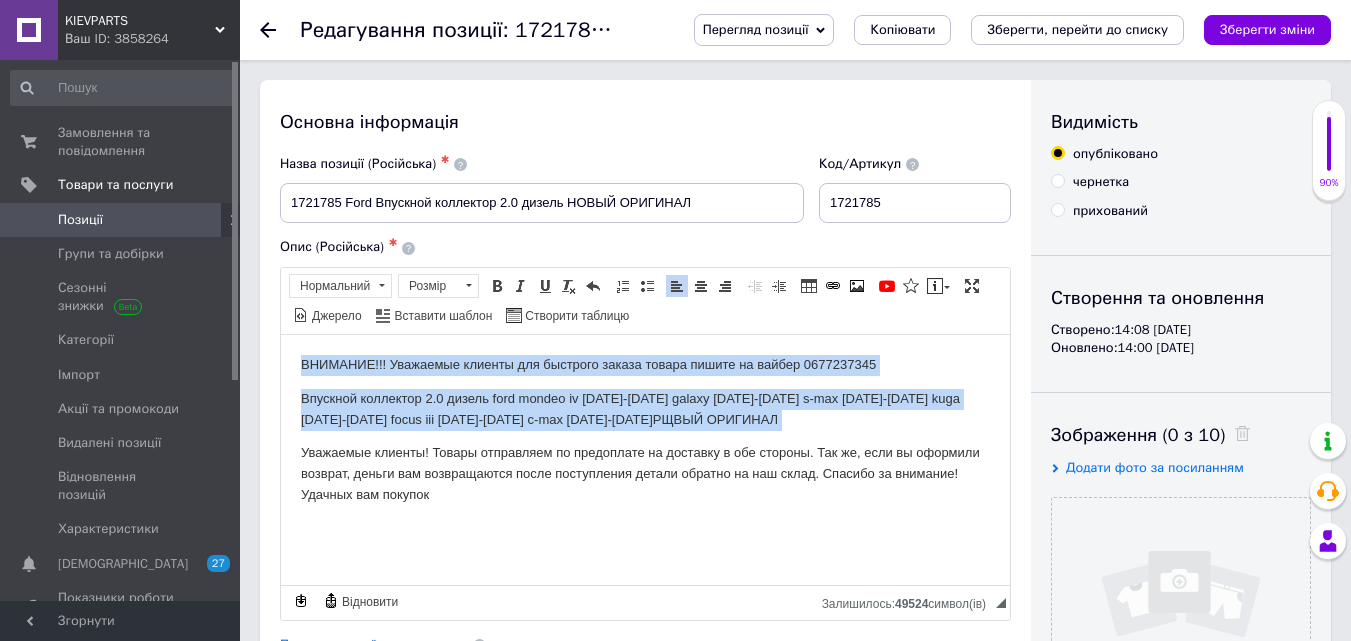drag, startPoint x: 489, startPoint y: 378, endPoint x: 770, endPoint y: 713, distance: 437.2482 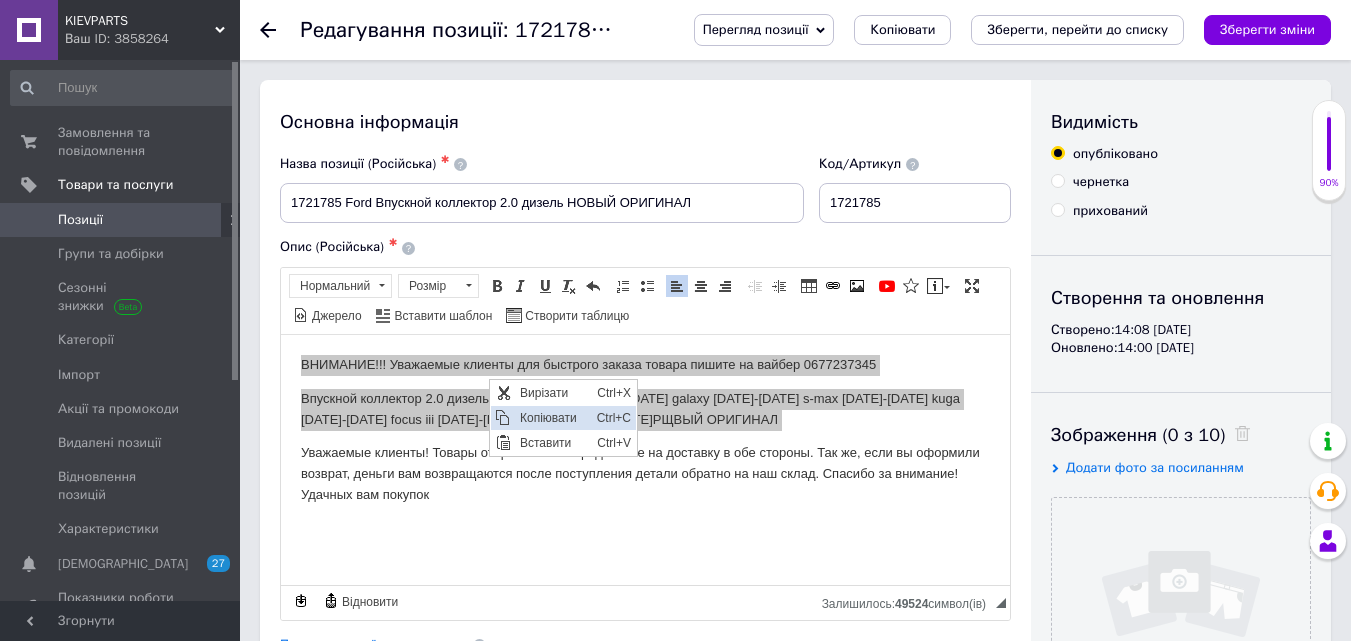 click on "Копіювати" at bounding box center (553, 417) 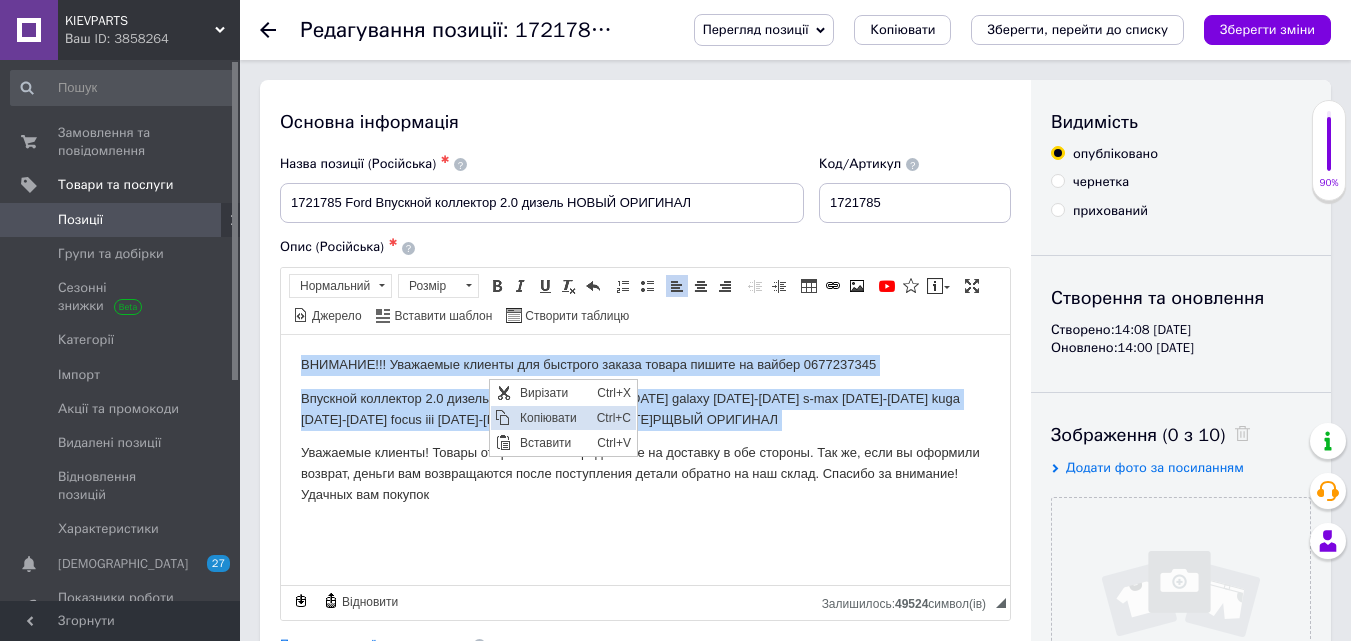 copy on "ВНИМАНИЕ!!! Уважаемые клиенты для быстрого заказа товара пишите на вайбер 0677237345 Впускной коллектор 2.0 дизель ford mondeo iv [DATE]-[DATE] galaxy [DATE]-[DATE] s-max [DATE]-[DATE] kuga [DATE]-[DATE] focus iii [DATE]-[DATE] c-max [DATE]-[DATE]РЩВЫЙ ОРИГИНАЛ" 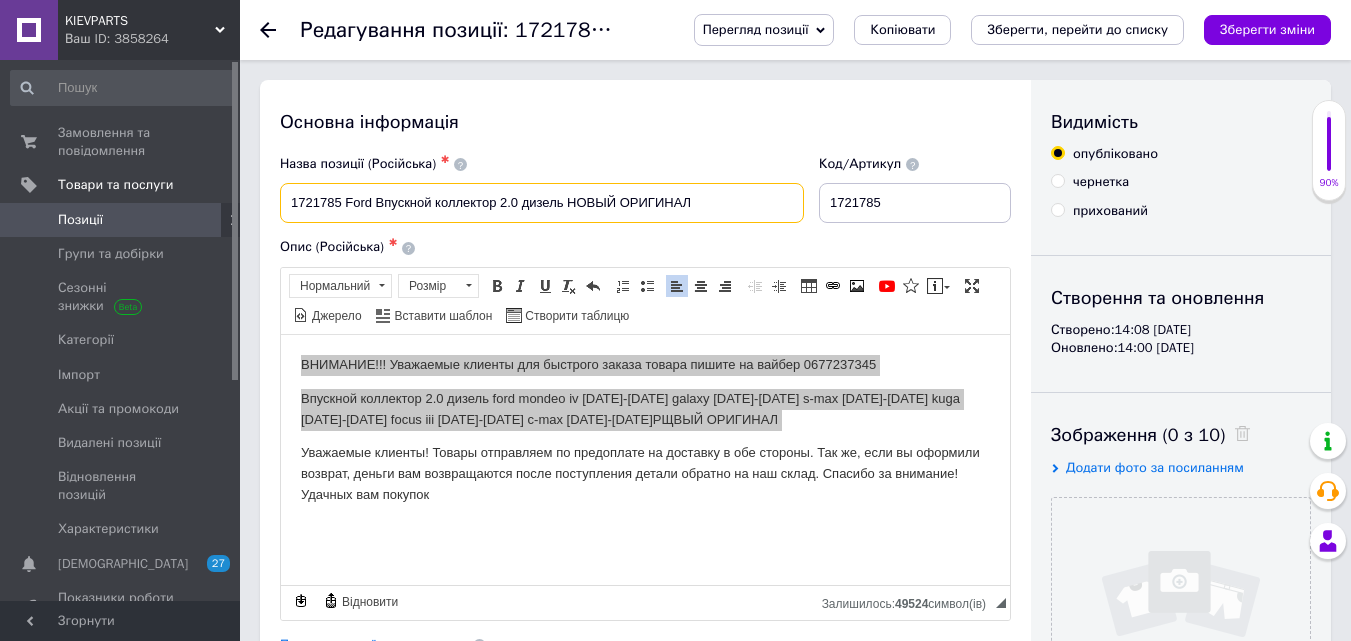 copy on "ВНИМАНИЕ!!! Уважаемые клиенты для быстрого заказа товара пишите на вайбер 0677237345 Впускной коллектор 2.0 дизель ford mondeo iv [DATE]-[DATE] galaxy [DATE]-[DATE] s-max [DATE]-[DATE] kuga [DATE]-[DATE] focus iii [DATE]-[DATE] c-max [DATE]-[DATE]РЩВЫЙ ОРИГИНАЛ" 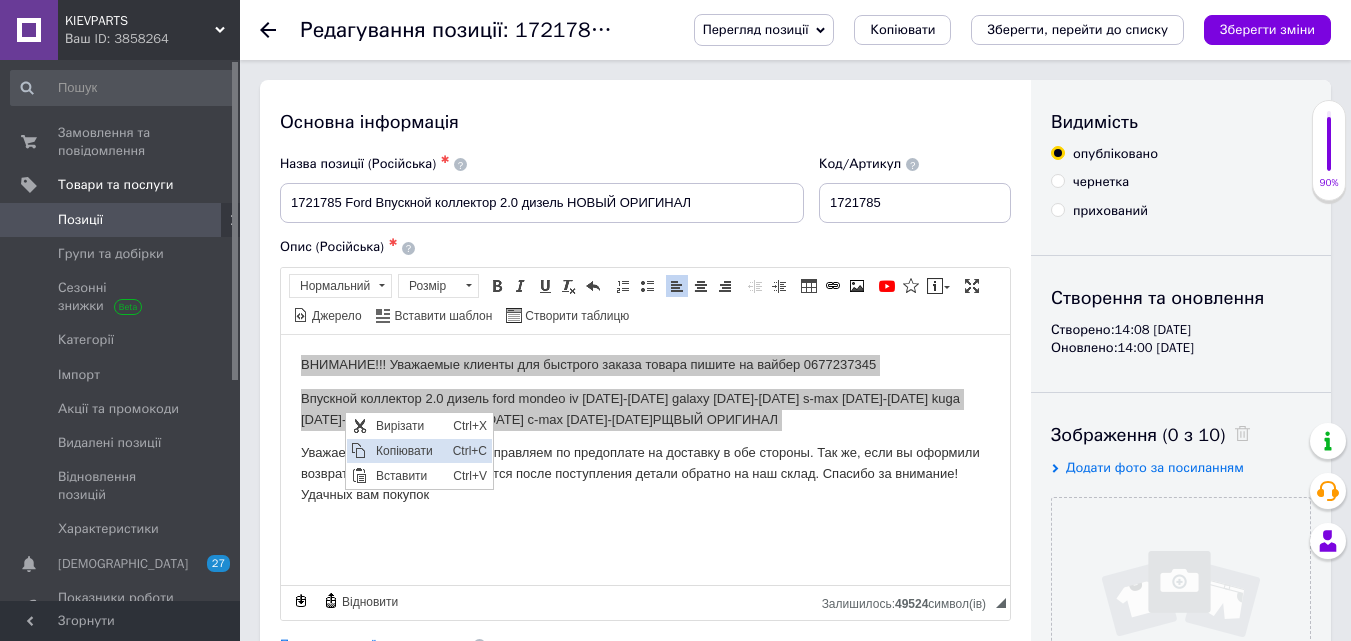 click on "Копіювати" at bounding box center (409, 450) 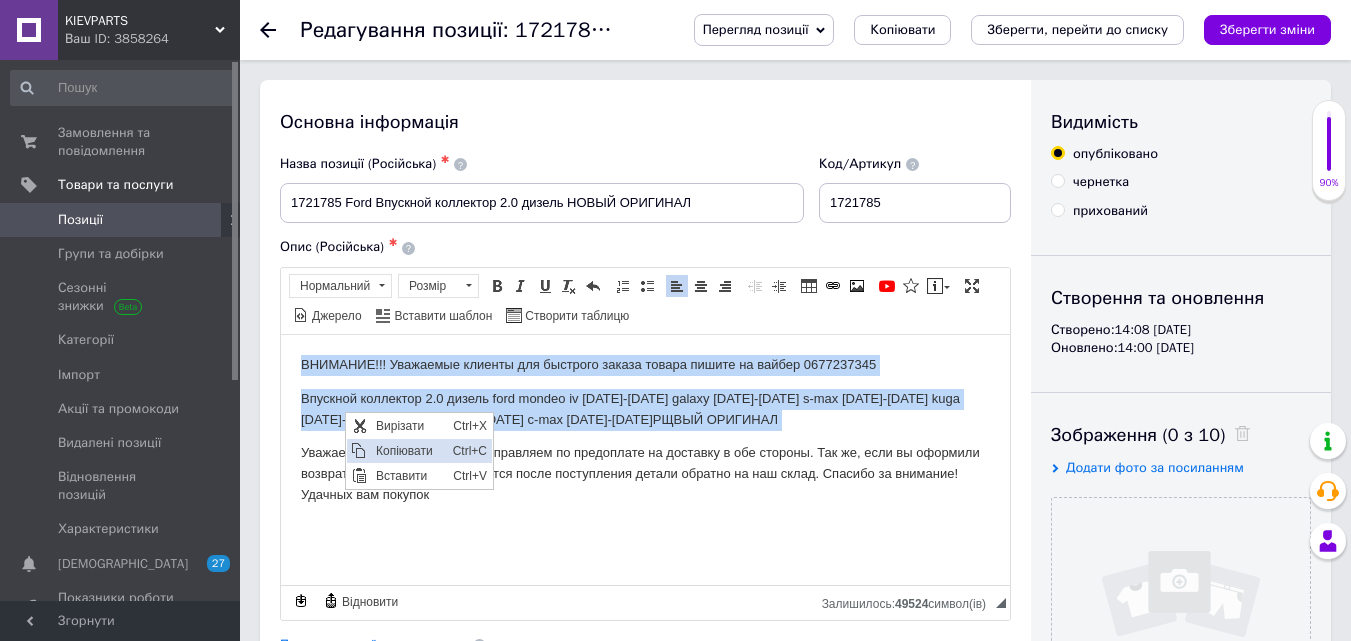copy on "ВНИМАНИЕ!!! Уважаемые клиенты для быстрого заказа товара пишите на вайбер 0677237345 Впускной коллектор 2.0 дизель ford mondeo iv [DATE]-[DATE] galaxy [DATE]-[DATE] s-max [DATE]-[DATE] kuga [DATE]-[DATE] focus iii [DATE]-[DATE] c-max [DATE]-[DATE]РЩВЫЙ ОРИГИНАЛ" 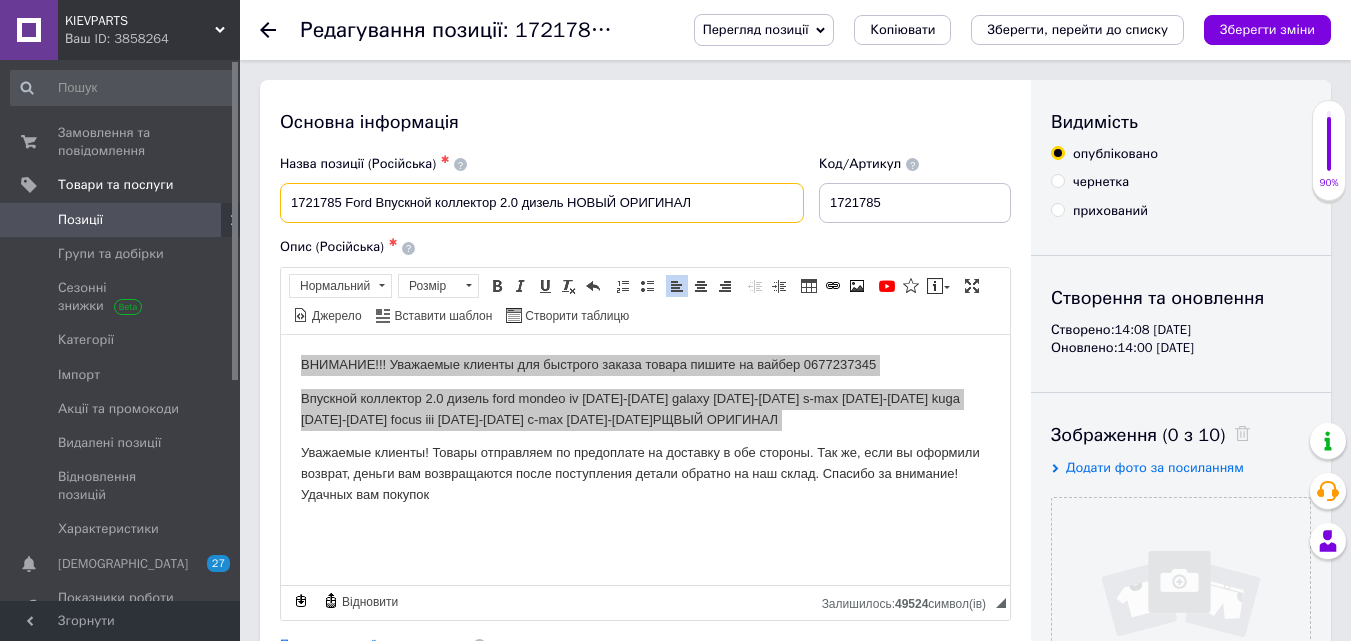 copy on "ВНИМАНИЕ!!! Уважаемые клиенты для быстрого заказа товара пишите на вайбер 0677237345 Впускной коллектор 2.0 дизель ford mondeo iv [DATE]-[DATE] galaxy [DATE]-[DATE] s-max [DATE]-[DATE] kuga [DATE]-[DATE] focus iii [DATE]-[DATE] c-max [DATE]-[DATE]РЩВЫЙ ОРИГИНАЛ" 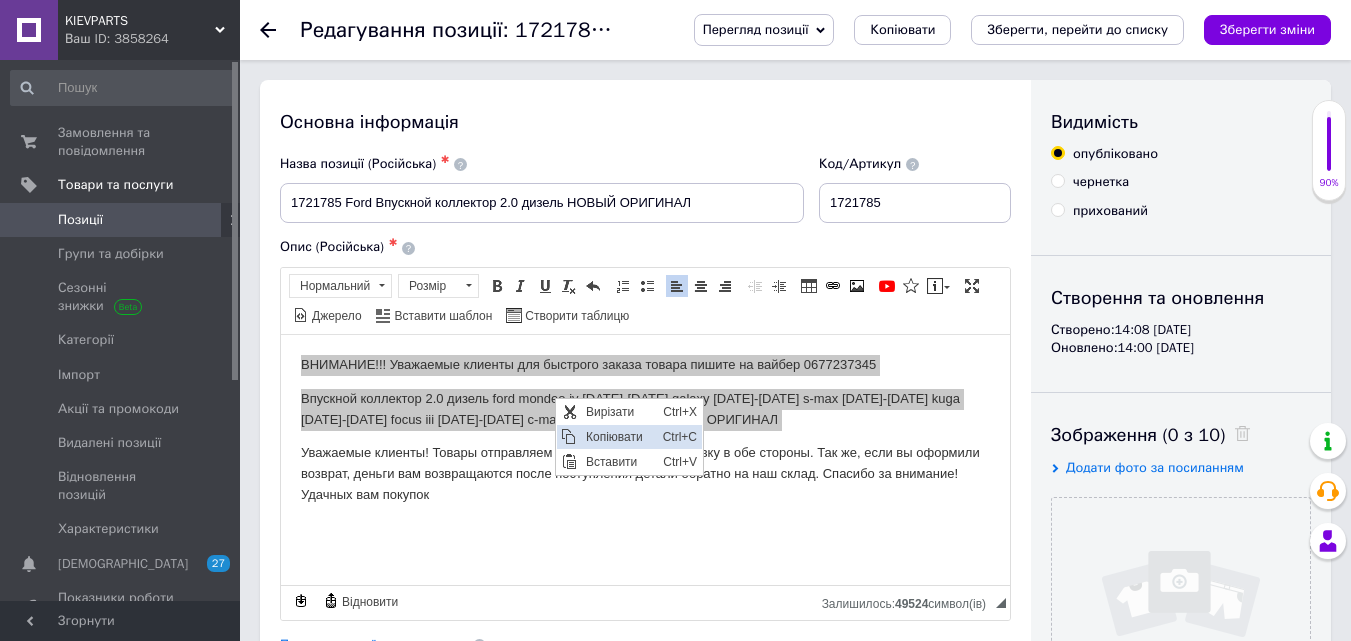 click on "Копіювати" at bounding box center (619, 436) 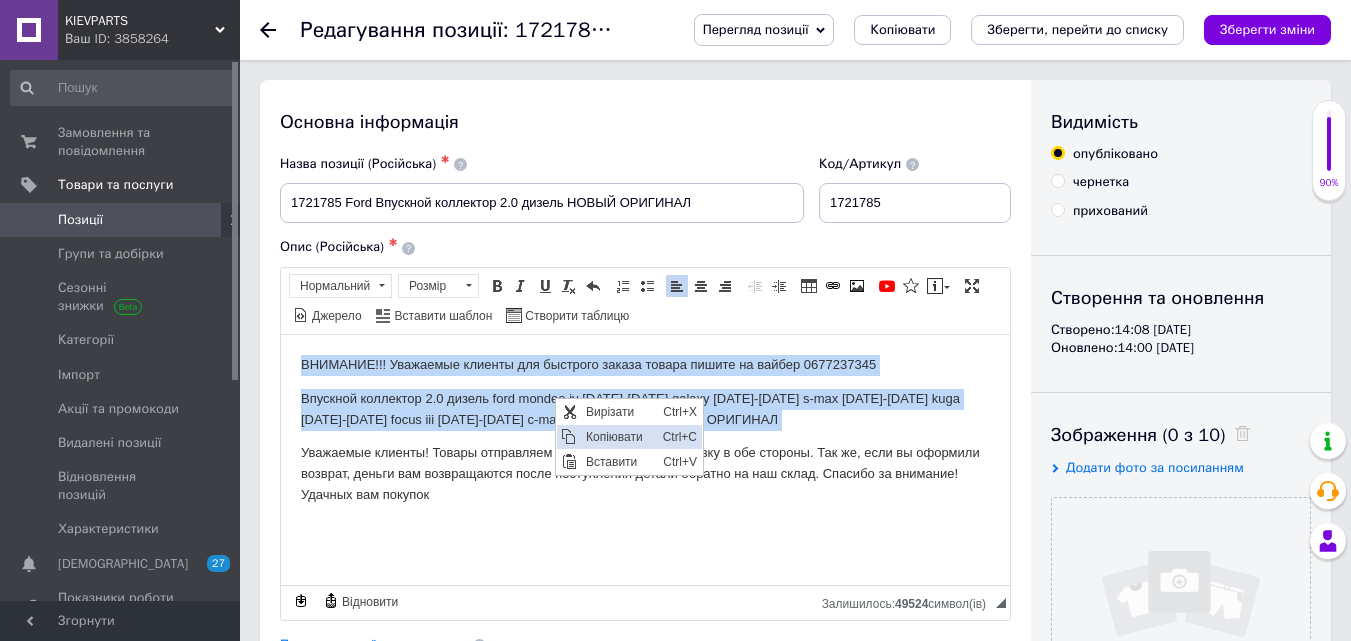 copy on "ВНИМАНИЕ!!! Уважаемые клиенты для быстрого заказа товара пишите на вайбер 0677237345 Впускной коллектор 2.0 дизель ford mondeo iv [DATE]-[DATE] galaxy [DATE]-[DATE] s-max [DATE]-[DATE] kuga [DATE]-[DATE] focus iii [DATE]-[DATE] c-max [DATE]-[DATE]РЩВЫЙ ОРИГИНАЛ" 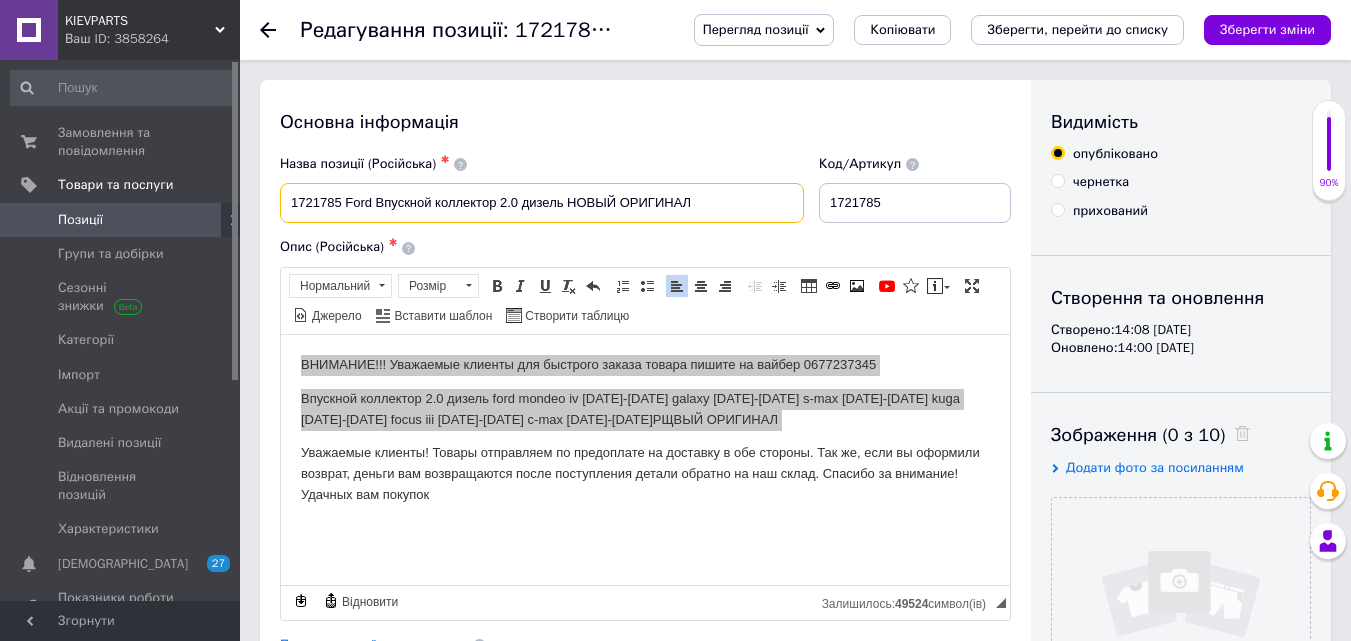 copy on "ВНИМАНИЕ!!! Уважаемые клиенты для быстрого заказа товара пишите на вайбер 0677237345 Впускной коллектор 2.0 дизель ford mondeo iv [DATE]-[DATE] galaxy [DATE]-[DATE] s-max [DATE]-[DATE] kuga [DATE]-[DATE] focus iii [DATE]-[DATE] c-max [DATE]-[DATE]РЩВЫЙ ОРИГИНАЛ" 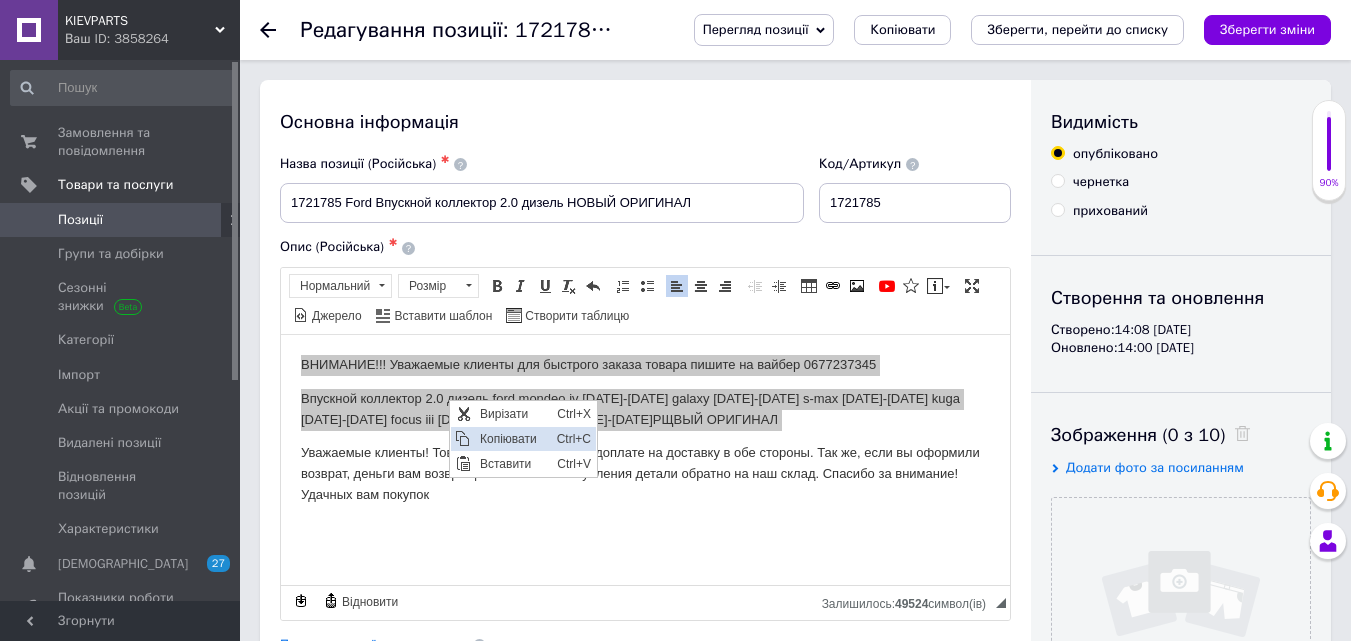 click on "Копіювати" at bounding box center (513, 438) 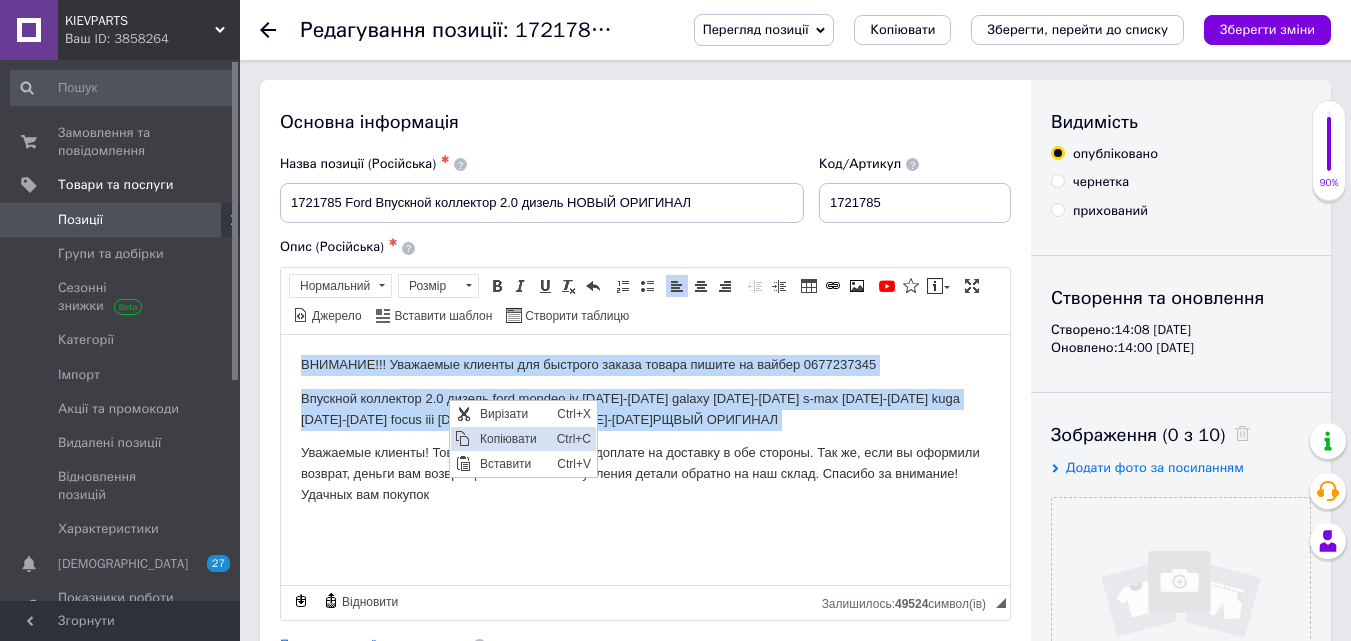 copy on "ВНИМАНИЕ!!! Уважаемые клиенты для быстрого заказа товара пишите на вайбер 0677237345 Впускной коллектор 2.0 дизель ford mondeo iv [DATE]-[DATE] galaxy [DATE]-[DATE] s-max [DATE]-[DATE] kuga [DATE]-[DATE] focus iii [DATE]-[DATE] c-max [DATE]-[DATE]РЩВЫЙ ОРИГИНАЛ" 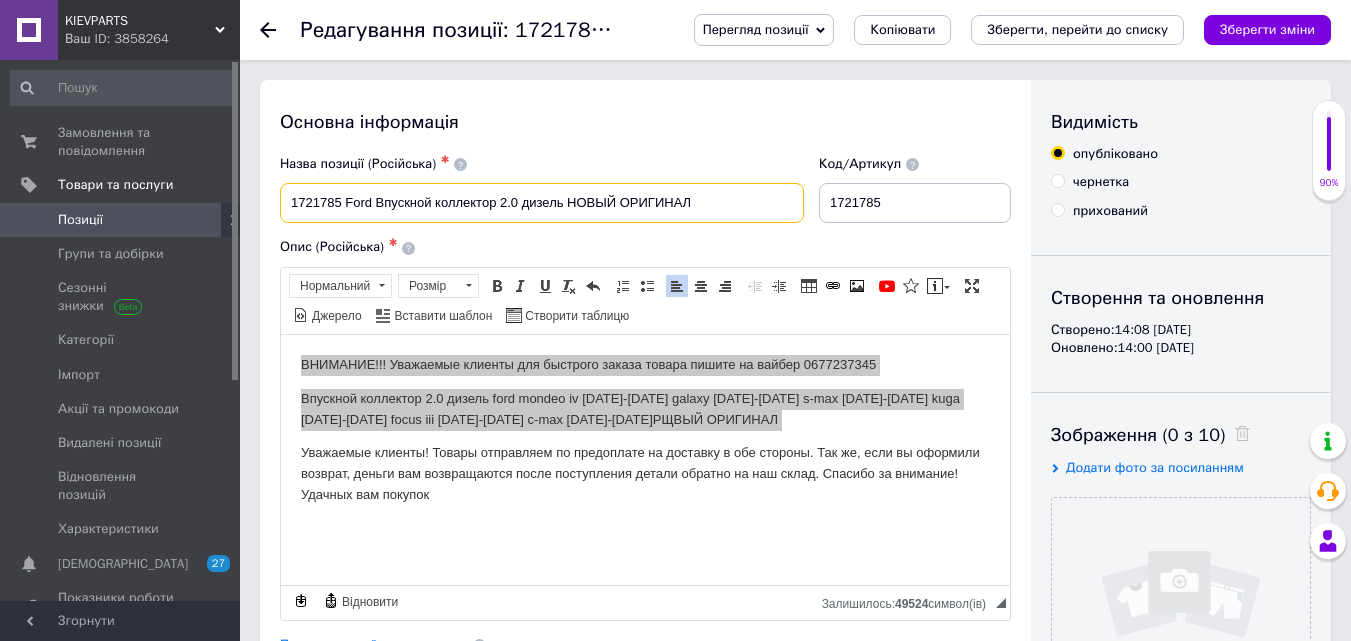 click on "1721785 Ford Впускной коллектор 2.0 дизель НОВЫЙ ОРИГИНАЛ" at bounding box center [542, 203] 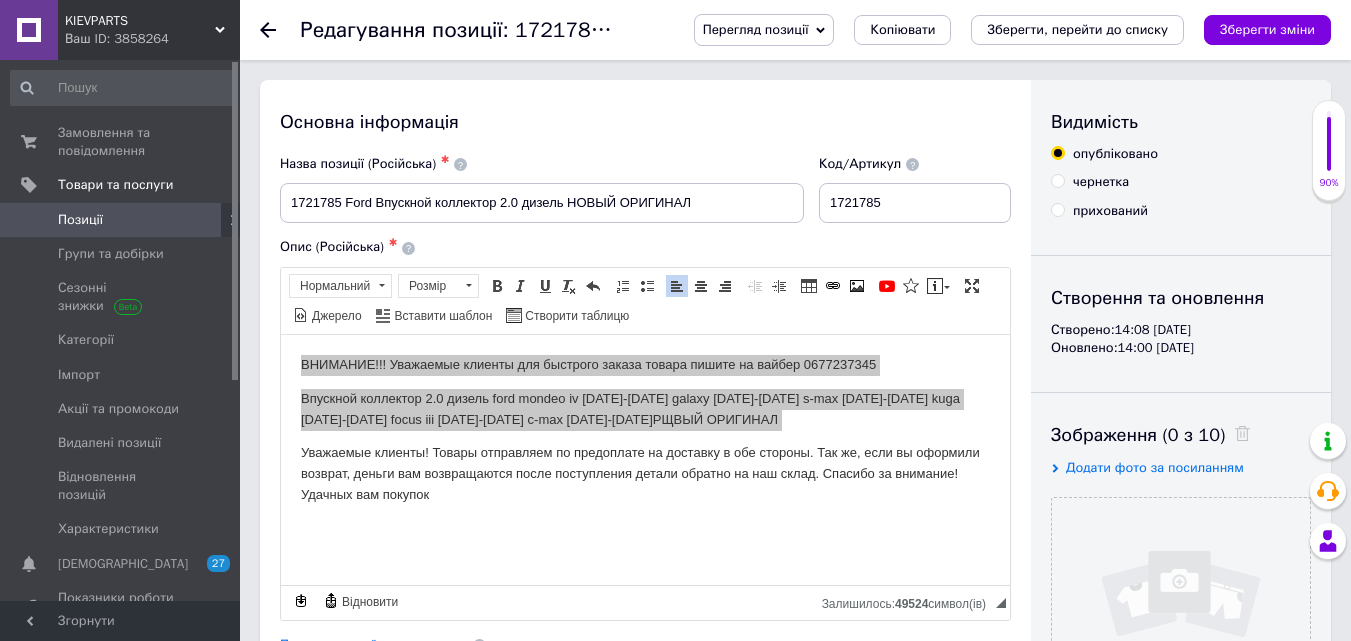 click on "Основна інформація" at bounding box center (645, 122) 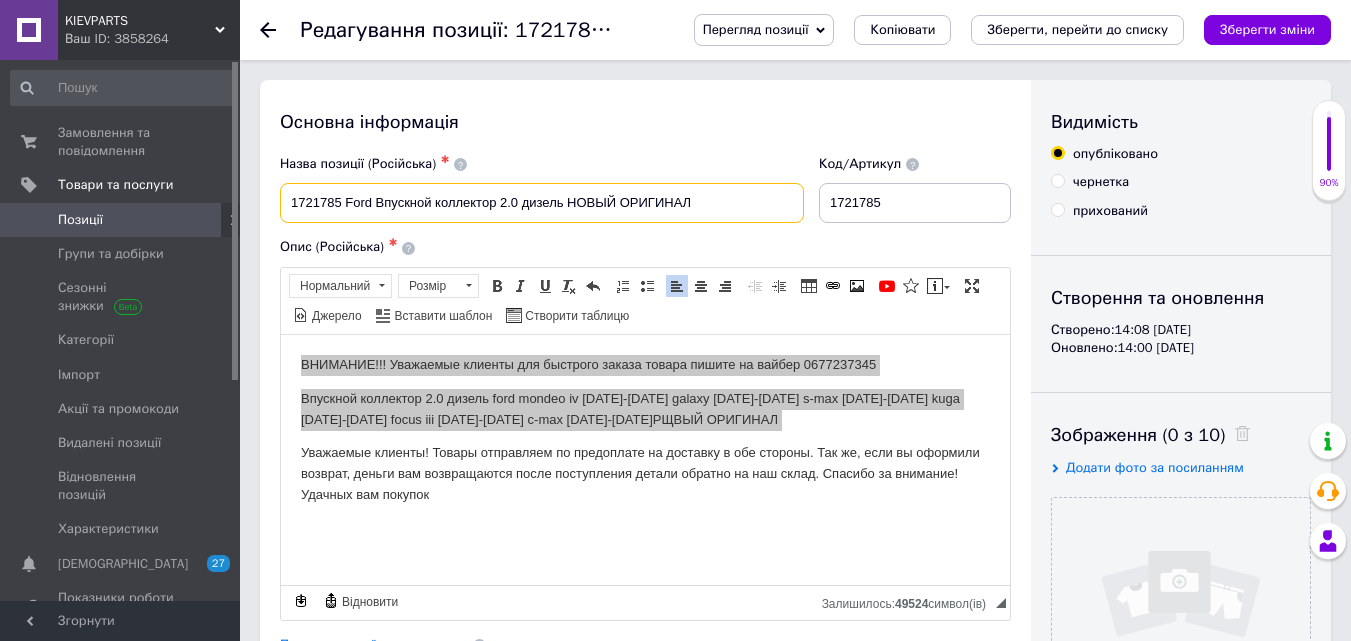 drag, startPoint x: 372, startPoint y: 200, endPoint x: 682, endPoint y: 206, distance: 310.05804 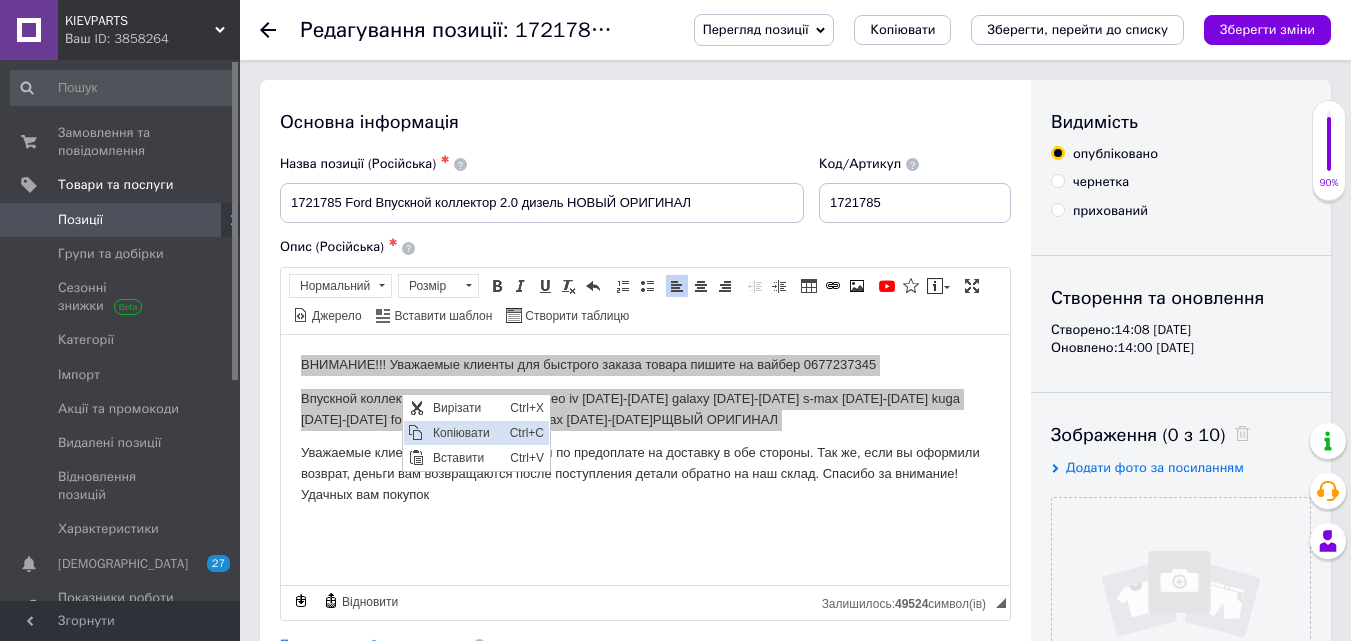 drag, startPoint x: 452, startPoint y: 426, endPoint x: 562, endPoint y: 456, distance: 114.01754 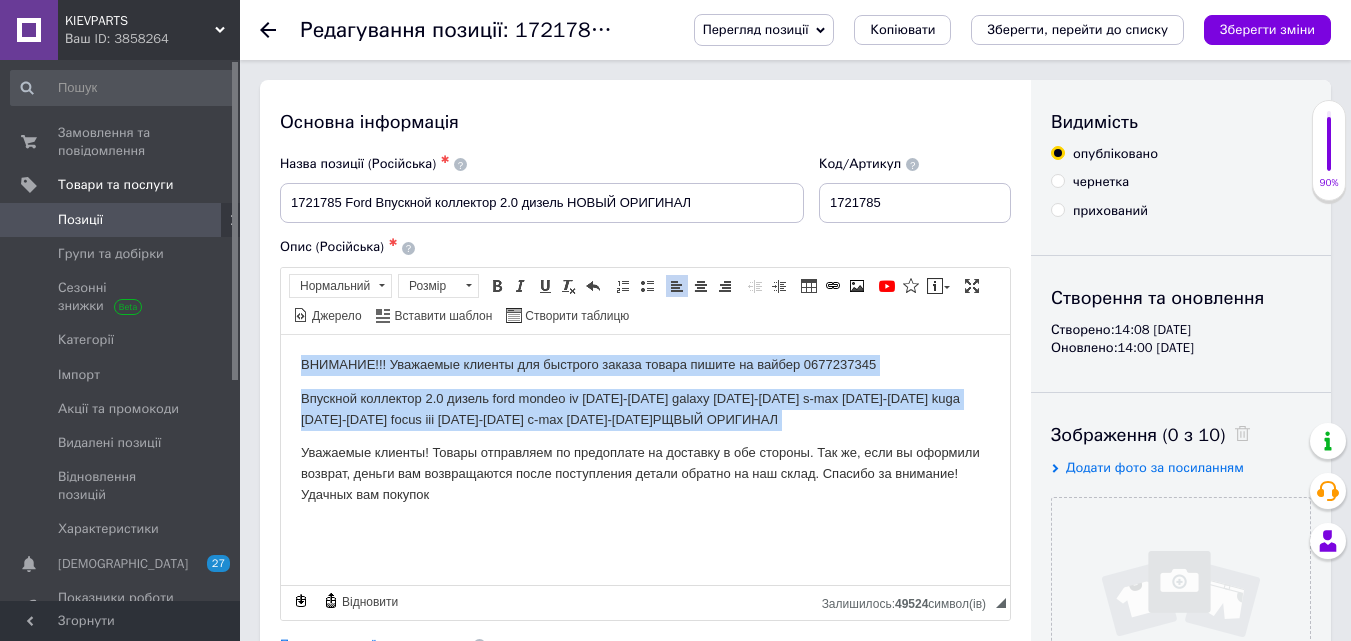 click on "Впускной коллектор 2.0 дизель ford mondeo iv [DATE]-[DATE] galaxy [DATE]-[DATE] s-max [DATE]-[DATE] kuga [DATE]-[DATE] focus iii [DATE]-[DATE] c-max [DATE]-[DATE]РЩВЫЙ ОРИГИНАЛ" at bounding box center (645, 409) 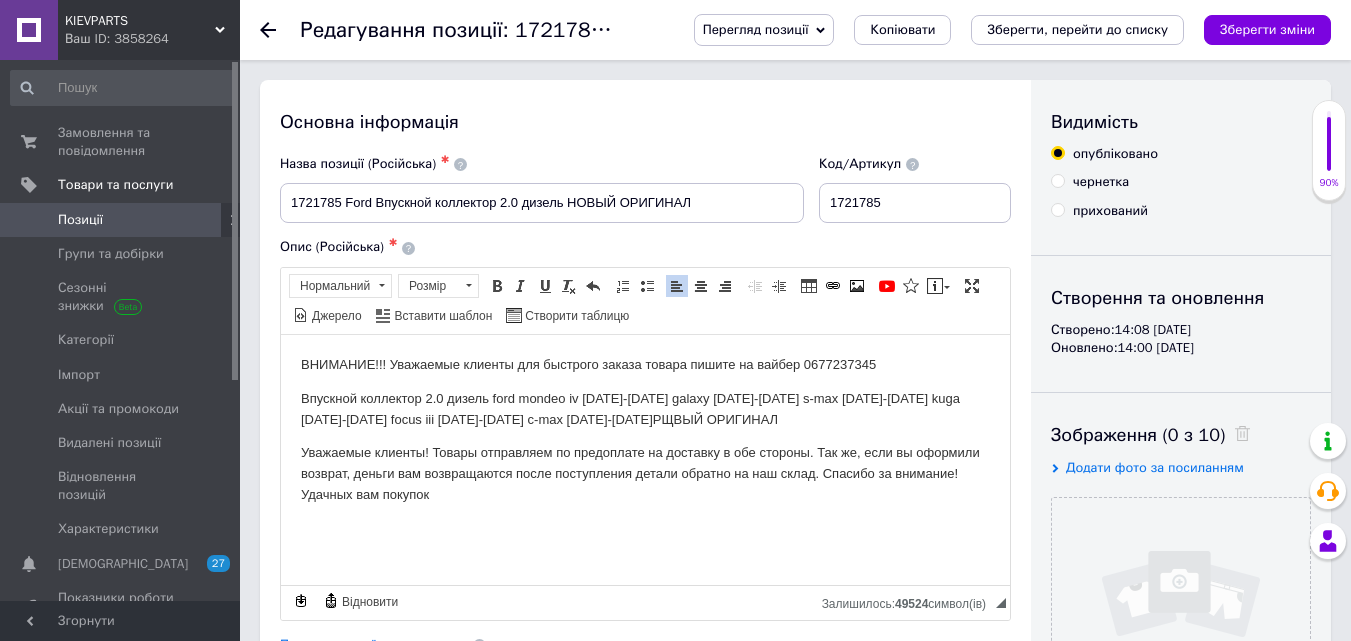 click on "Впускной коллектор 2.0 дизель ford mondeo iv [DATE]-[DATE] galaxy [DATE]-[DATE] s-max [DATE]-[DATE] kuga [DATE]-[DATE] focus iii [DATE]-[DATE] c-max [DATE]-[DATE]РЩВЫЙ ОРИГИНАЛ" at bounding box center (645, 409) 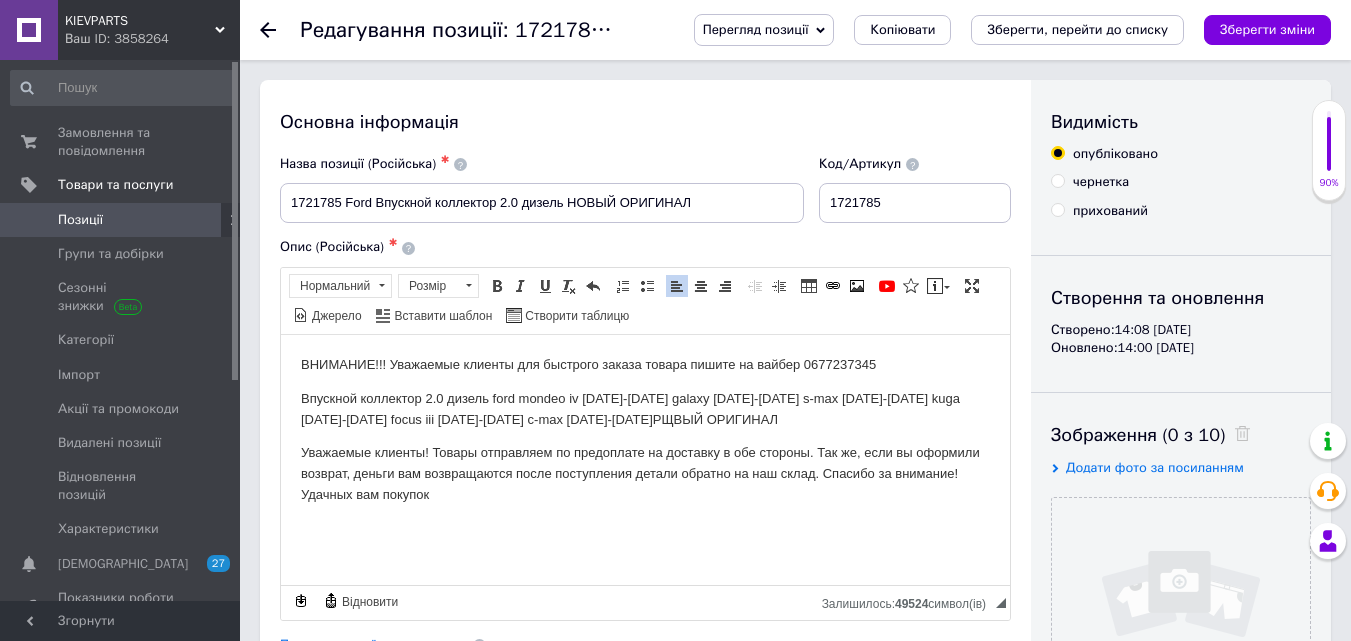 type 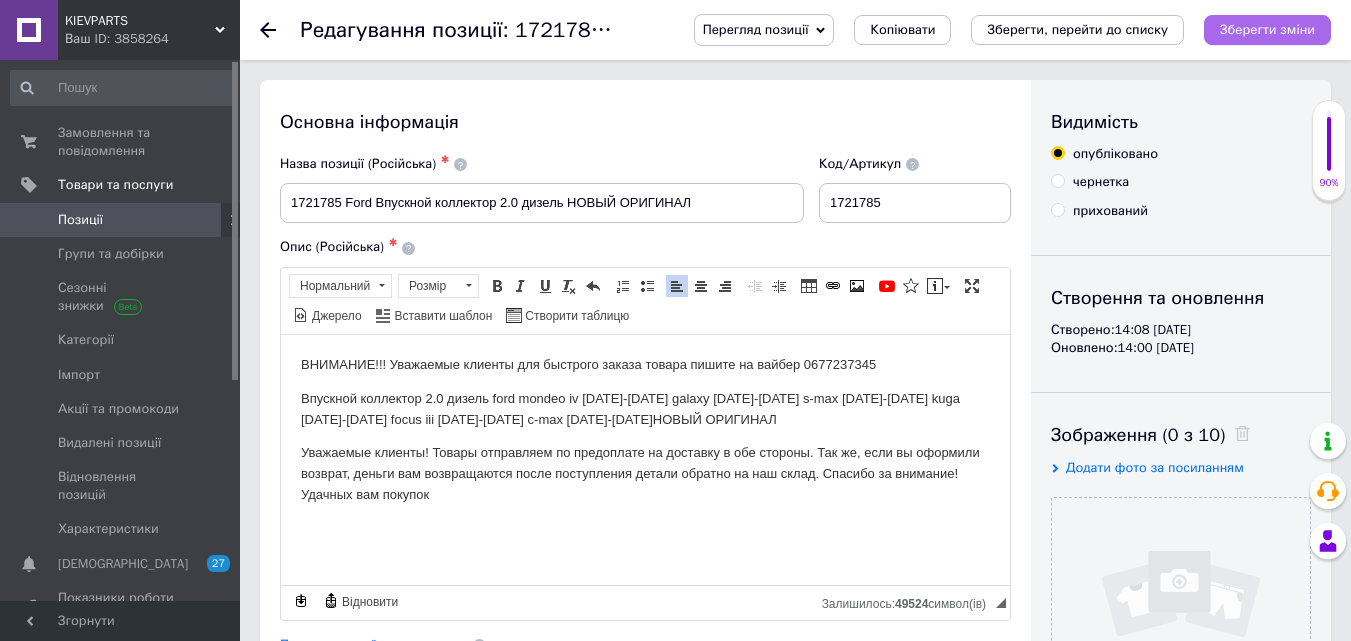 click on "Зберегти зміни" at bounding box center (1267, 29) 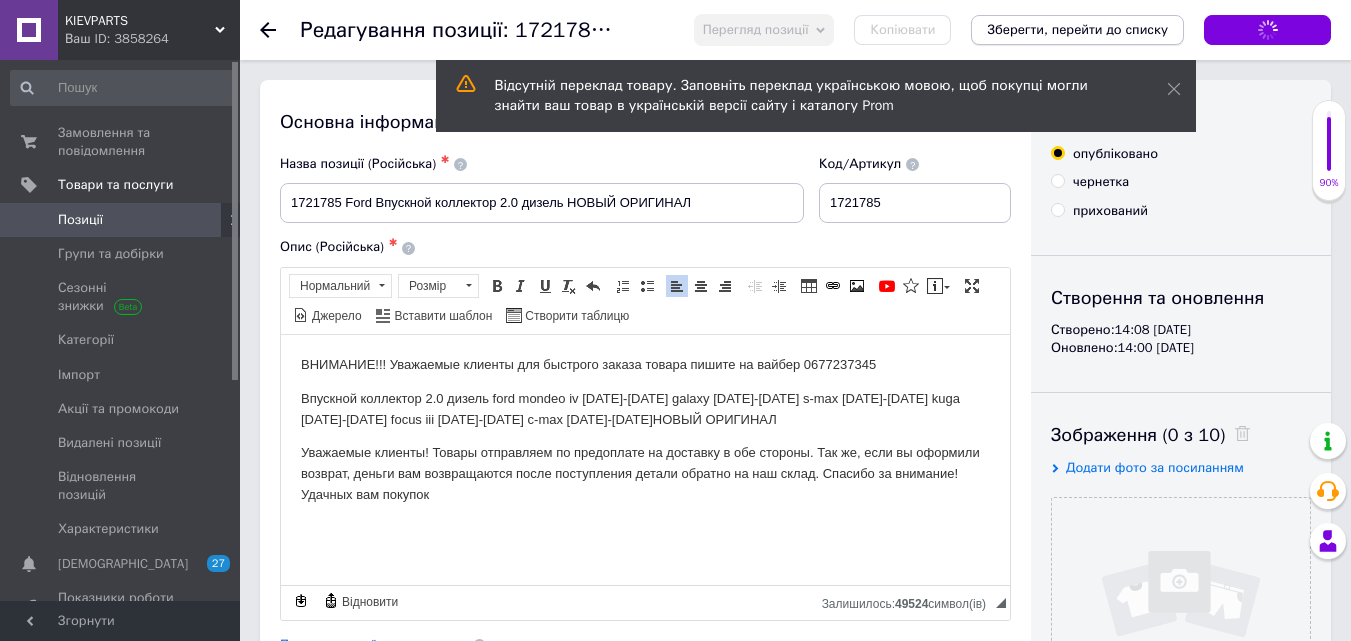 click on "Зберегти, перейти до списку" at bounding box center [1077, 29] 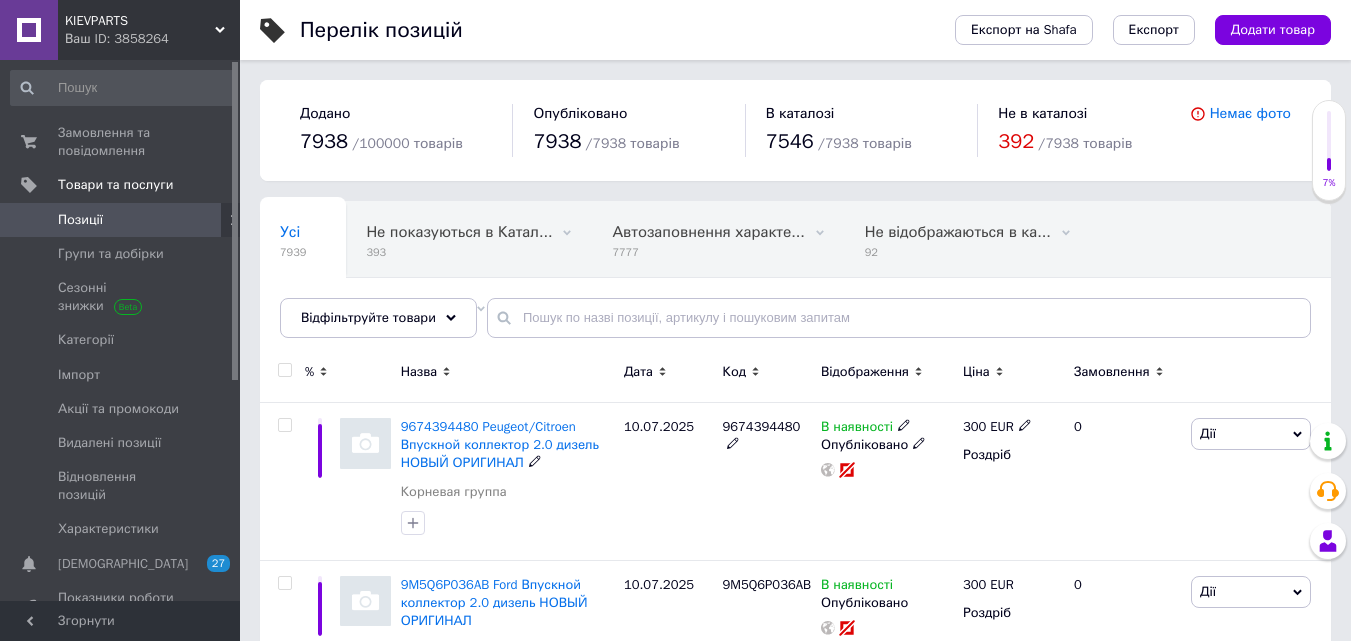 drag, startPoint x: 493, startPoint y: 438, endPoint x: 525, endPoint y: 412, distance: 41.231056 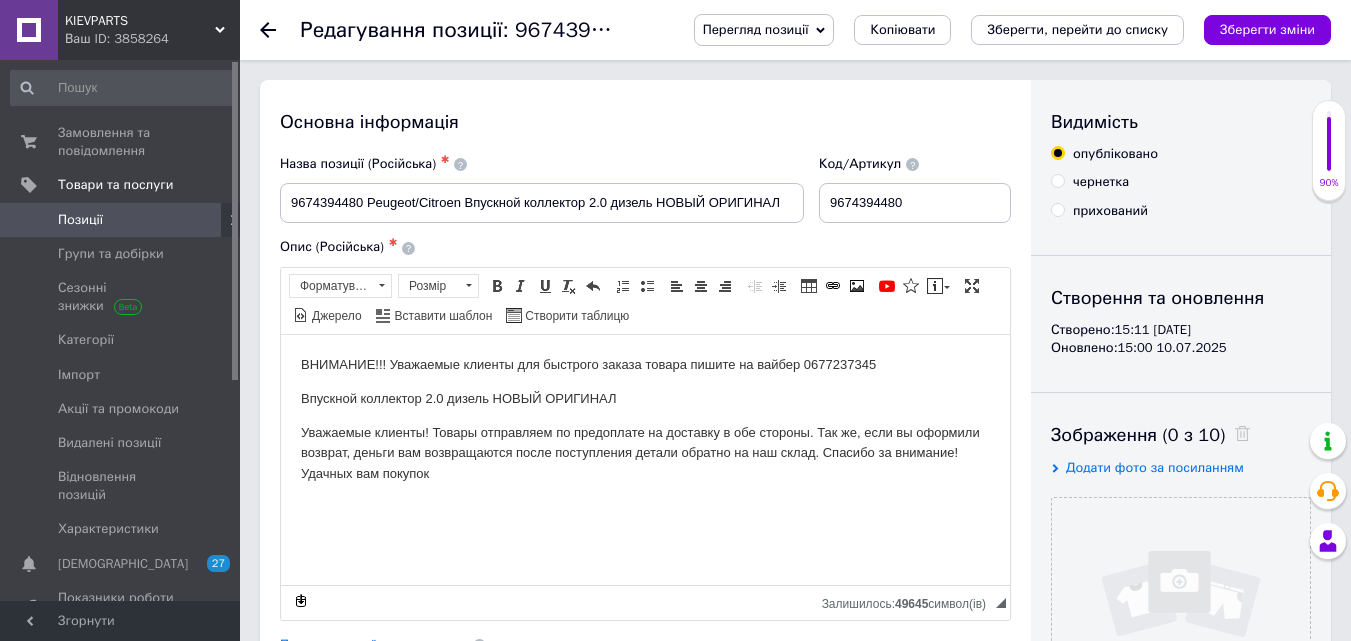 scroll, scrollTop: 0, scrollLeft: 0, axis: both 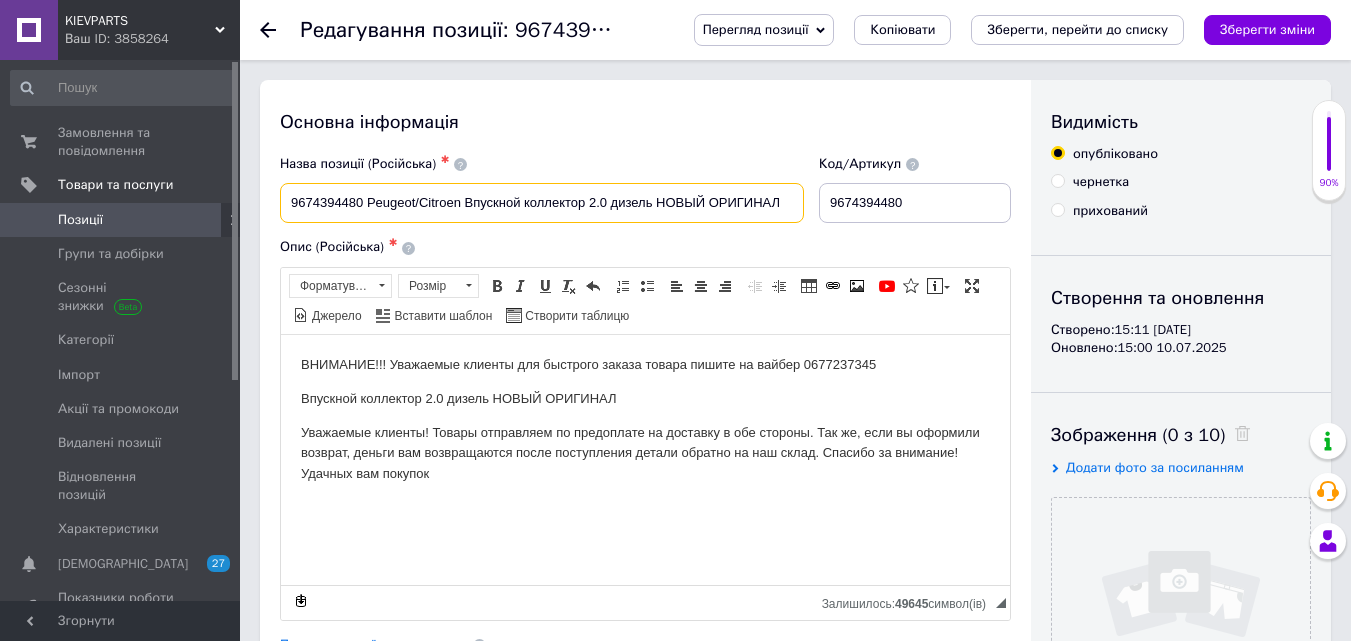 drag, startPoint x: 361, startPoint y: 200, endPoint x: 781, endPoint y: 220, distance: 420.47592 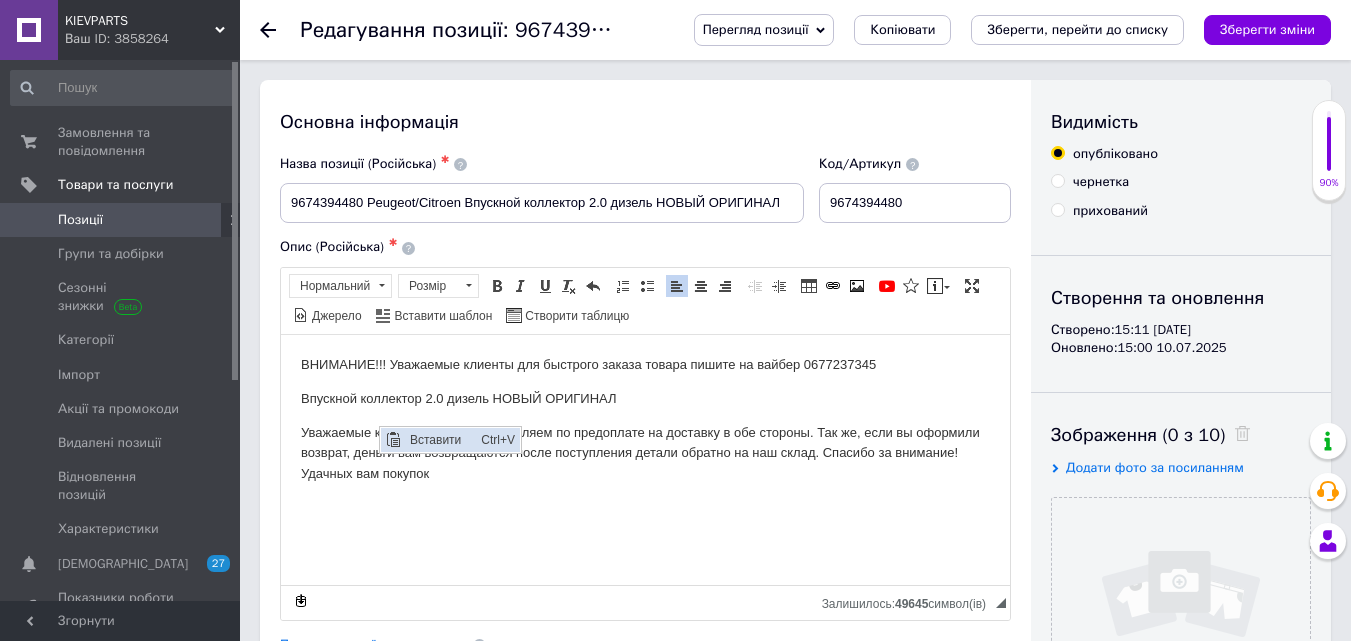 scroll, scrollTop: 0, scrollLeft: 0, axis: both 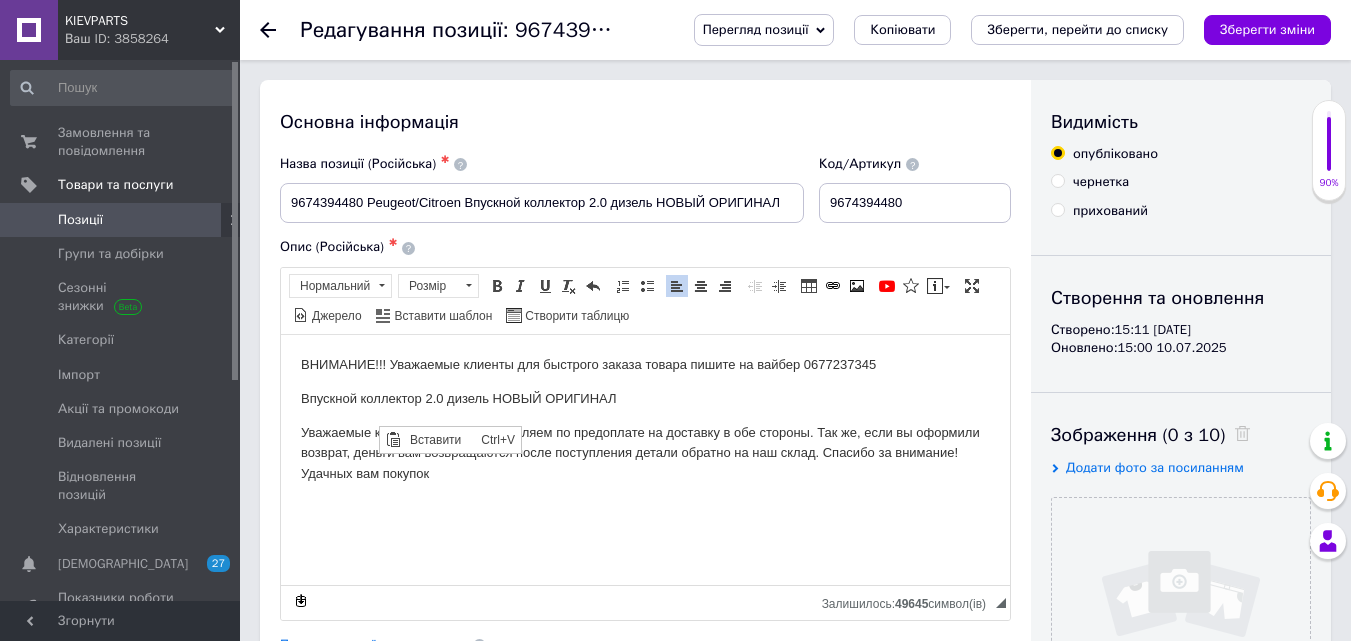 click on "ВНИМАНИЕ!!! Уважаемые клиенты для быстрого заказа товара пишите на вайбер 0677237345 Впускной коллектор 2.0 дизель НОВЫЙ ОРИГИНАЛ Уважаемые клиенты! Товары отправляем по предоплате на доставку в обе стороны. Так же, если вы оформили возврат, деньги вам возвращаются после поступления детали обратно на наш склад. Спасибо за внимание! Удачных вам покупок" at bounding box center (645, 419) 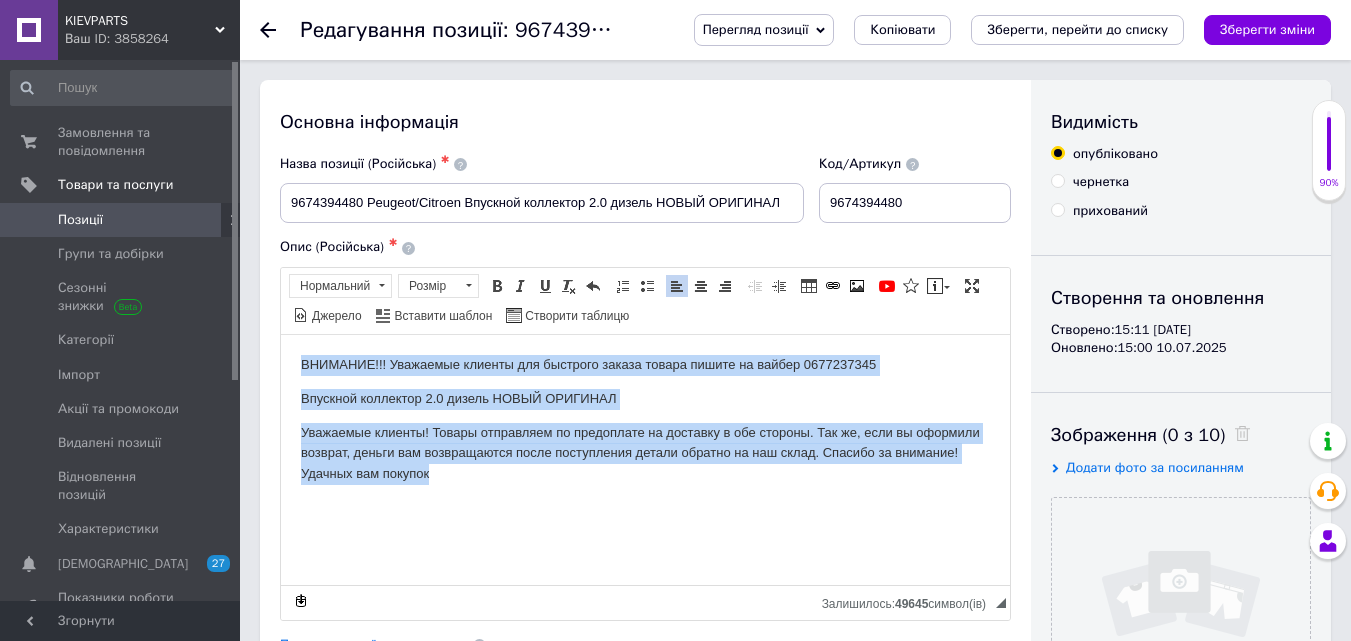 drag, startPoint x: 295, startPoint y: 361, endPoint x: 484, endPoint y: 474, distance: 220.20445 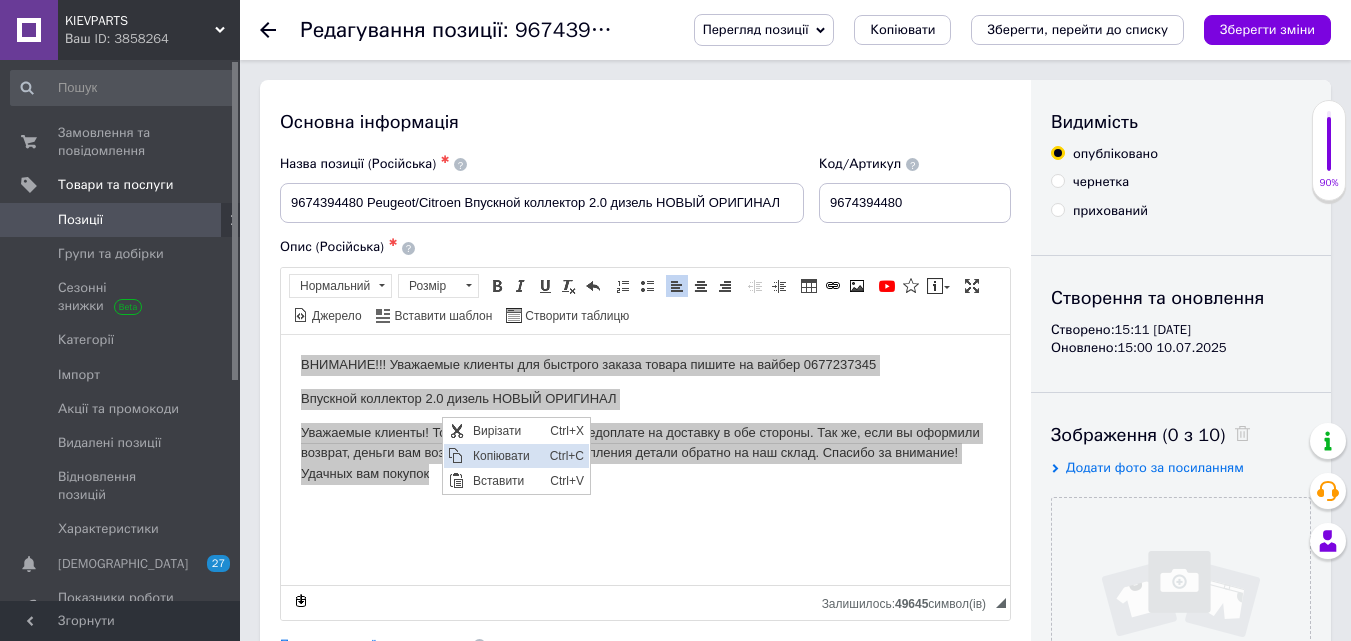 drag, startPoint x: 496, startPoint y: 464, endPoint x: 651, endPoint y: 521, distance: 165.14842 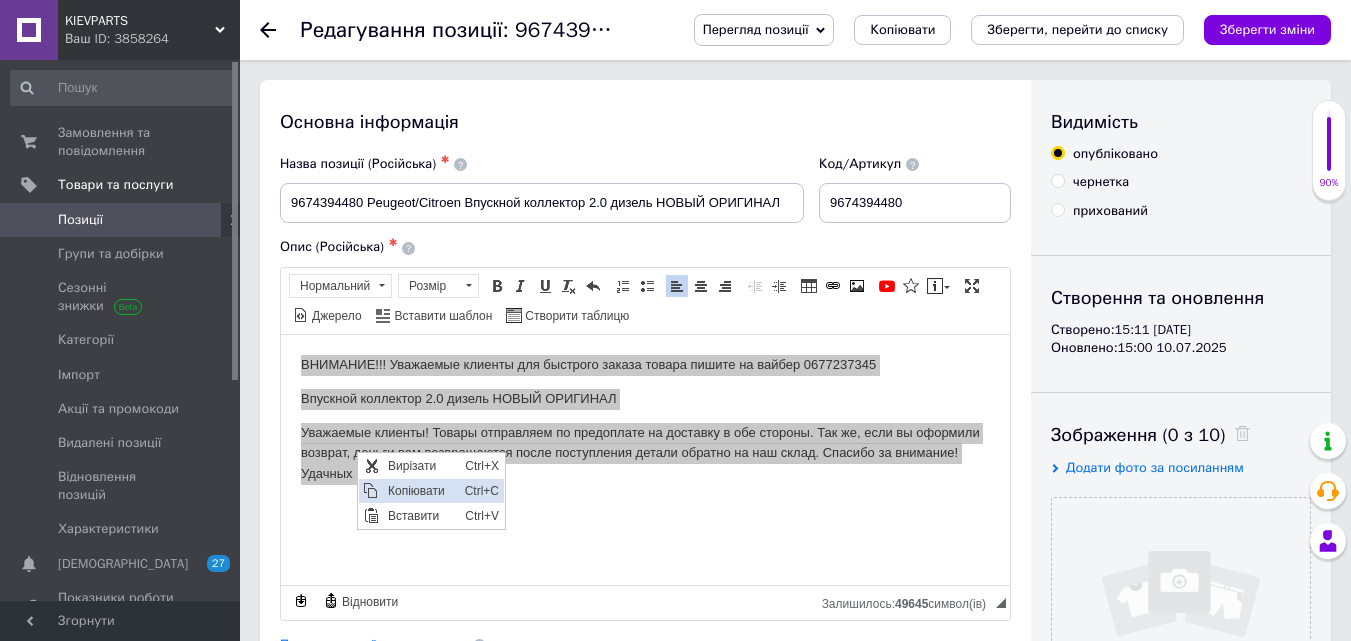 drag, startPoint x: 412, startPoint y: 493, endPoint x: 491, endPoint y: 607, distance: 138.69751 